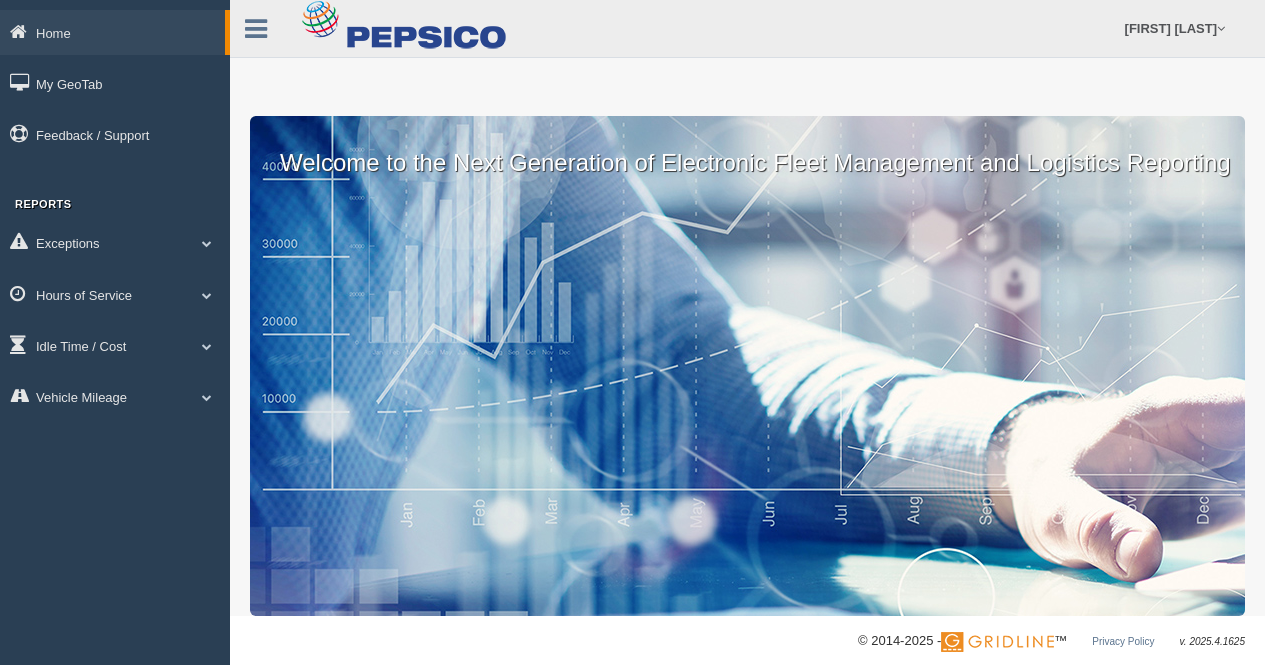 scroll, scrollTop: 0, scrollLeft: 0, axis: both 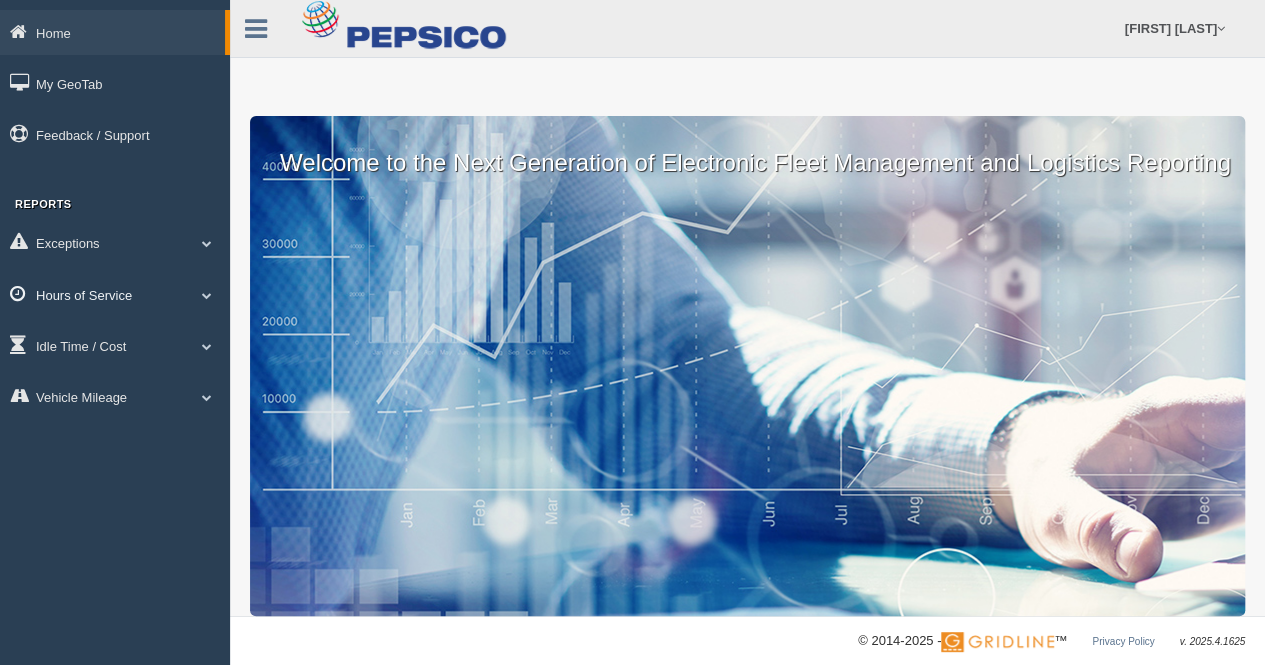 click on "Hours of Service" at bounding box center (112, 32) 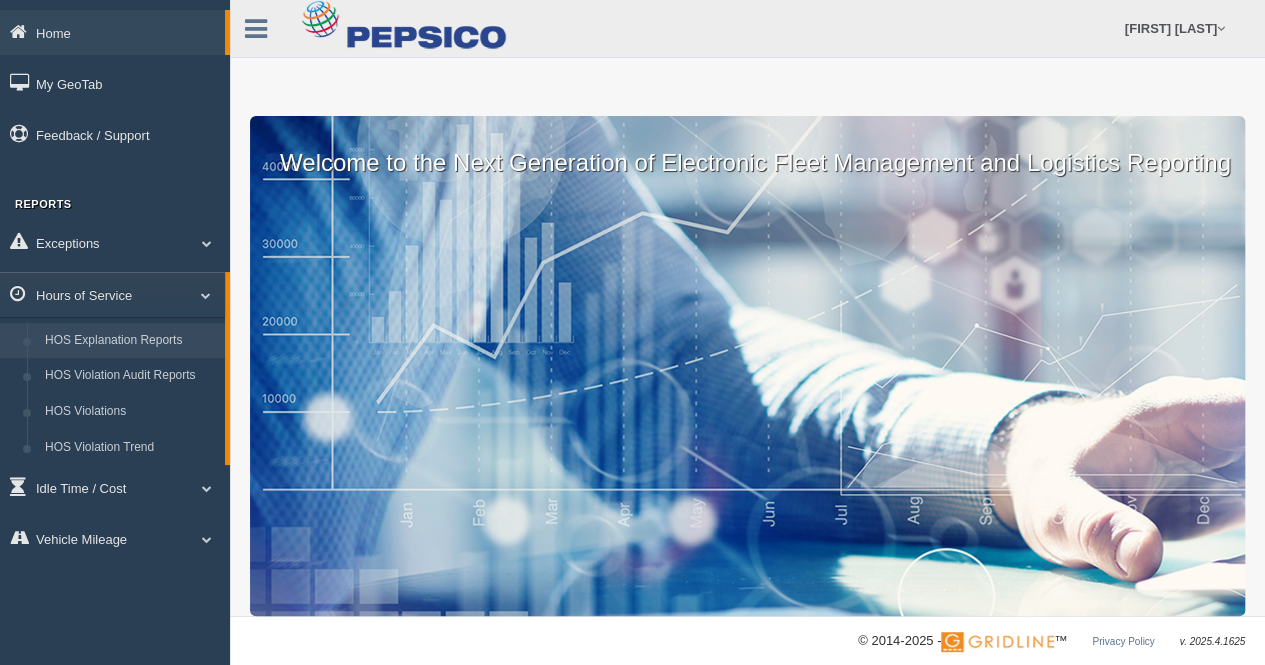 click on "HOS Explanation Reports" at bounding box center [130, 341] 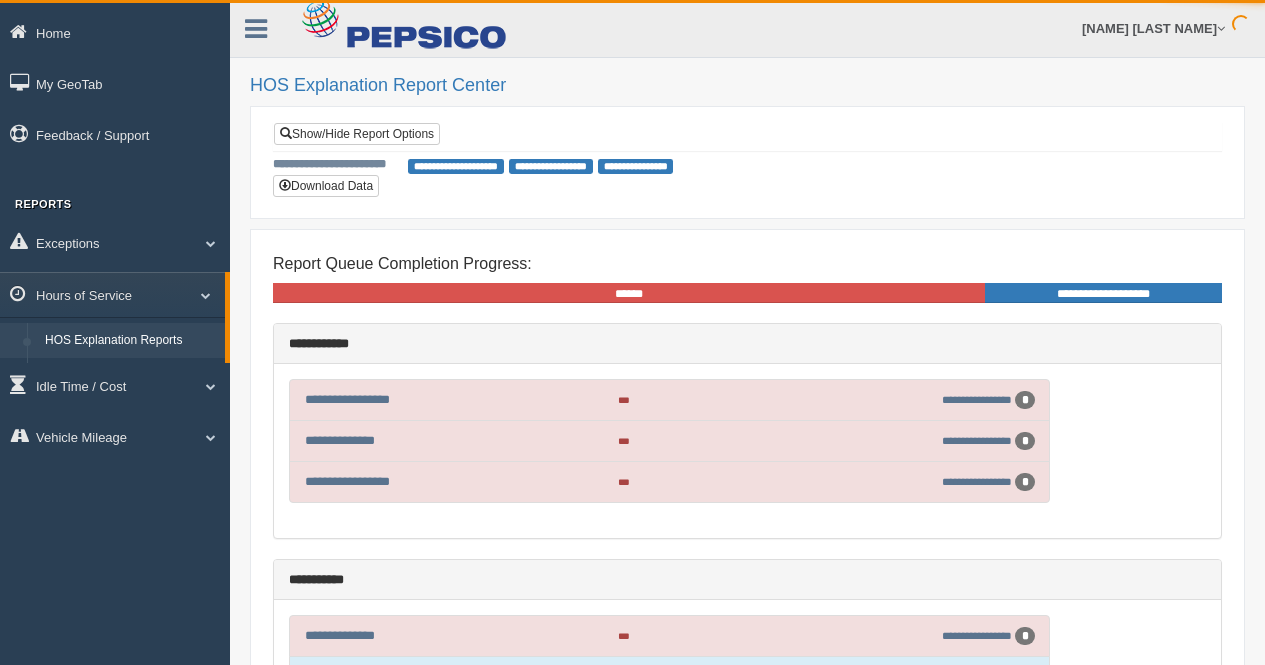 scroll, scrollTop: 0, scrollLeft: 0, axis: both 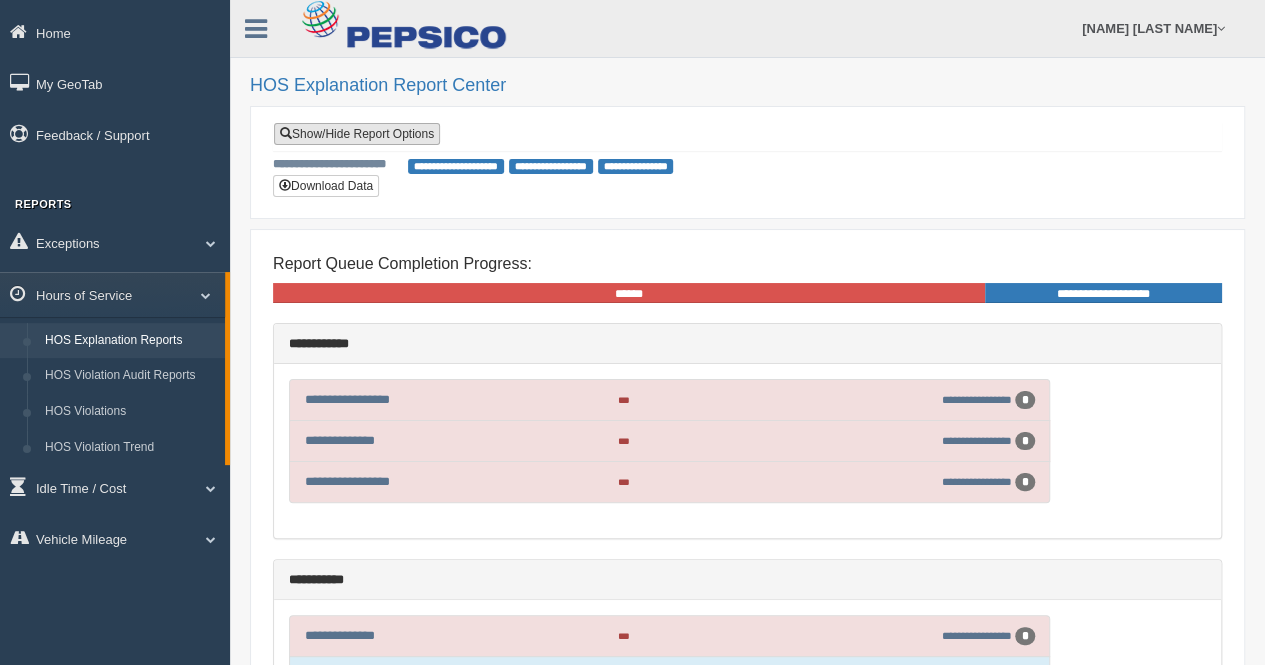 click on "Show/Hide Report Options" at bounding box center [357, 134] 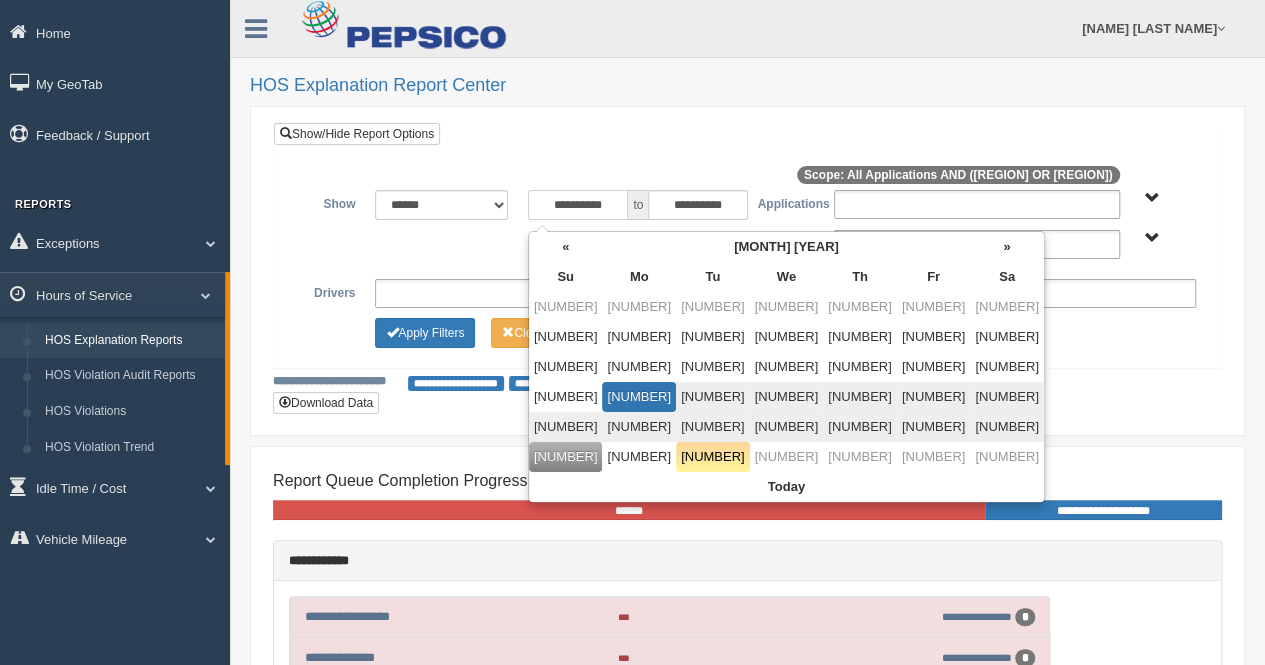 click on "**********" at bounding box center (578, 216) 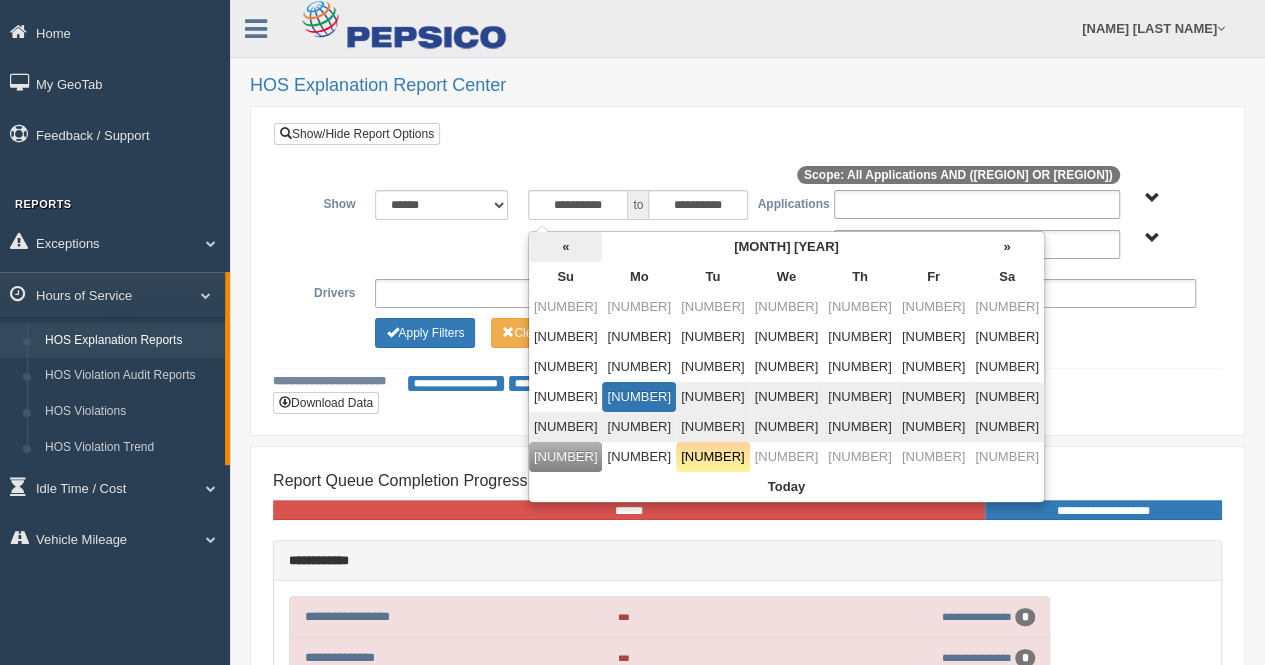 click on "«" at bounding box center (544, 247) 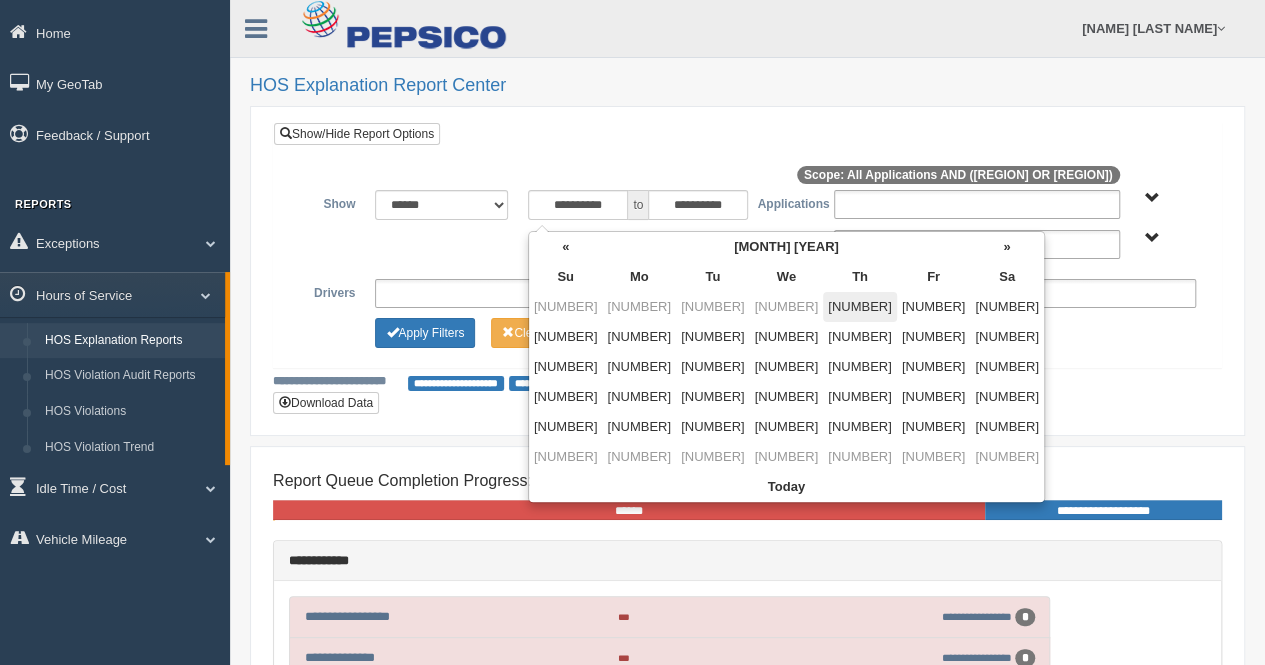 click on "1" at bounding box center [664, 307] 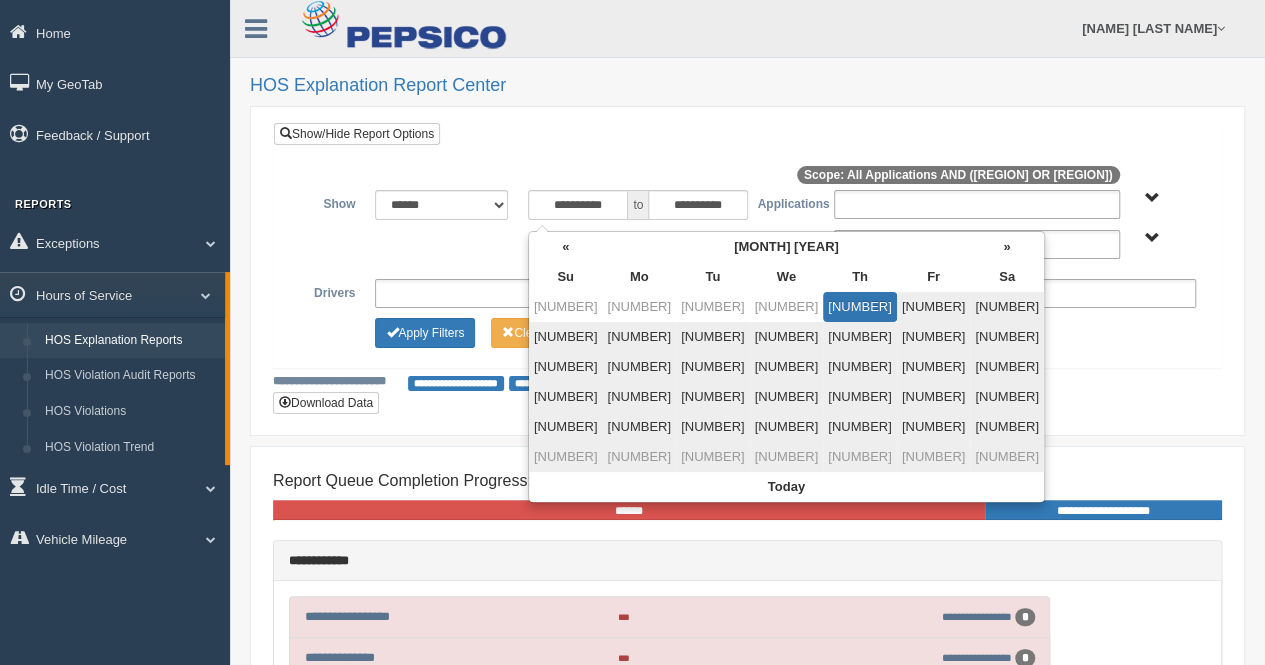click at bounding box center [977, 255] 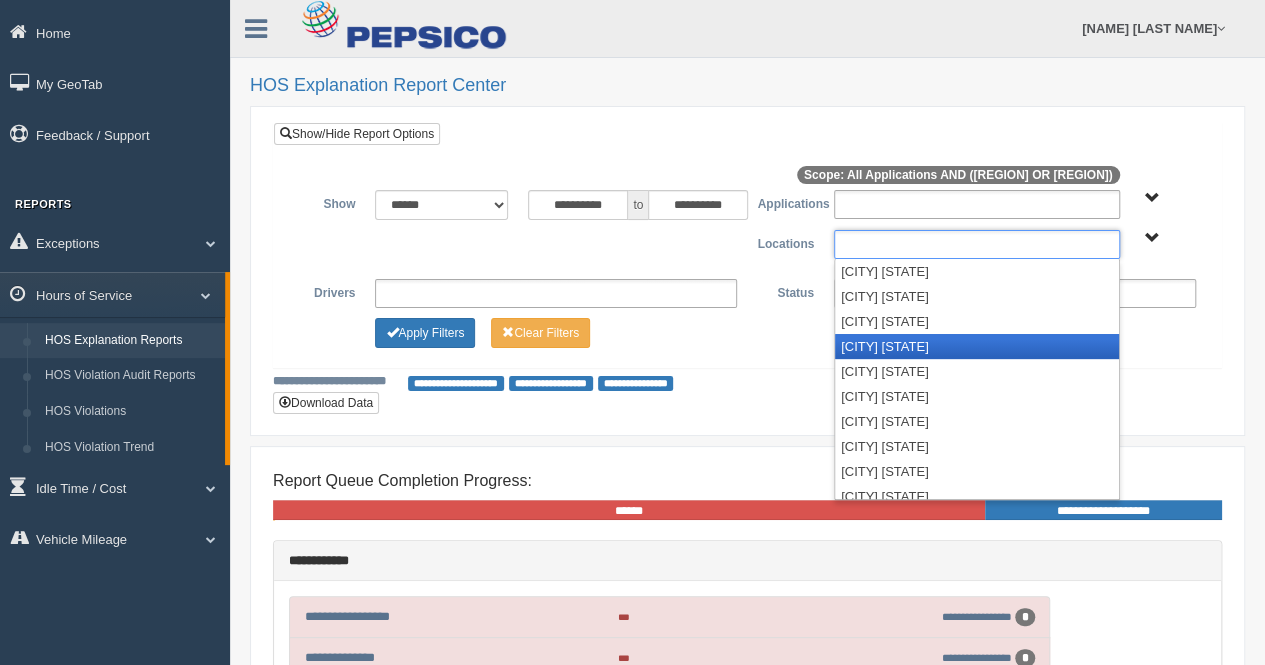 scroll, scrollTop: 300, scrollLeft: 0, axis: vertical 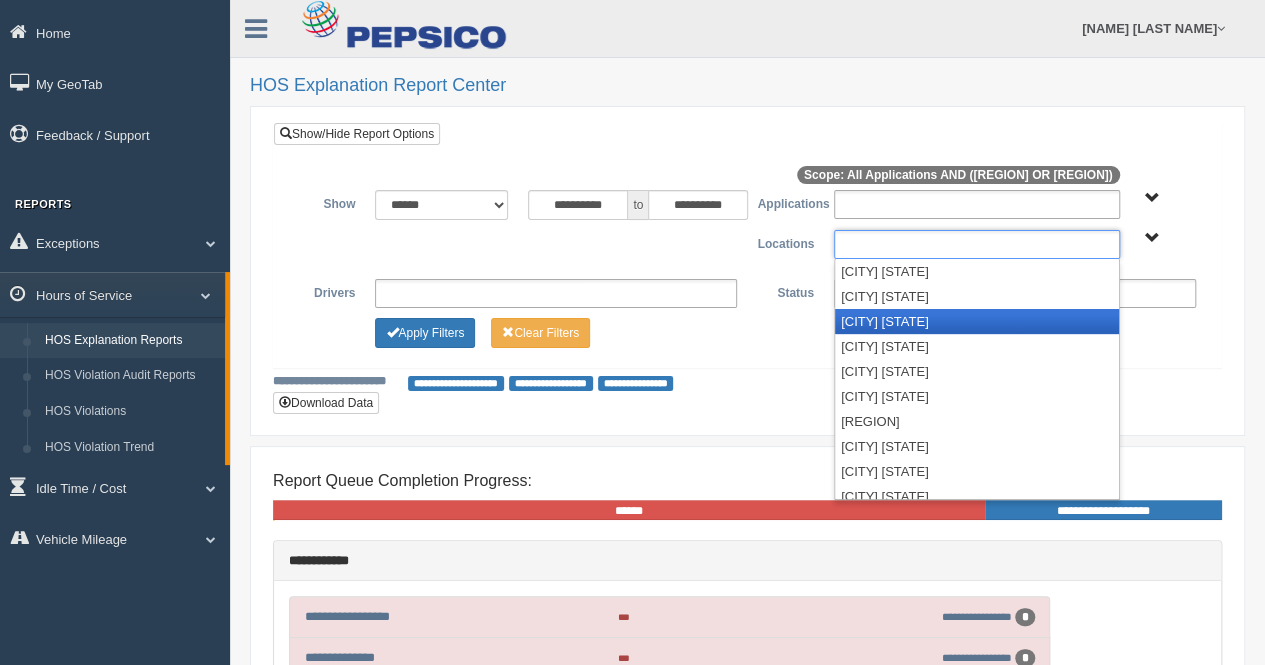 click on "Mays Landing NJ" at bounding box center [977, 332] 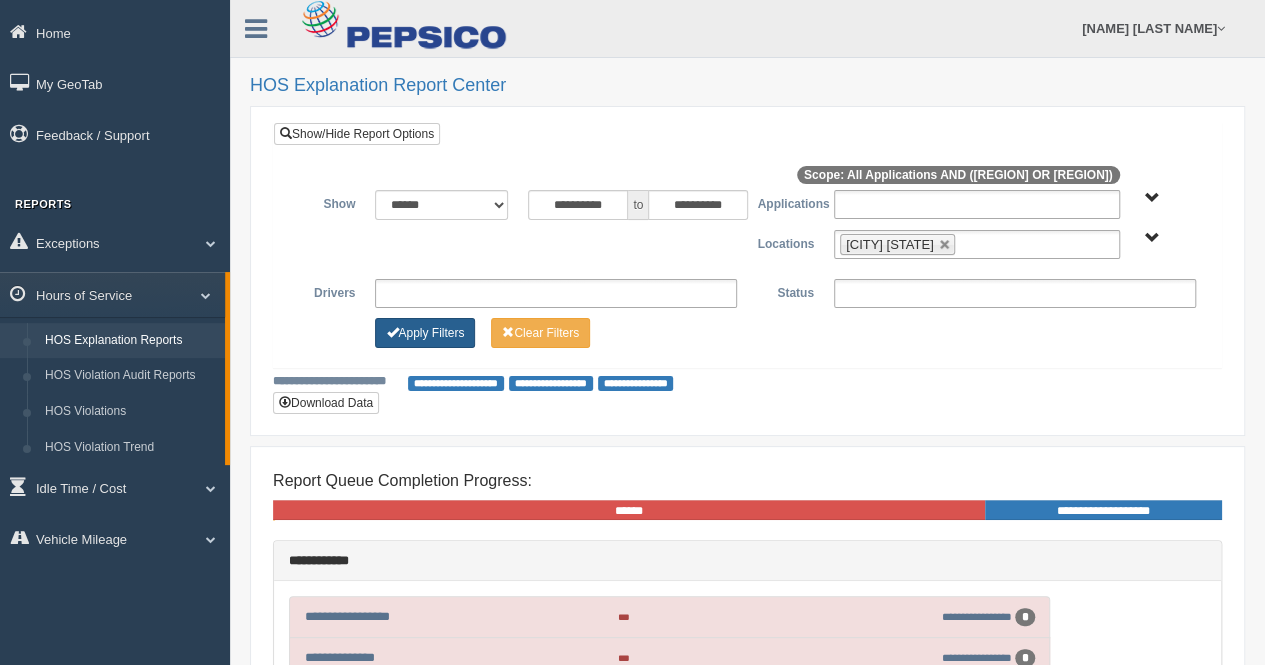 click on "Apply Filters" at bounding box center [425, 344] 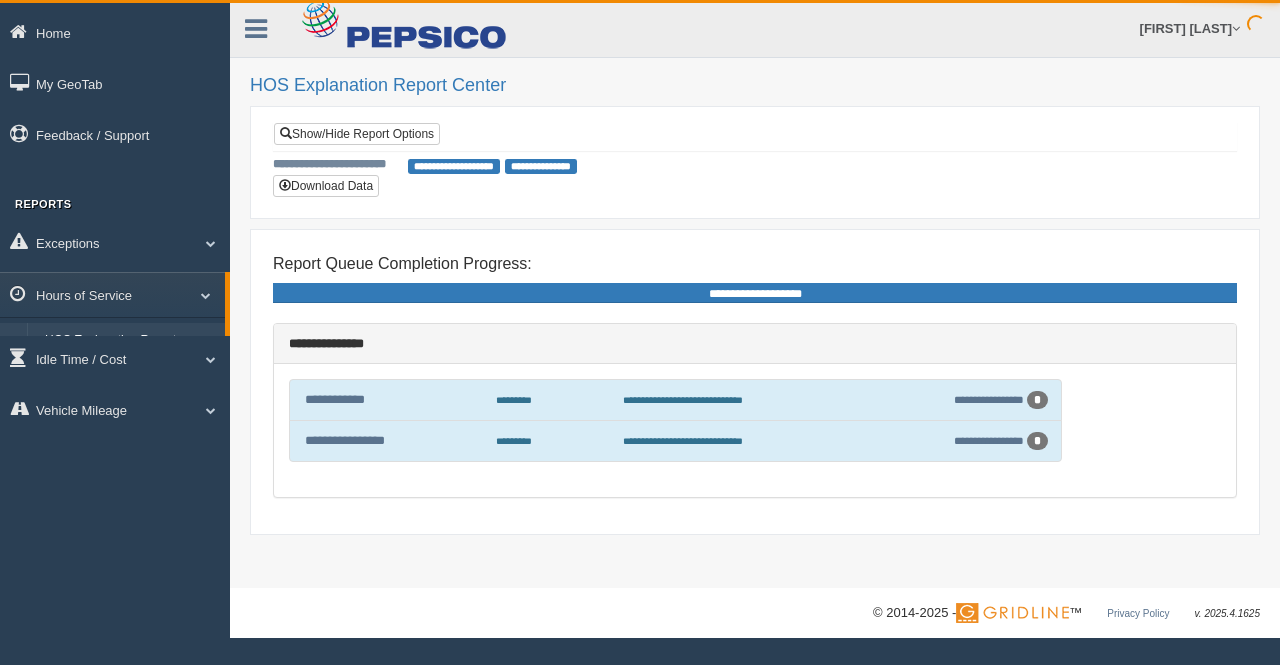 scroll, scrollTop: 0, scrollLeft: 0, axis: both 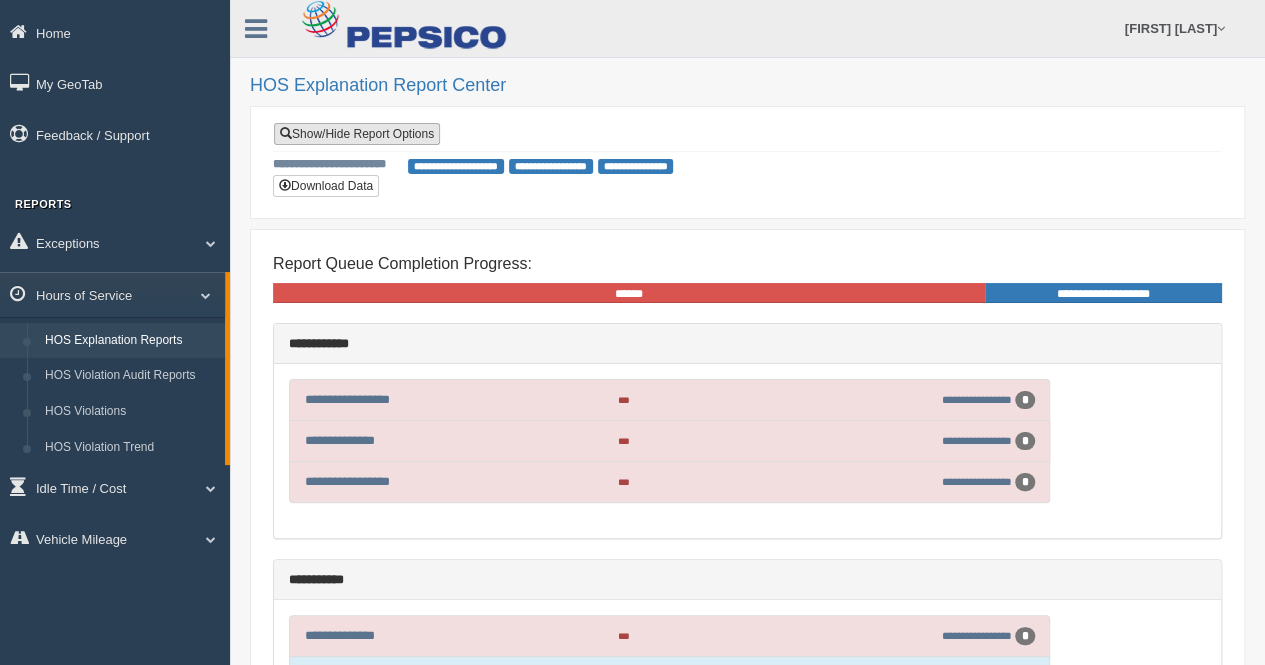 click on "Show/Hide Report Options" at bounding box center [357, 134] 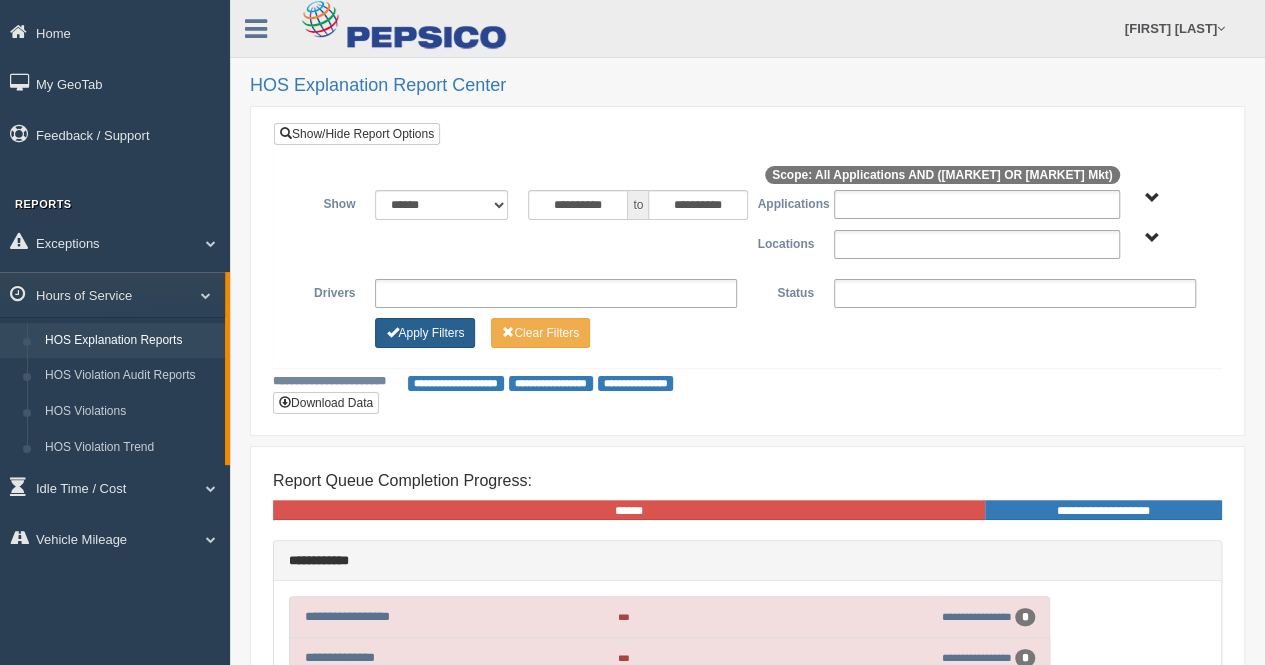 click on "Apply Filters" at bounding box center [425, 333] 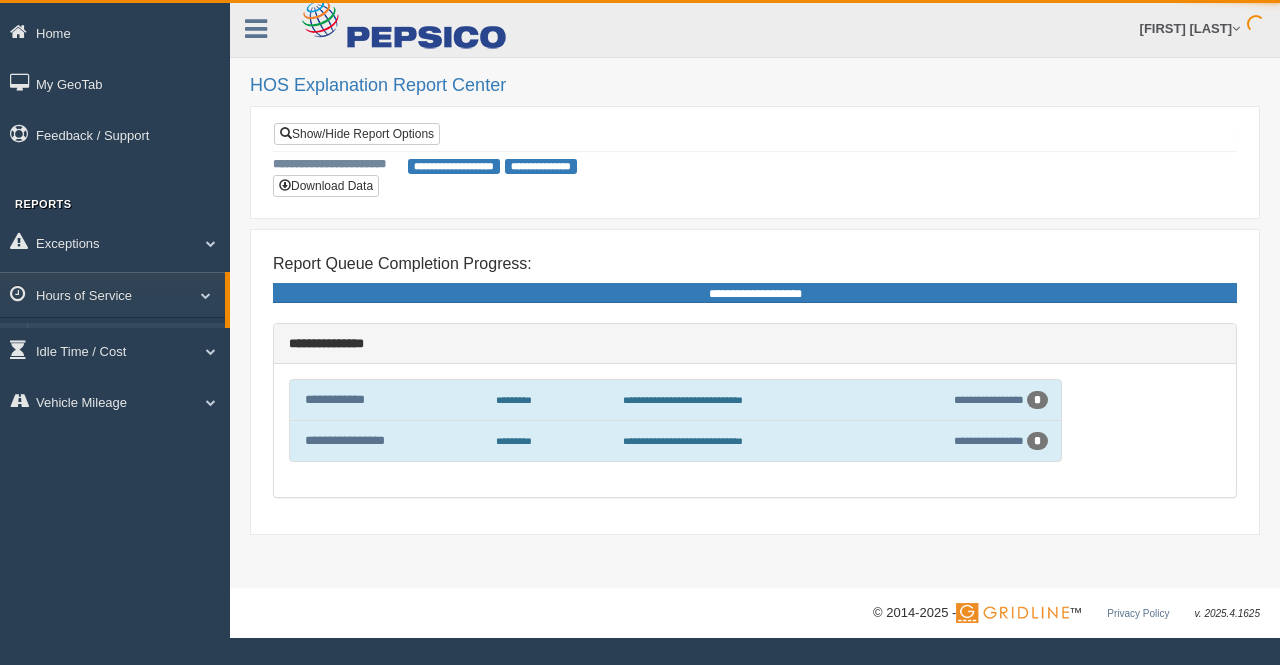 scroll, scrollTop: 0, scrollLeft: 0, axis: both 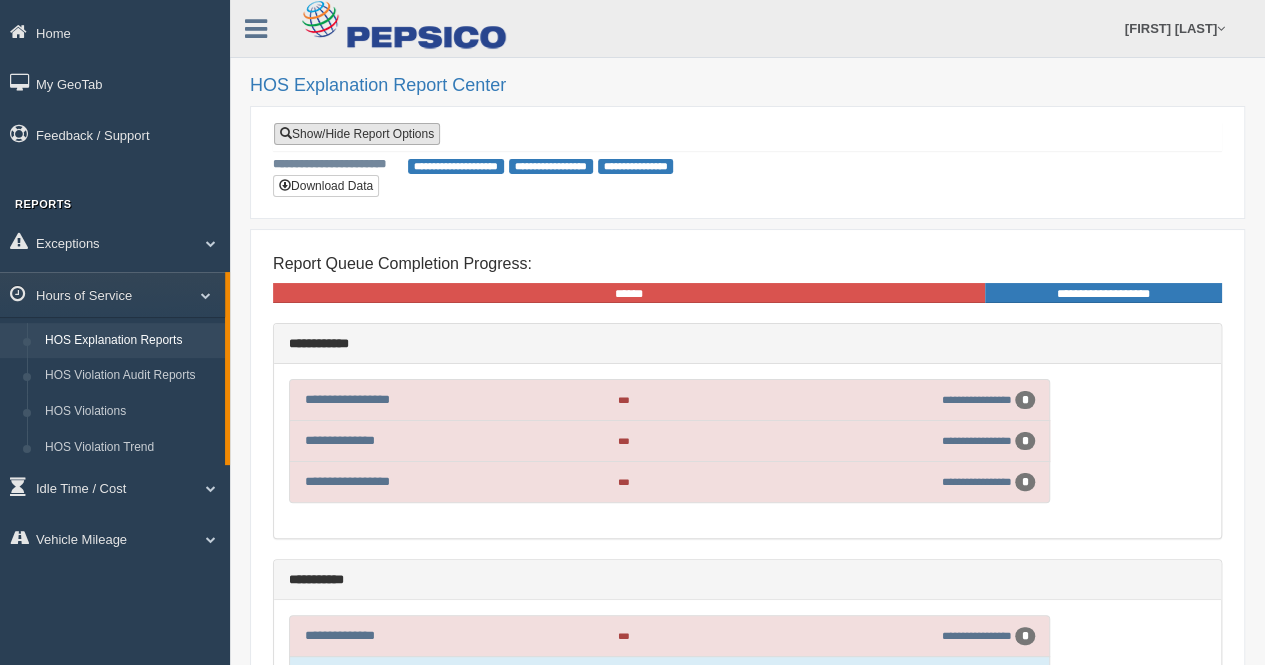 click on "Show/Hide Report Options" at bounding box center (357, 134) 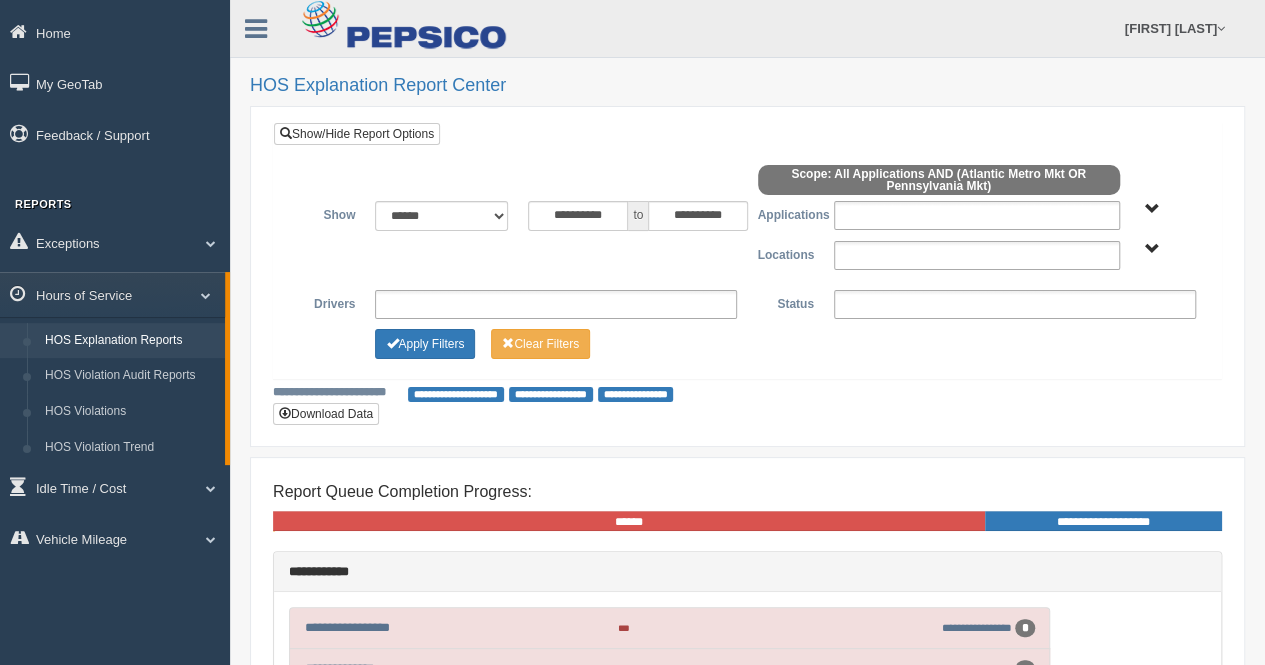 click on "**********" at bounding box center (747, 229) 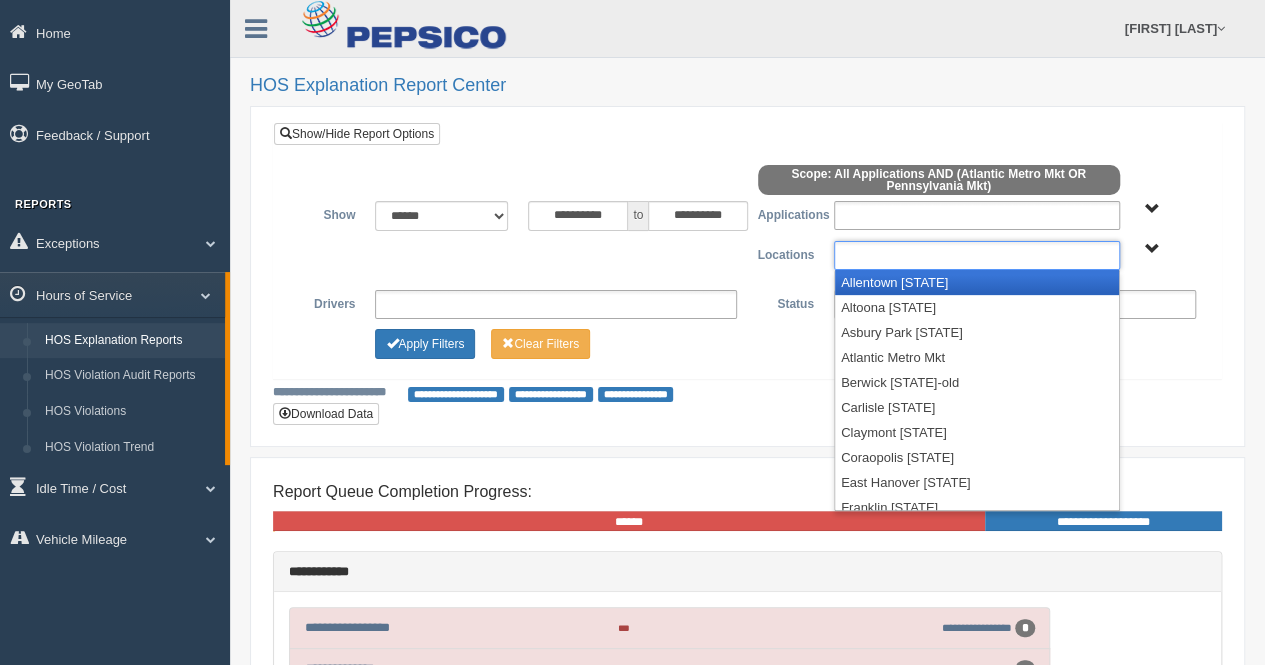 click at bounding box center [977, 244] 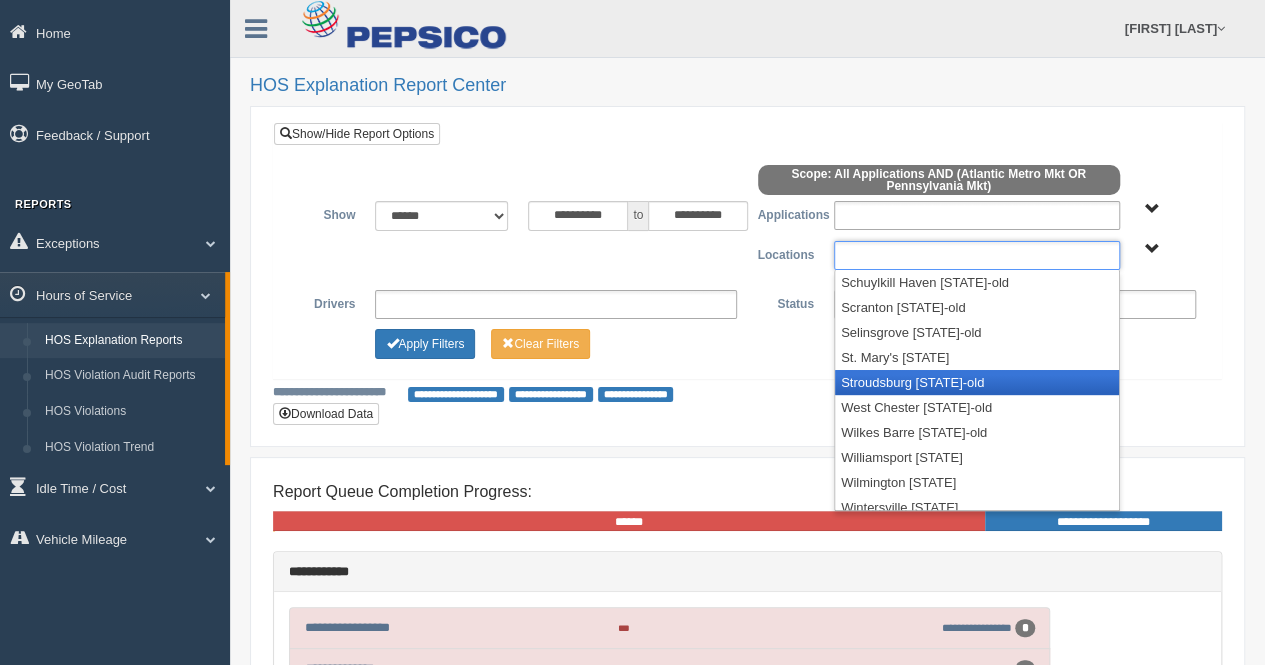 scroll, scrollTop: 300, scrollLeft: 0, axis: vertical 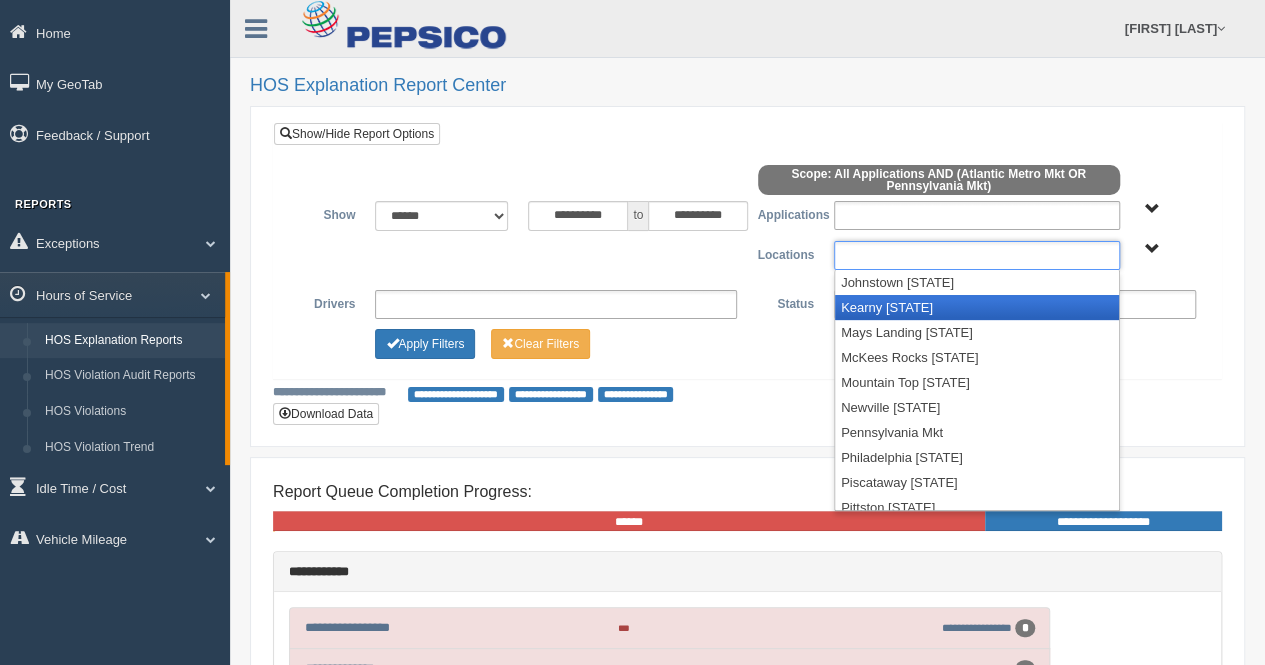 click on "Kearny NJ" at bounding box center (977, 296) 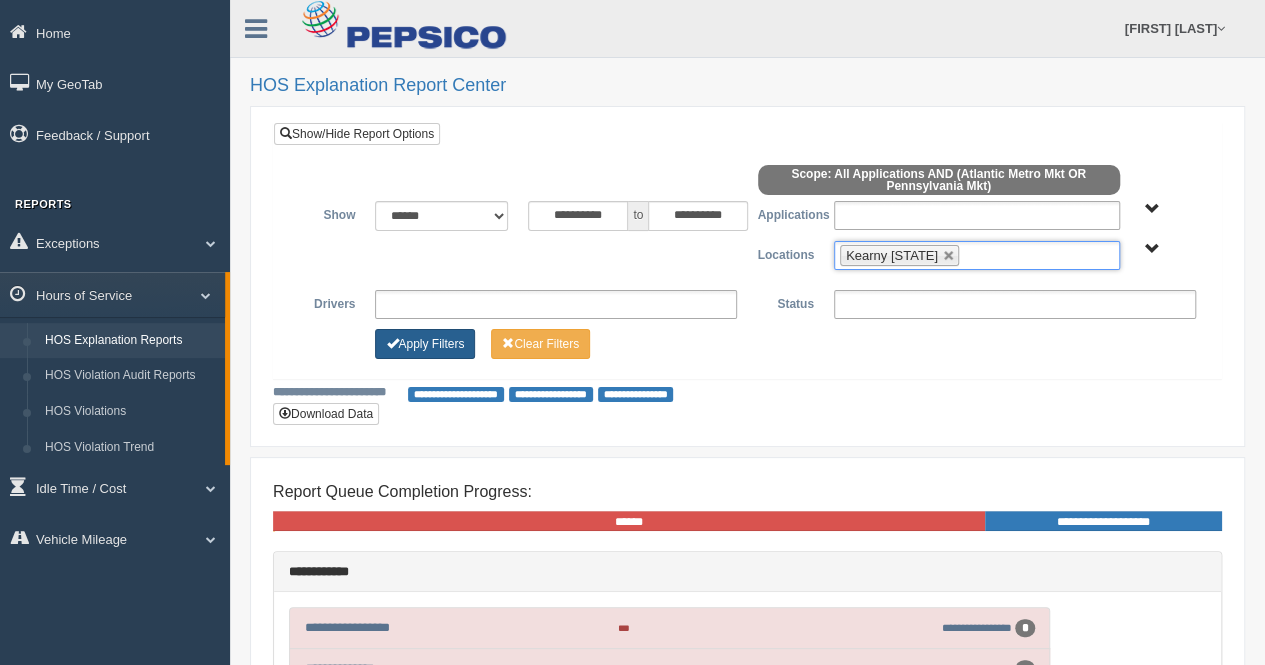 click on "Apply Filters" at bounding box center [425, 333] 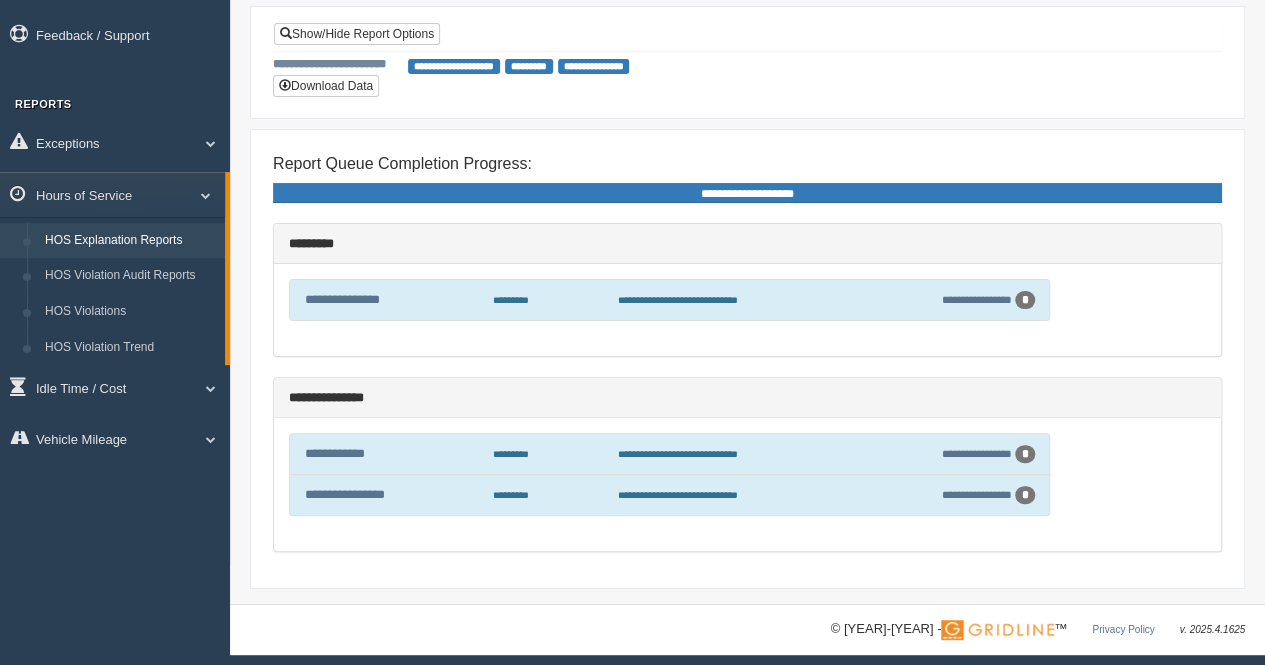 scroll, scrollTop: 101, scrollLeft: 0, axis: vertical 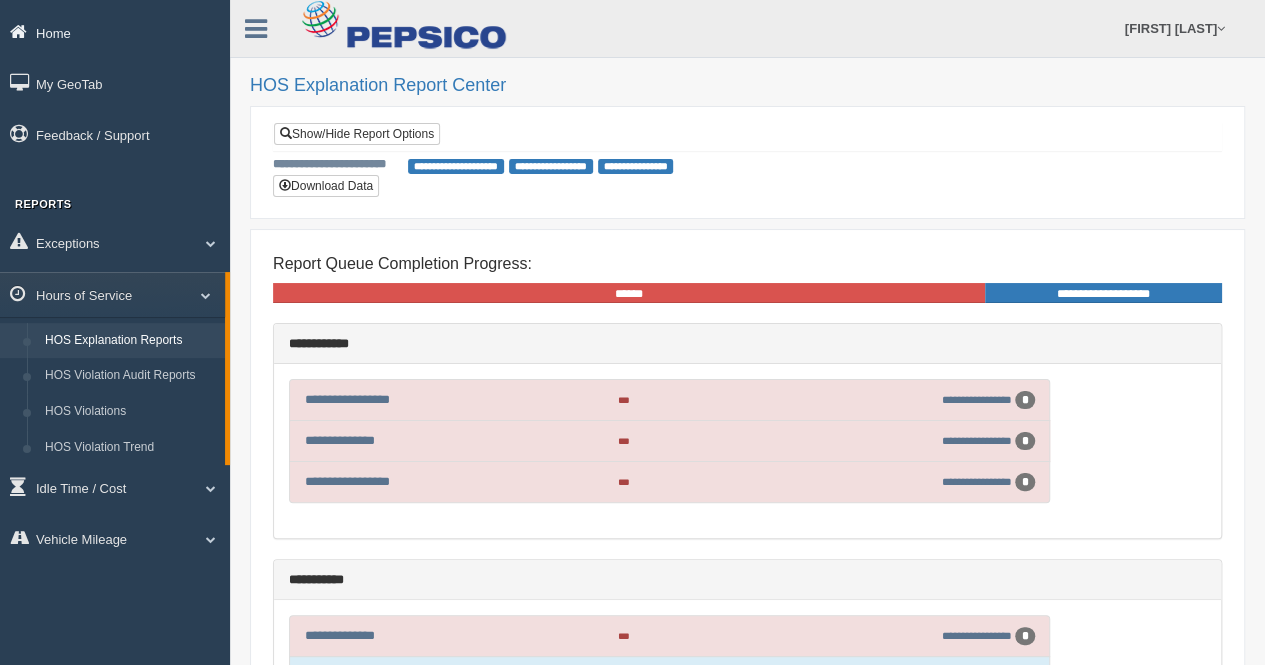 click on "Home" at bounding box center (115, 32) 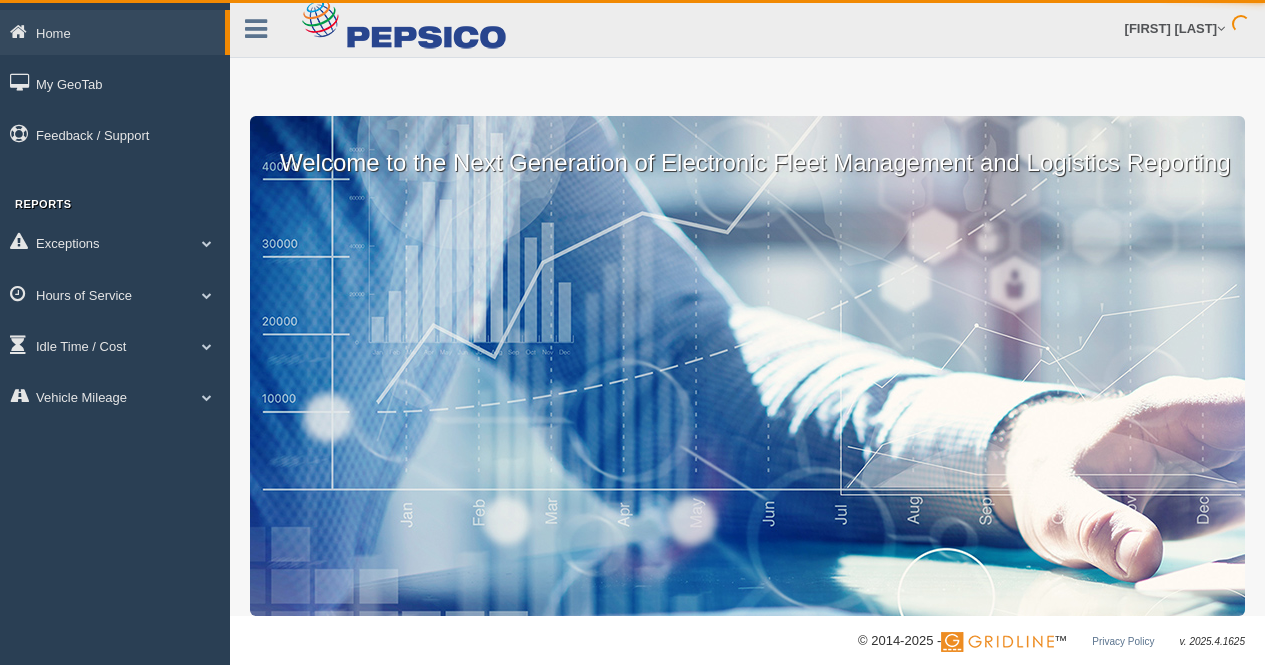scroll, scrollTop: 0, scrollLeft: 0, axis: both 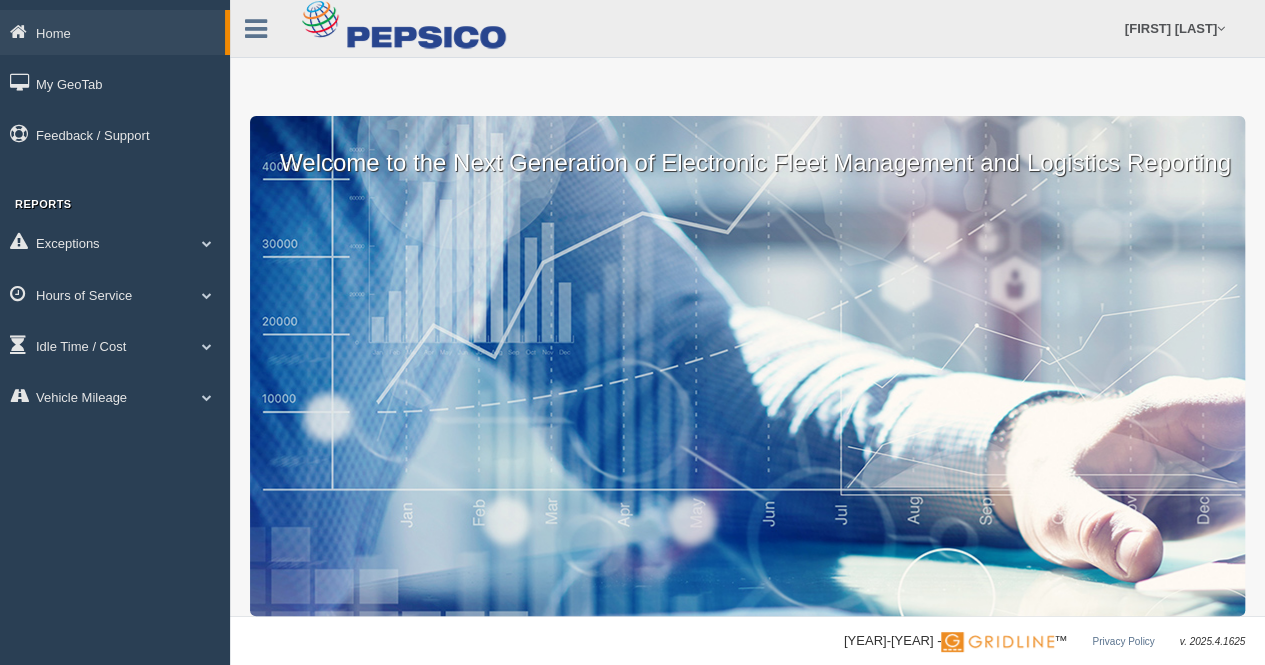 click on "Hours of Service" at bounding box center (112, 32) 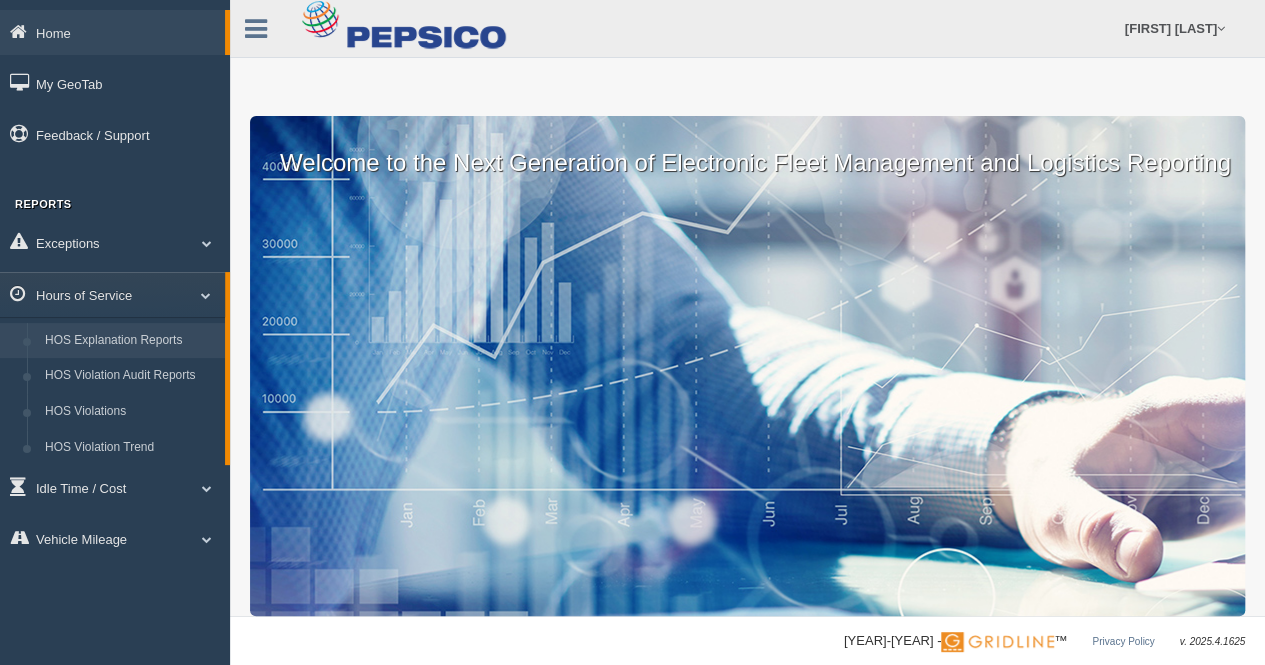 click on "HOS Explanation Reports" at bounding box center [130, 341] 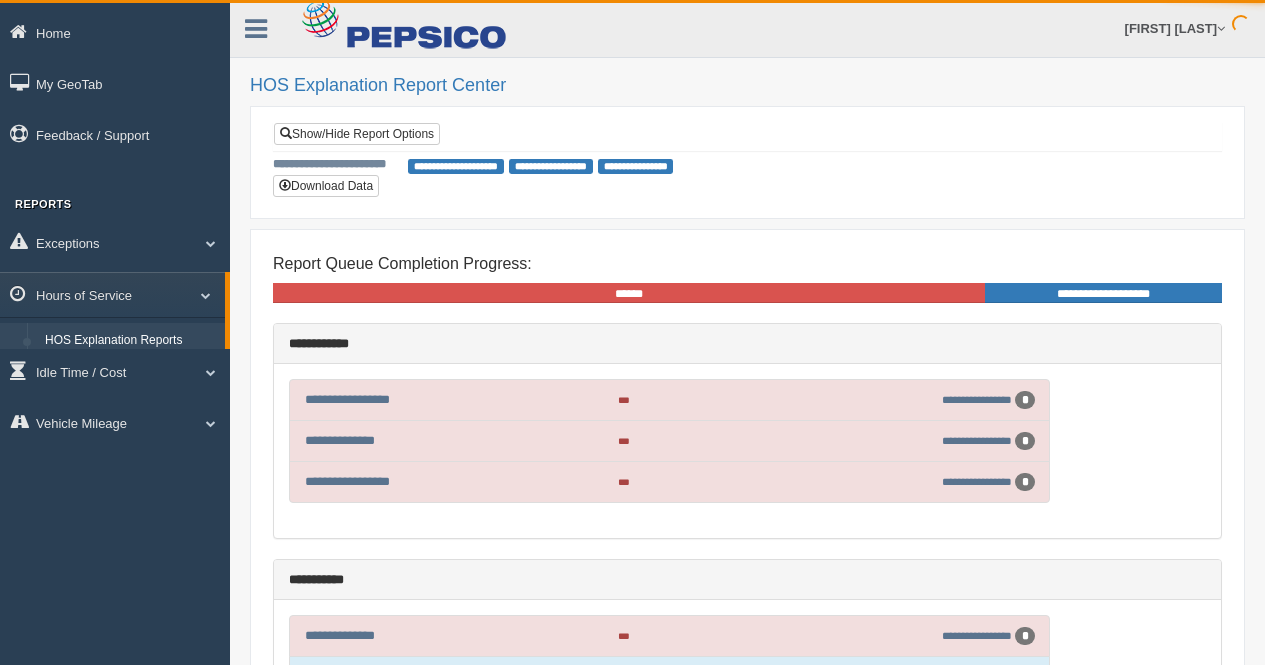 scroll, scrollTop: 0, scrollLeft: 0, axis: both 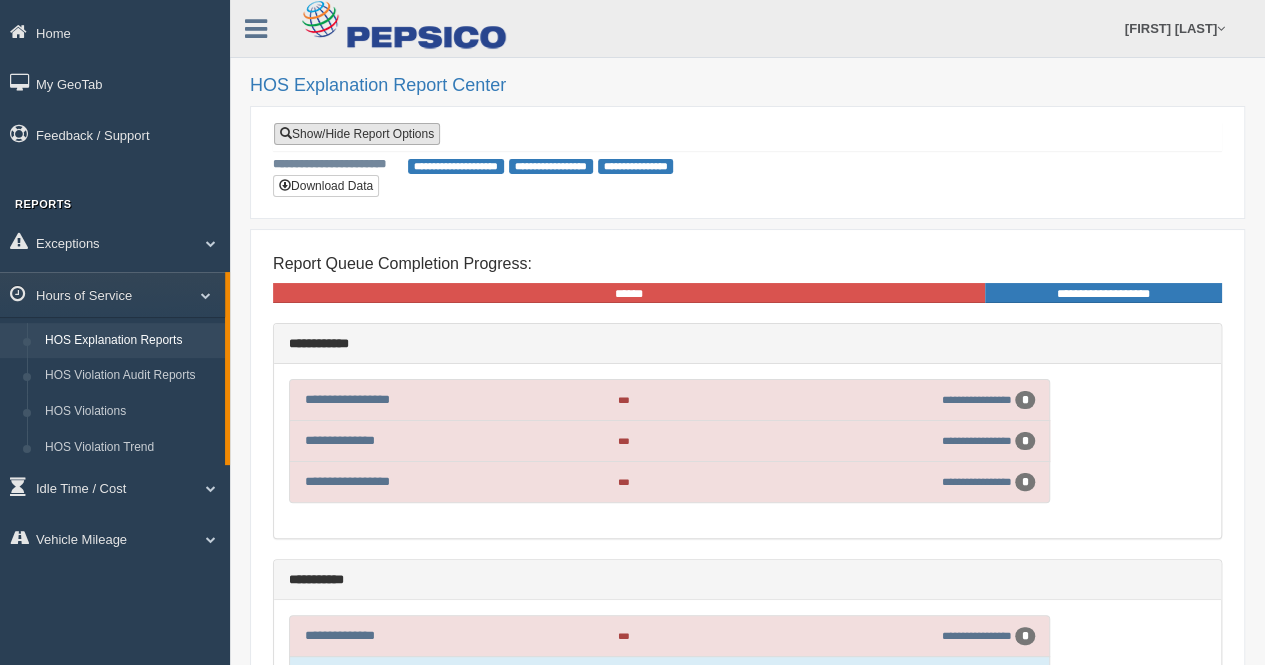click on "Show/Hide Report Options" at bounding box center [357, 134] 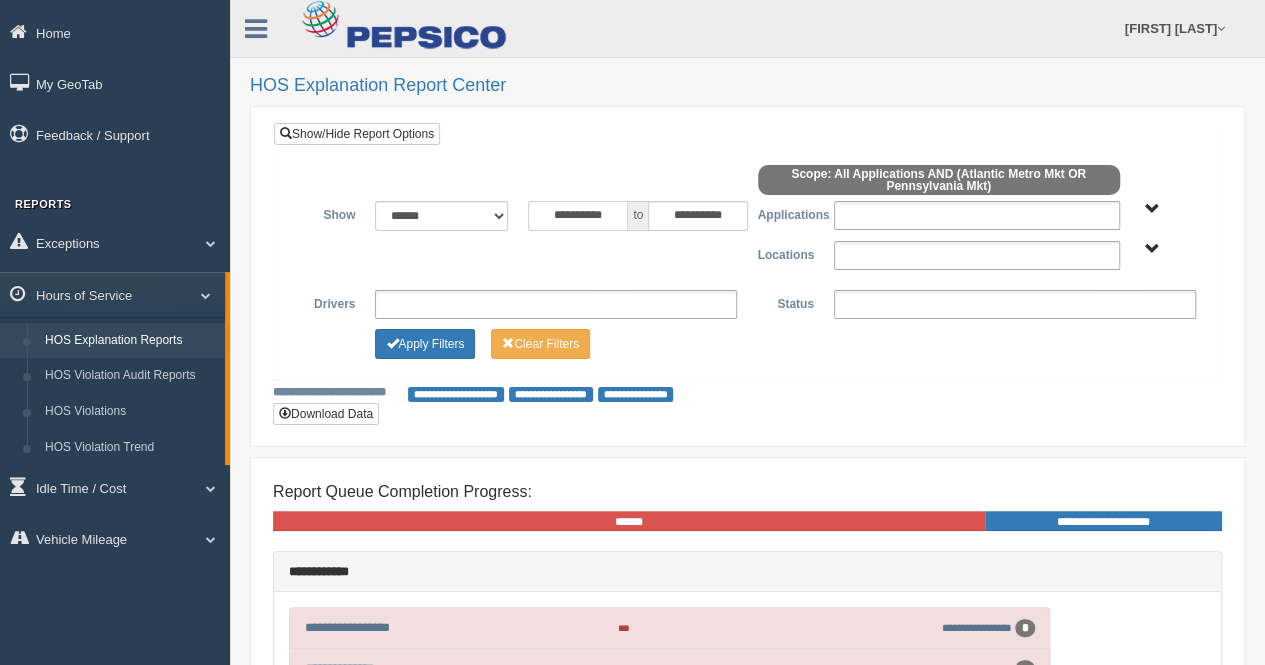 click on "**********" at bounding box center [578, 205] 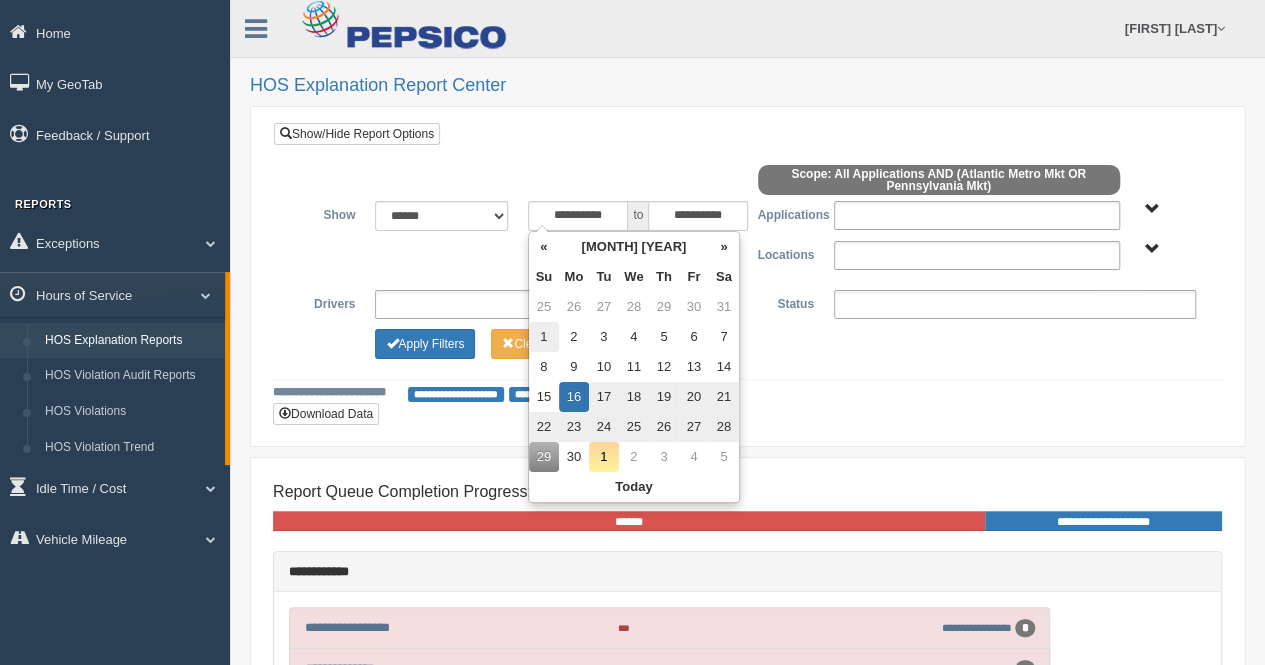 click on "1" at bounding box center (544, 307) 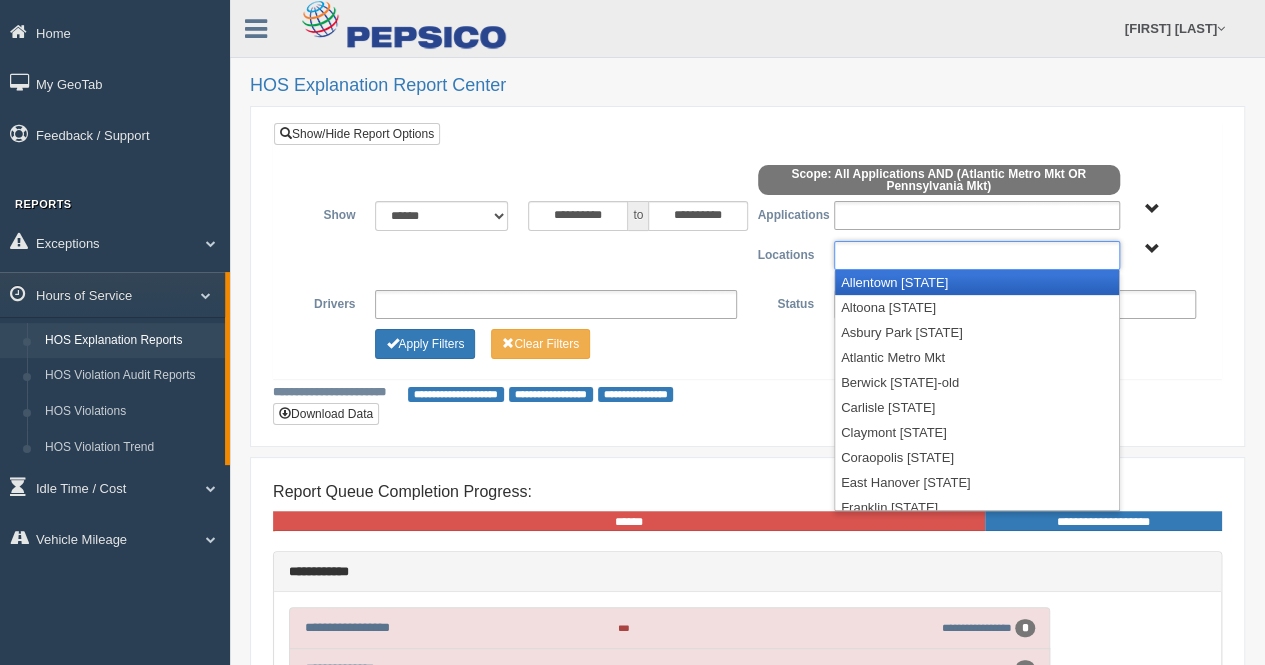 click at bounding box center [977, 244] 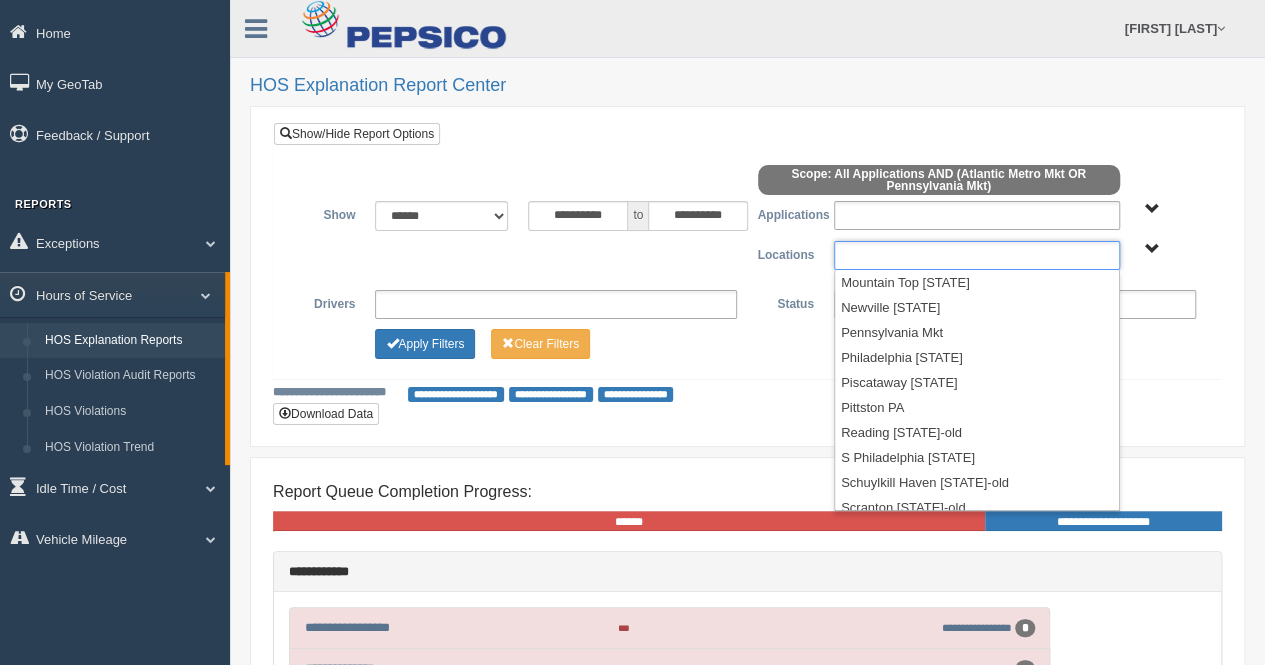 scroll, scrollTop: 300, scrollLeft: 0, axis: vertical 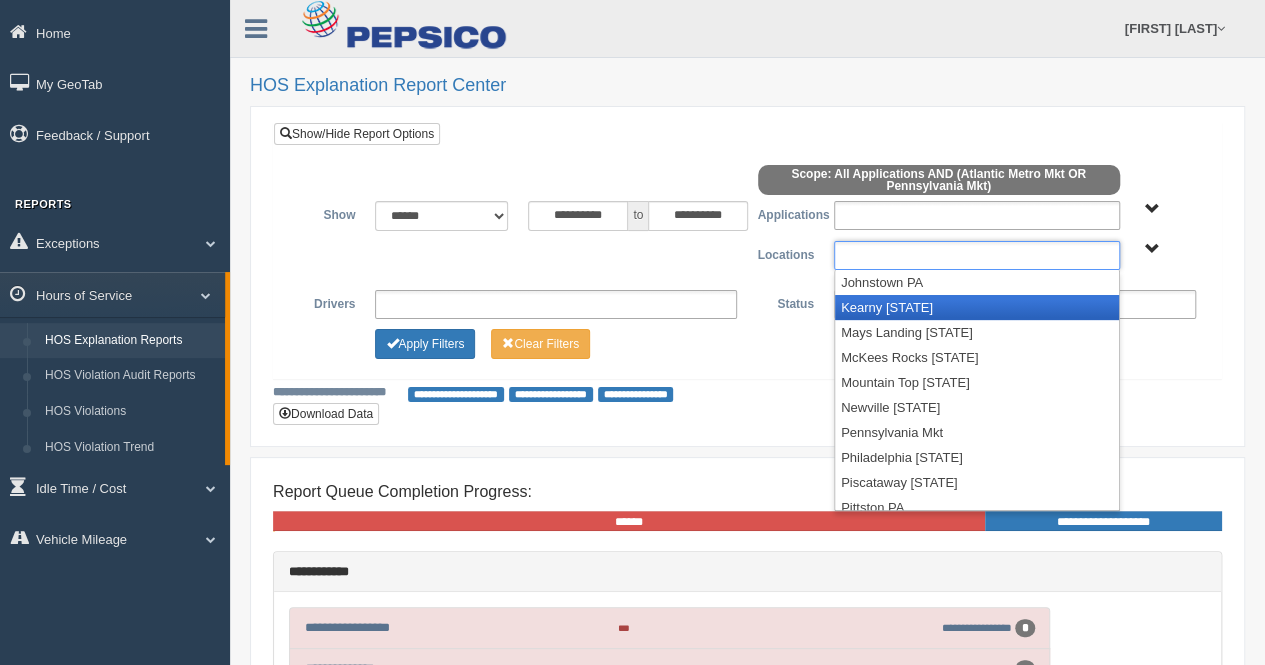 click on "Kearny NJ" at bounding box center [977, 296] 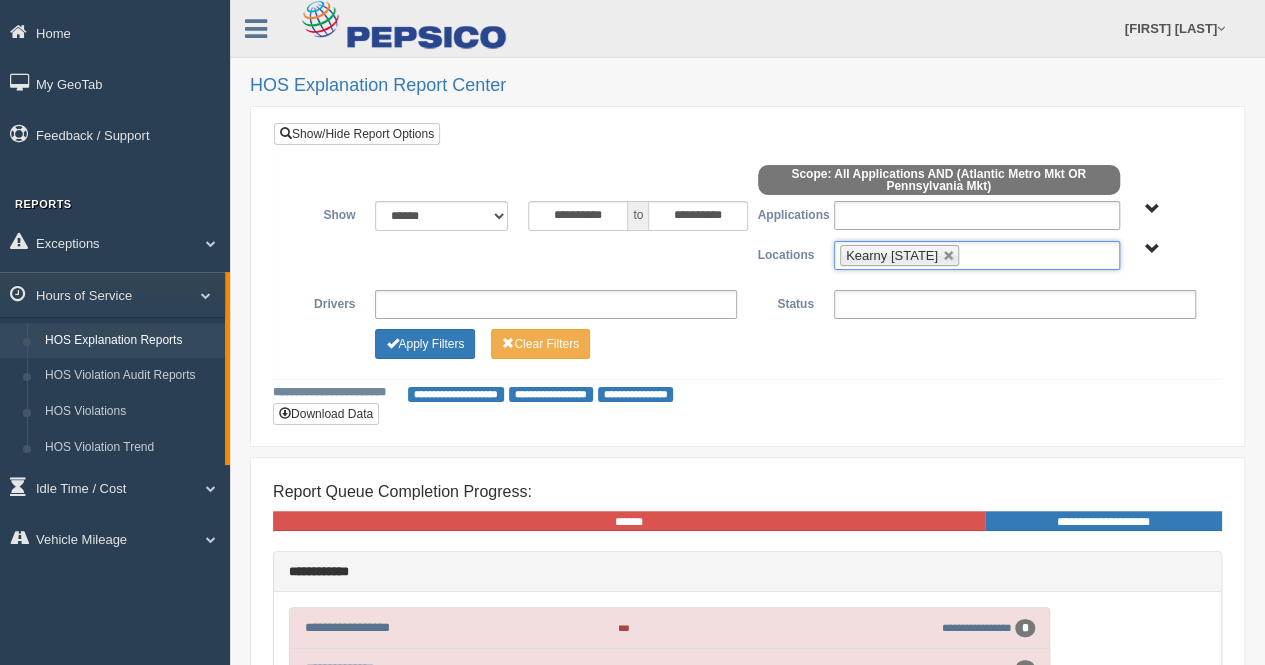 click on "**********" at bounding box center [747, 271] 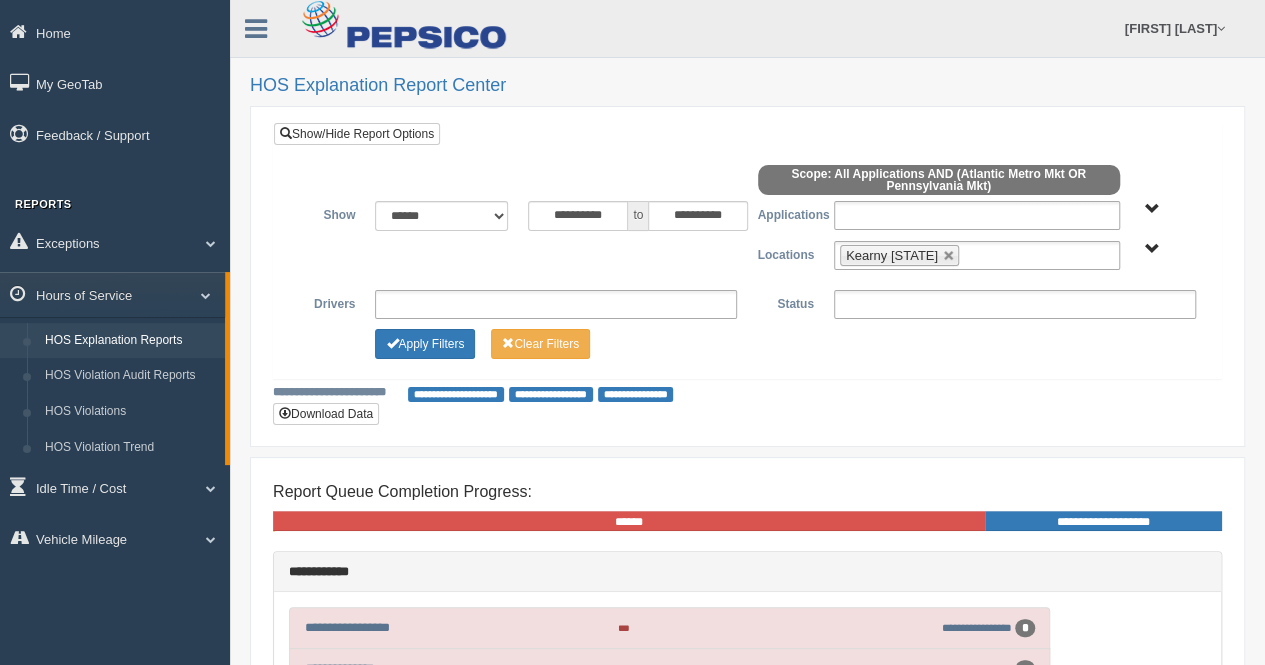 click on "**********" at bounding box center (747, 271) 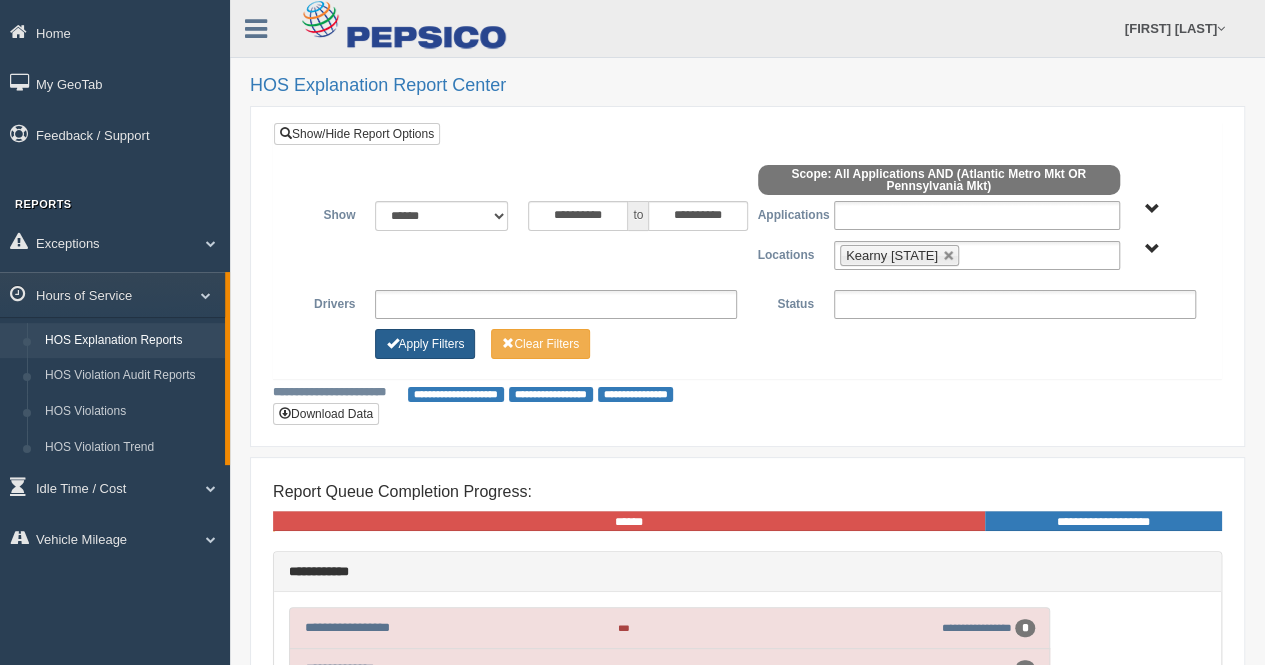 click on "Apply Filters" at bounding box center [425, 333] 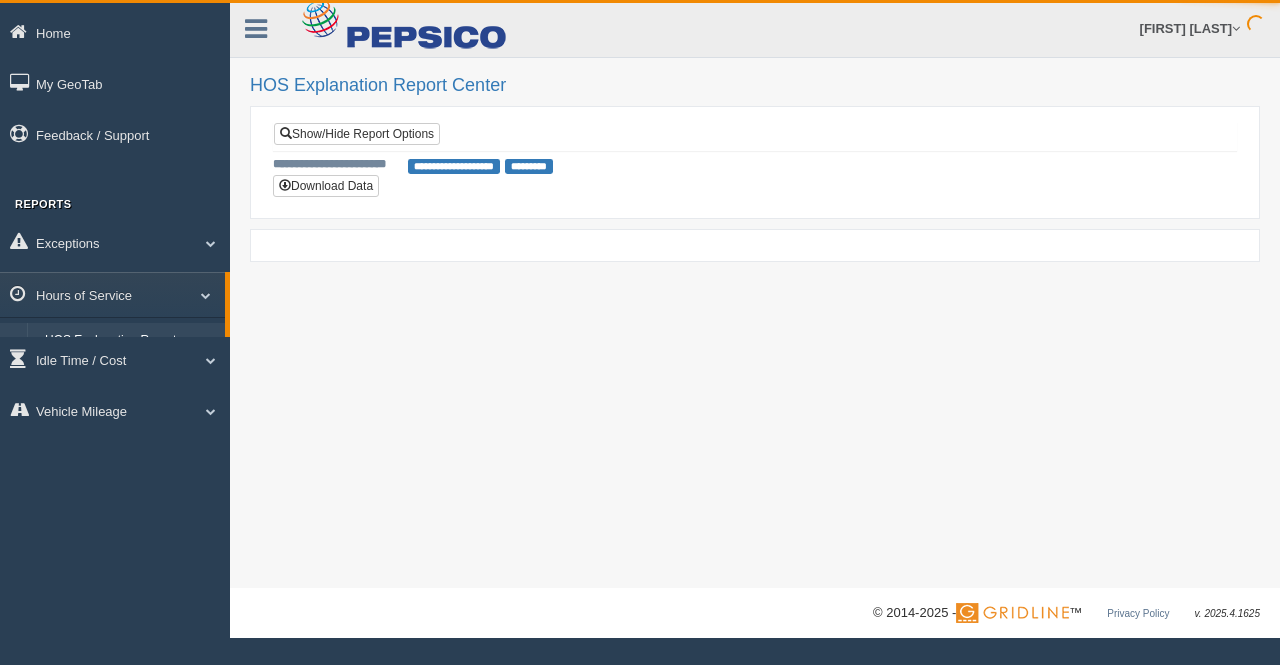 scroll, scrollTop: 0, scrollLeft: 0, axis: both 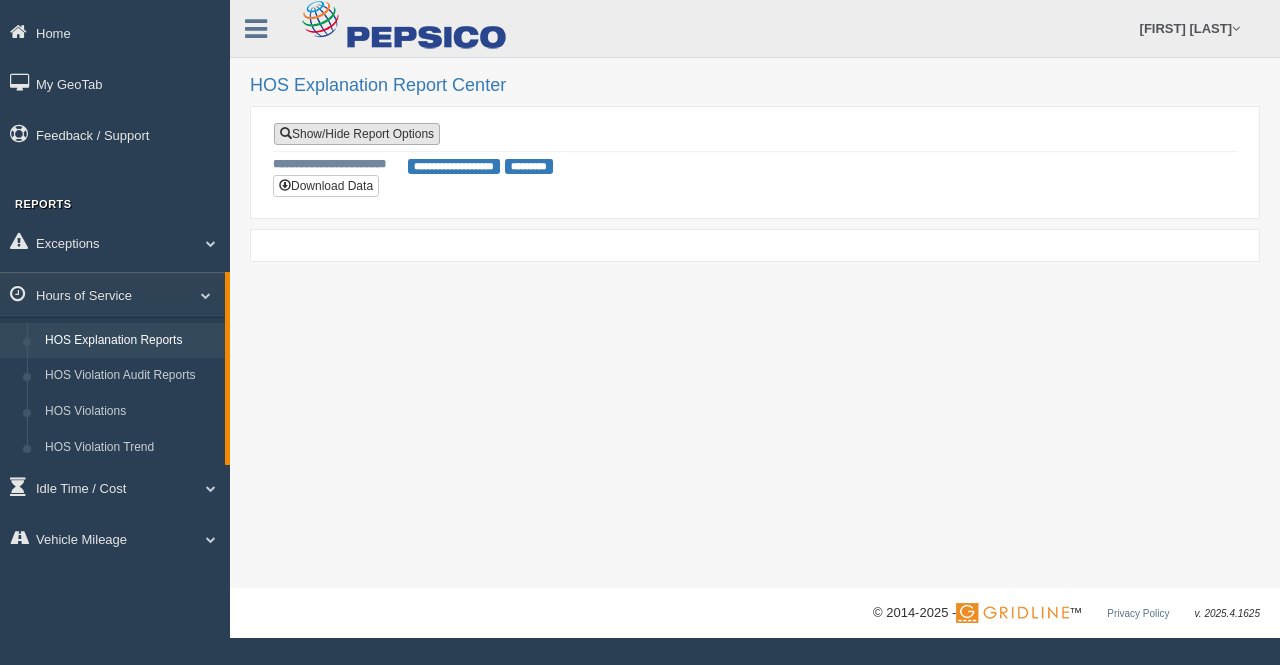 click on "Show/Hide Report Options" at bounding box center (357, 134) 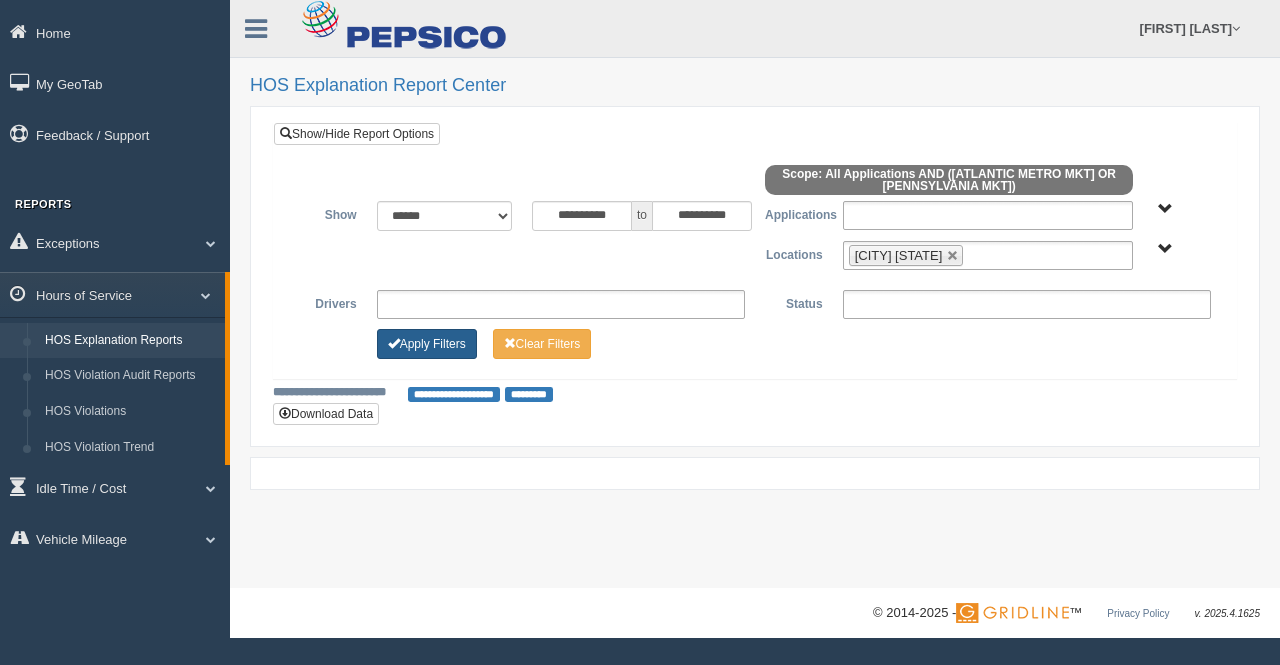 click on "Apply Filters" at bounding box center [427, 333] 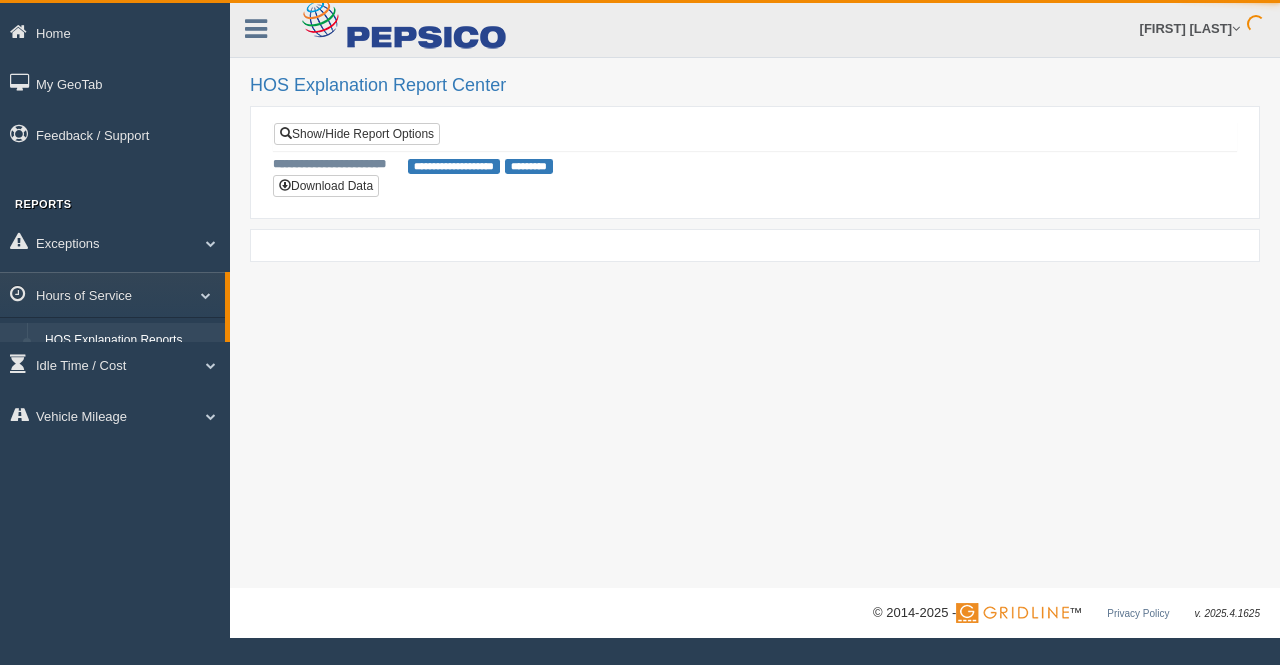 scroll, scrollTop: 0, scrollLeft: 0, axis: both 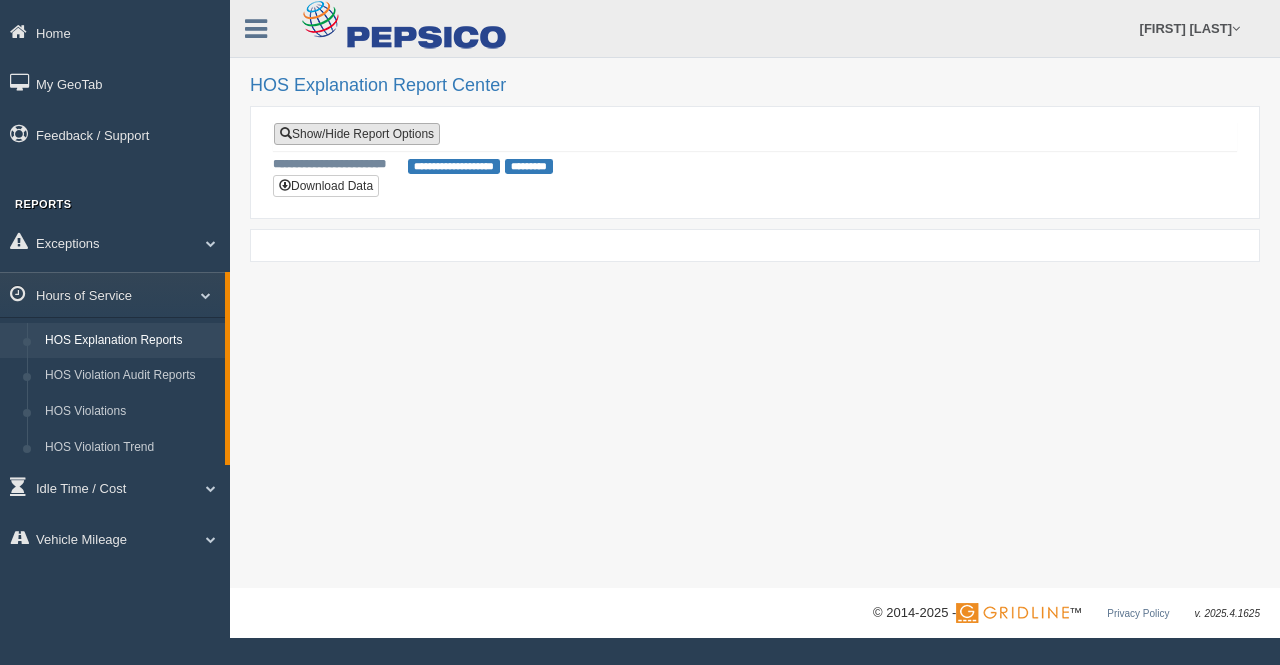 click on "Show/Hide Report Options" at bounding box center [357, 134] 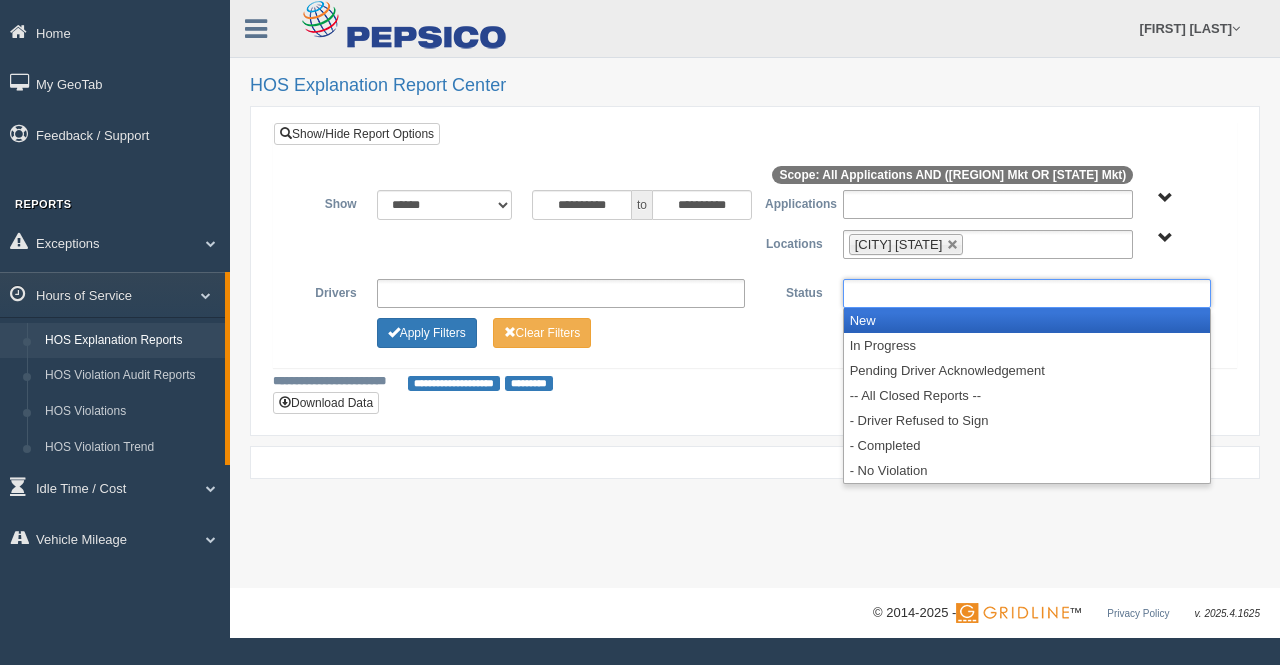 click at bounding box center [1027, 293] 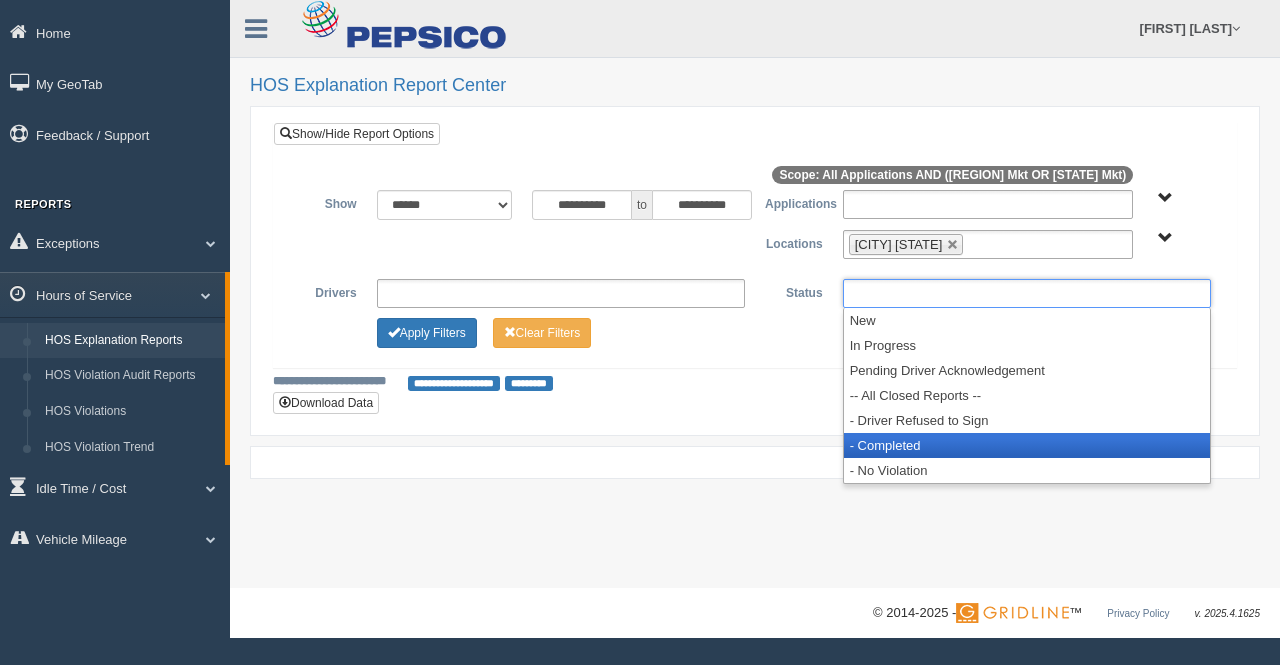 click on "- Completed" at bounding box center [1027, 445] 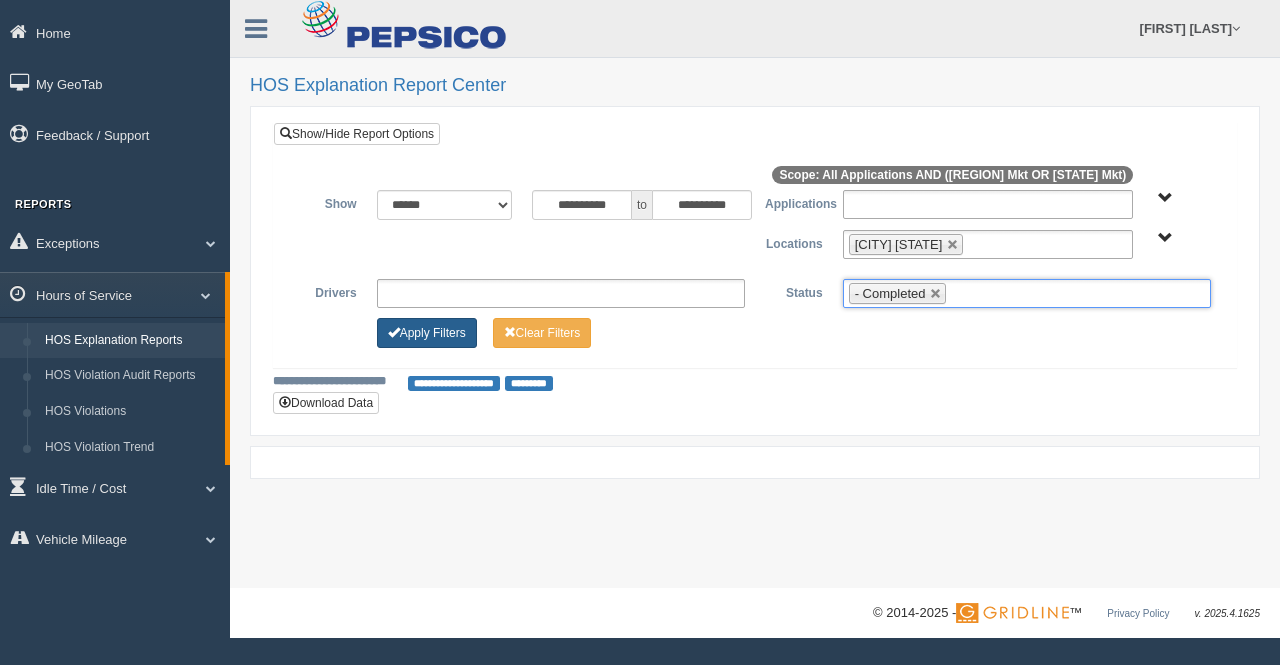 click on "Apply Filters" at bounding box center (427, 333) 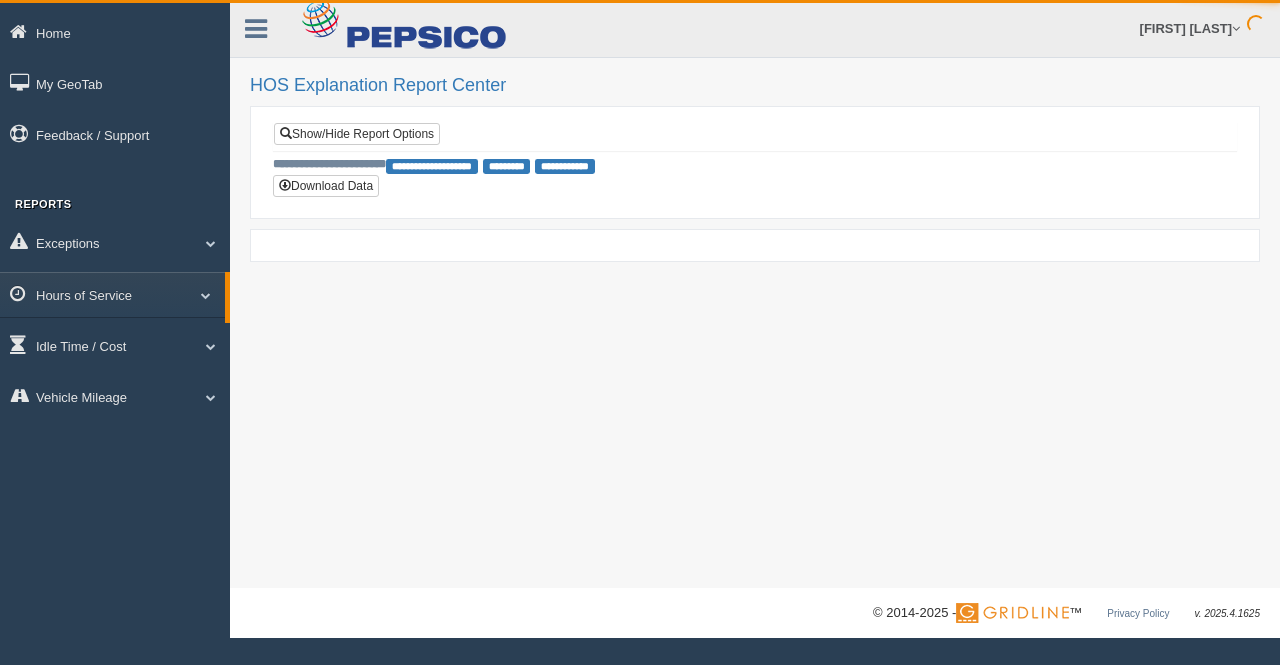 scroll, scrollTop: 0, scrollLeft: 0, axis: both 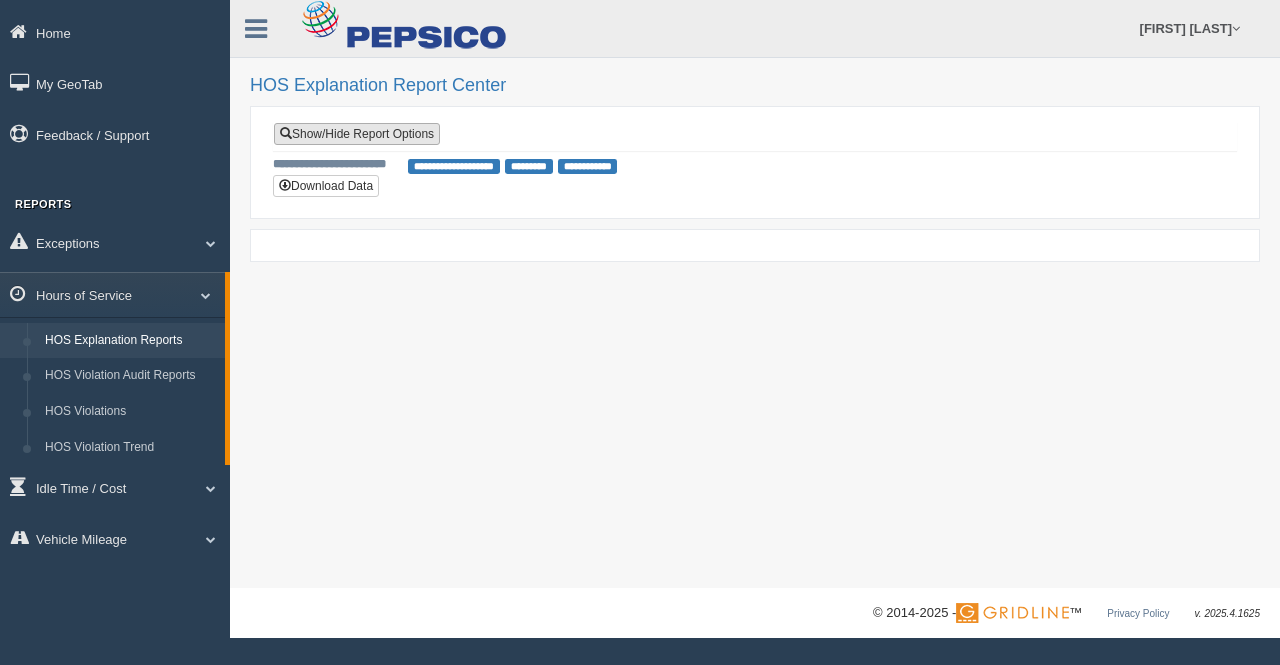 click on "Show/Hide Report Options" at bounding box center [357, 134] 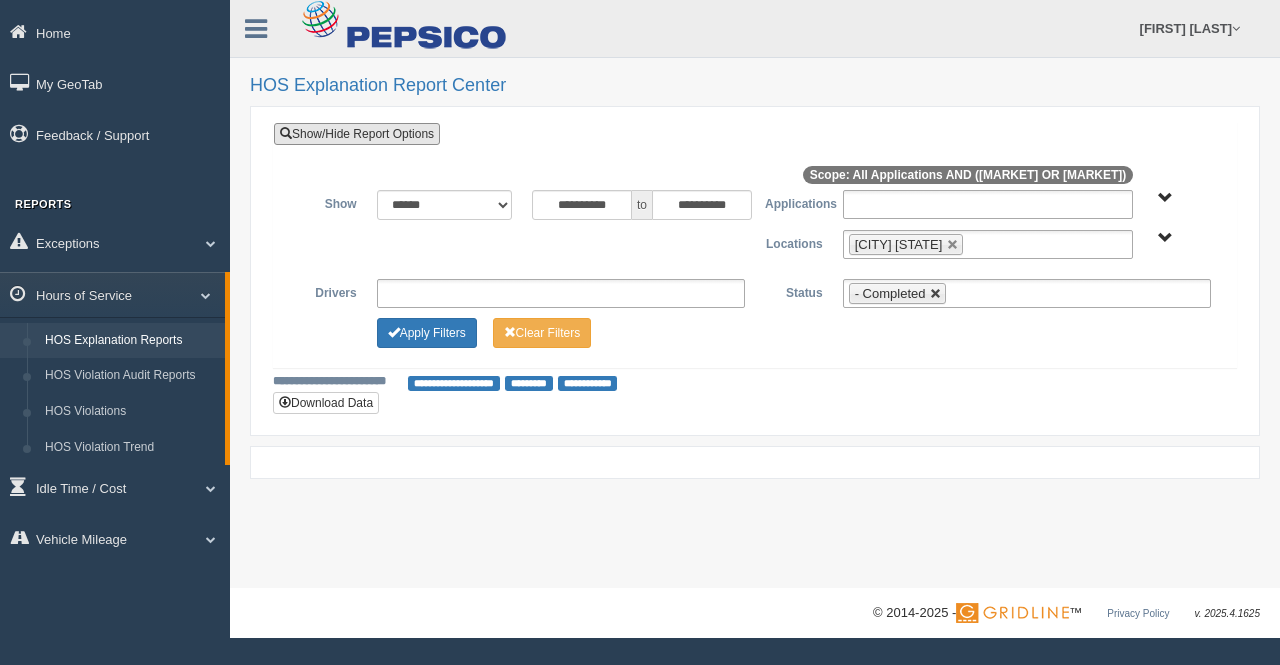 click at bounding box center (936, 294) 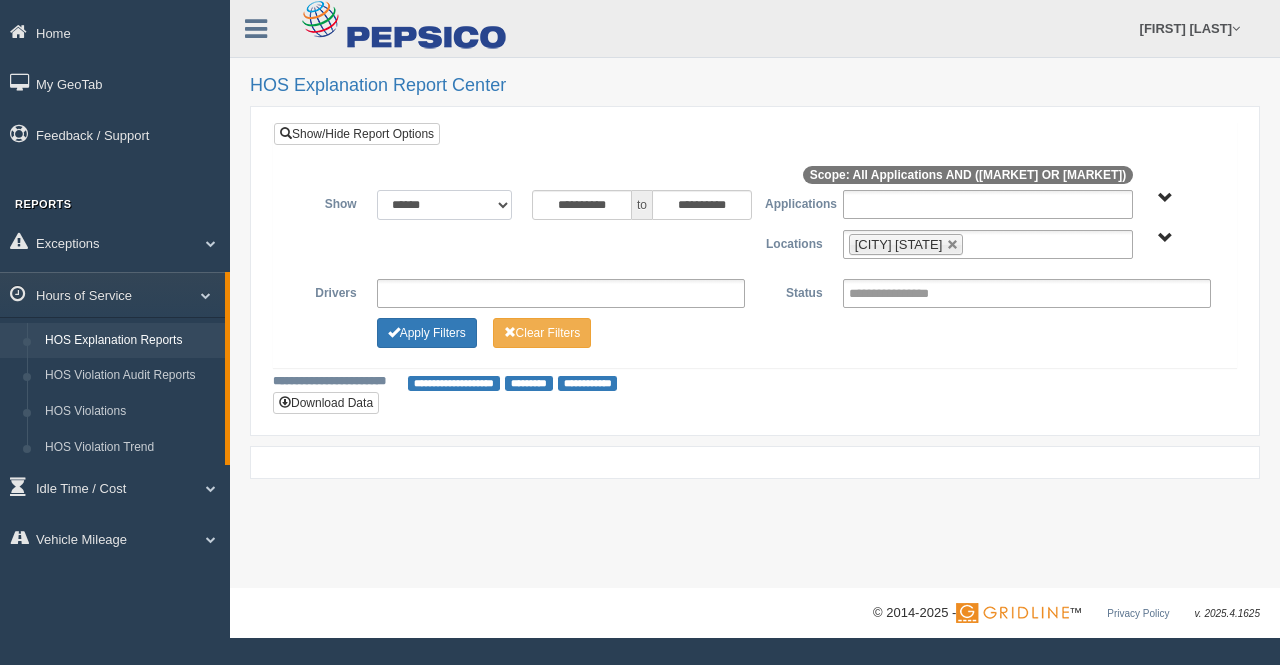 click on "**********" at bounding box center (445, 205) 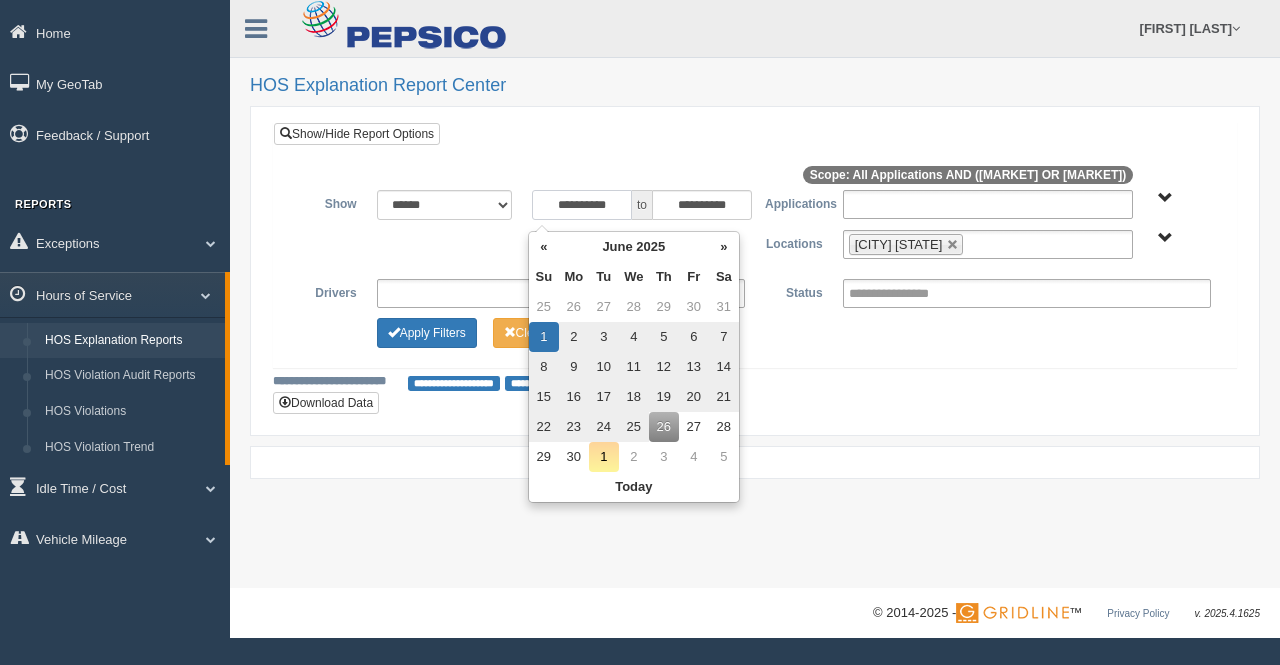 click on "**********" at bounding box center [582, 205] 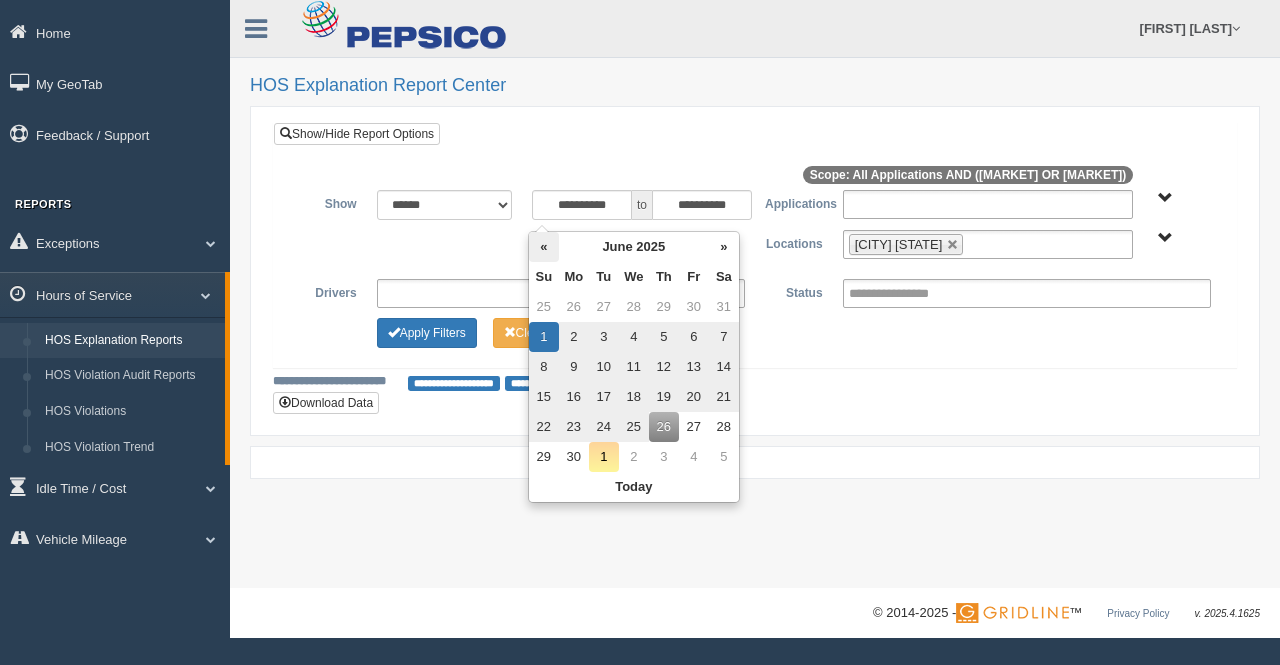 click on "«" at bounding box center (544, 247) 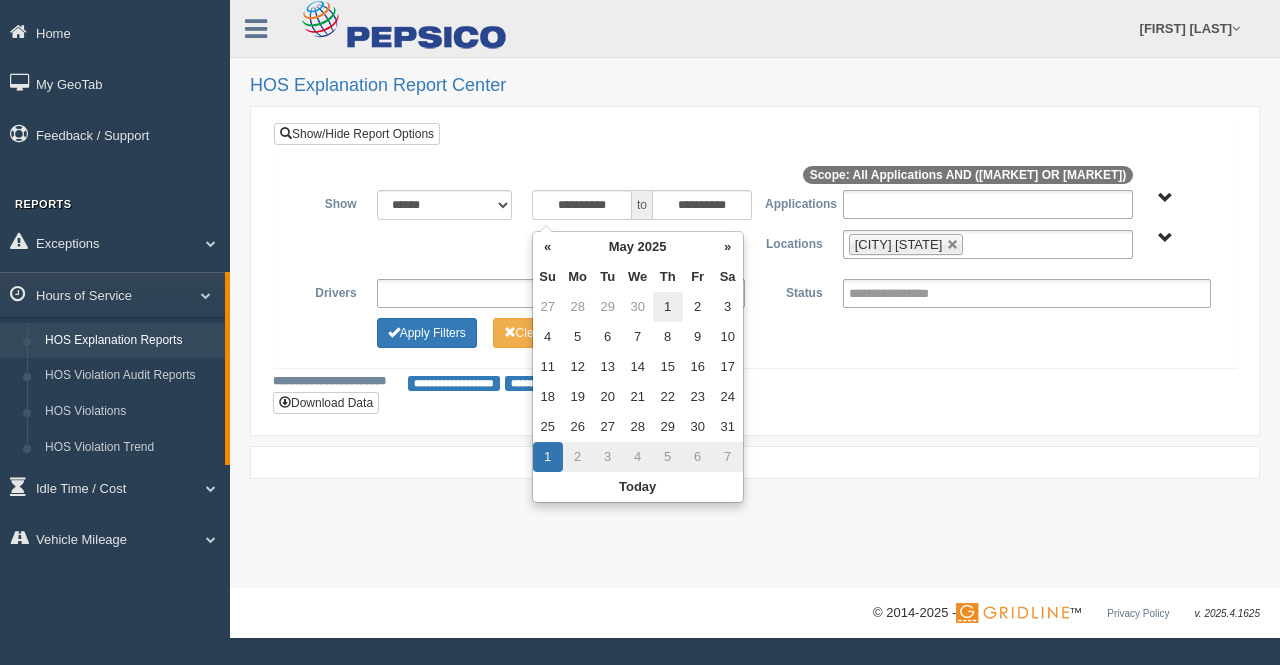 click on "1" at bounding box center (668, 307) 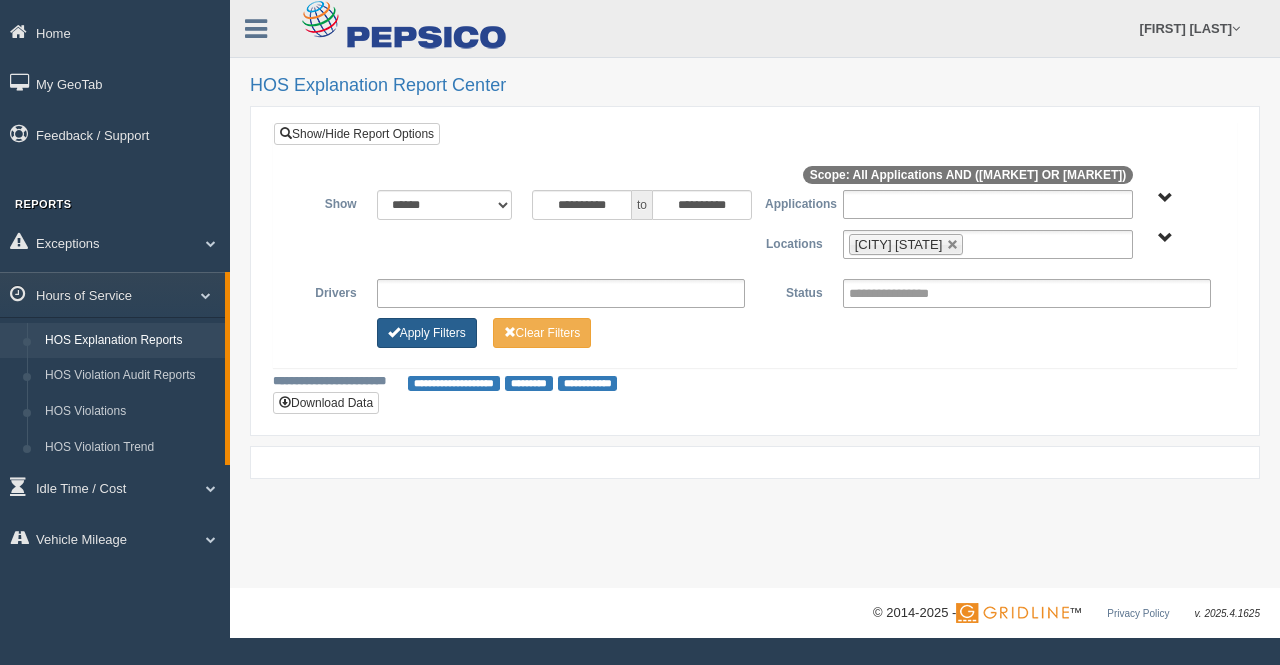 click on "Apply Filters" at bounding box center (427, 333) 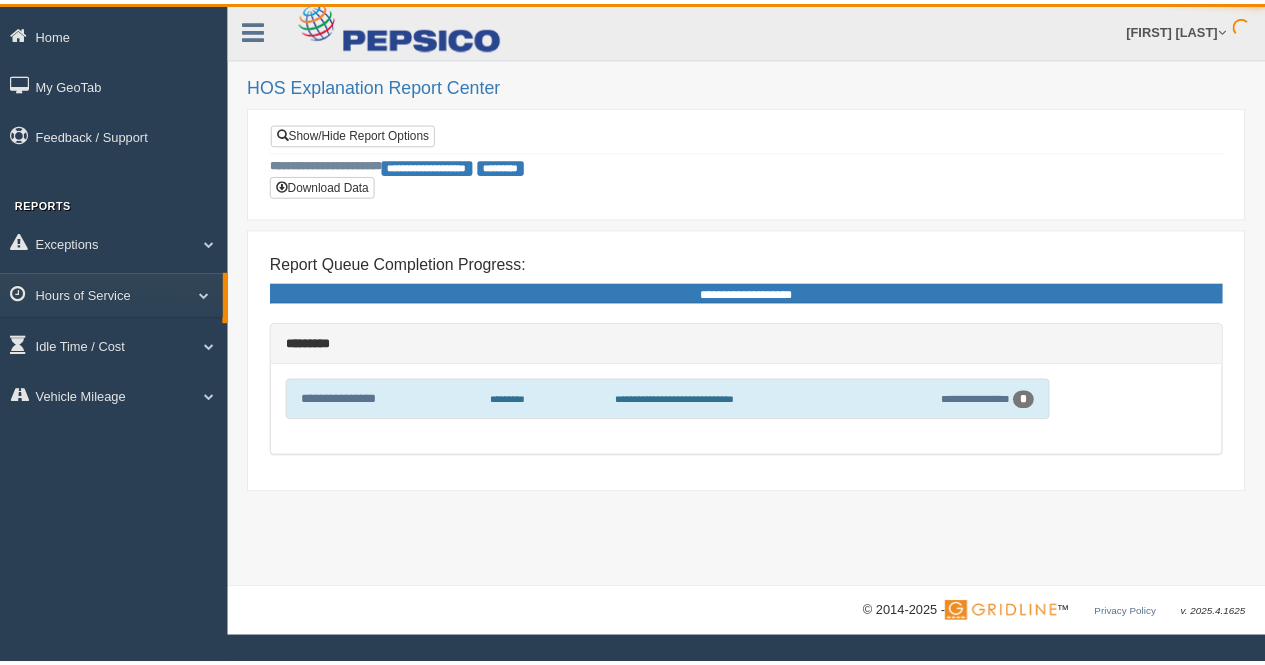 scroll, scrollTop: 0, scrollLeft: 0, axis: both 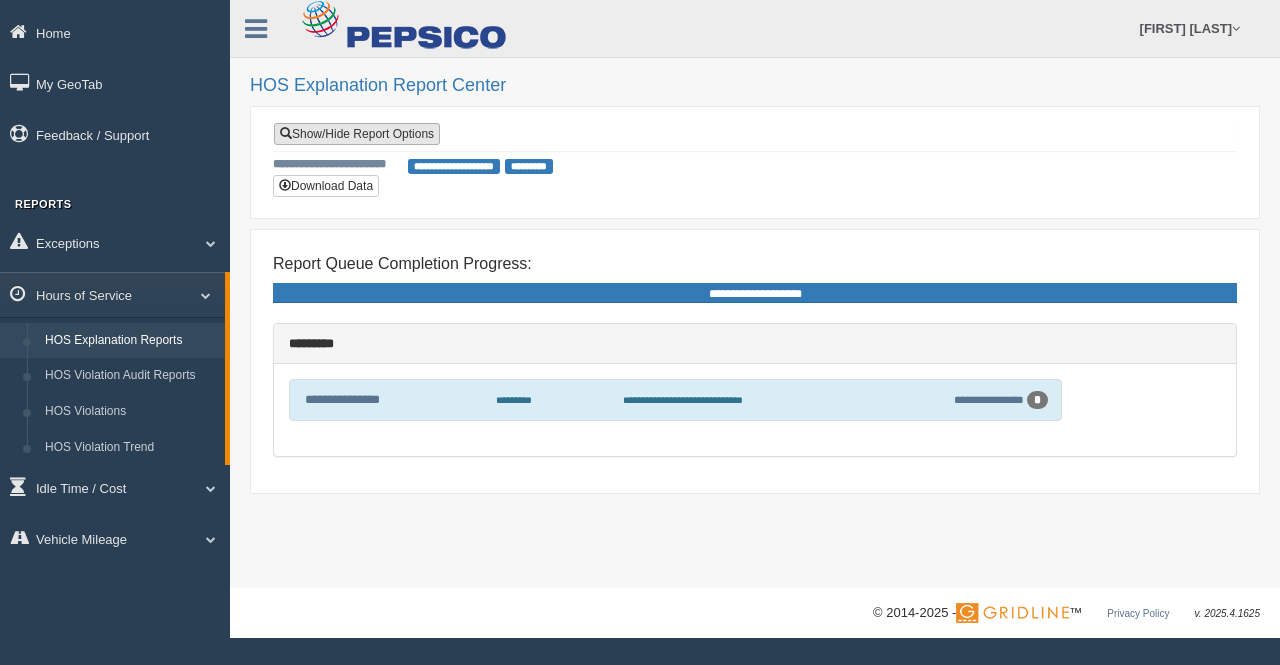 click on "Show/Hide Report Options" at bounding box center [357, 134] 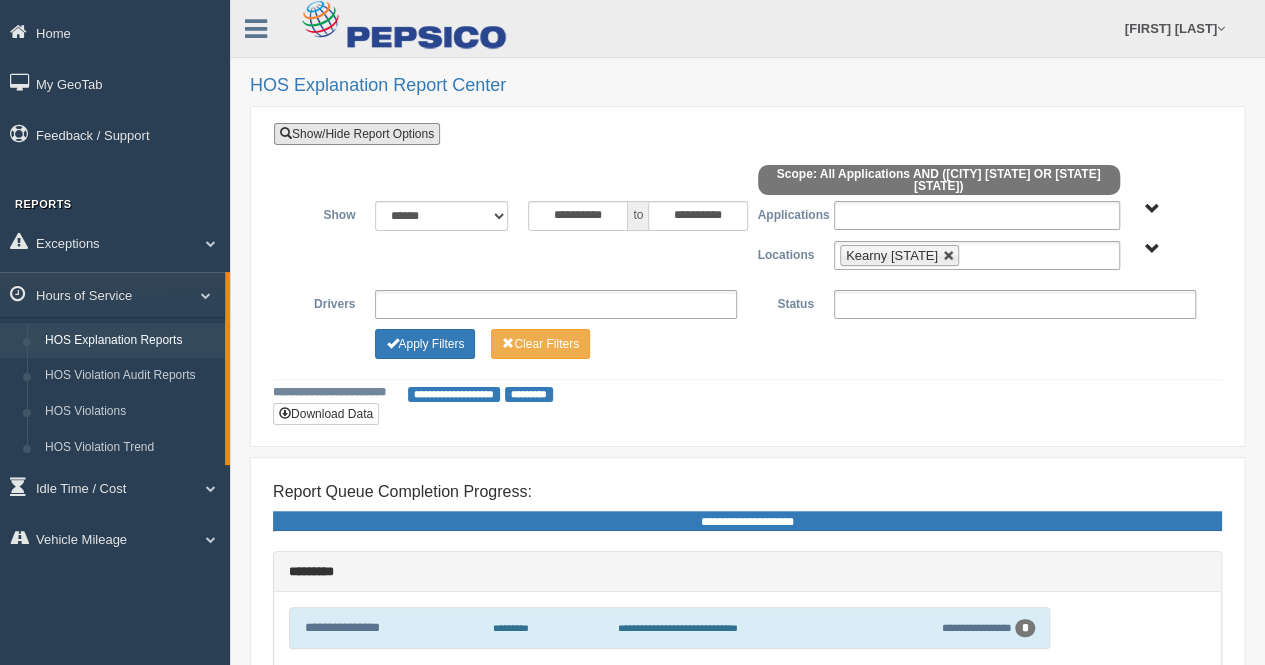 click at bounding box center [945, 256] 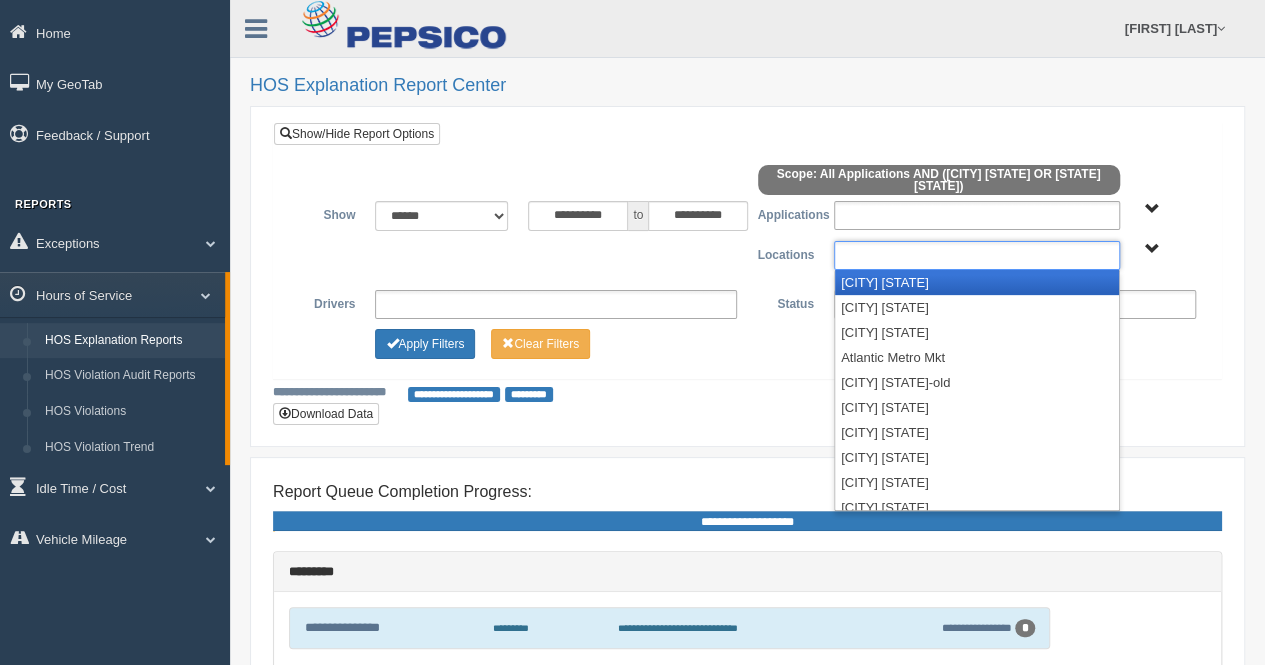 click at bounding box center (909, 255) 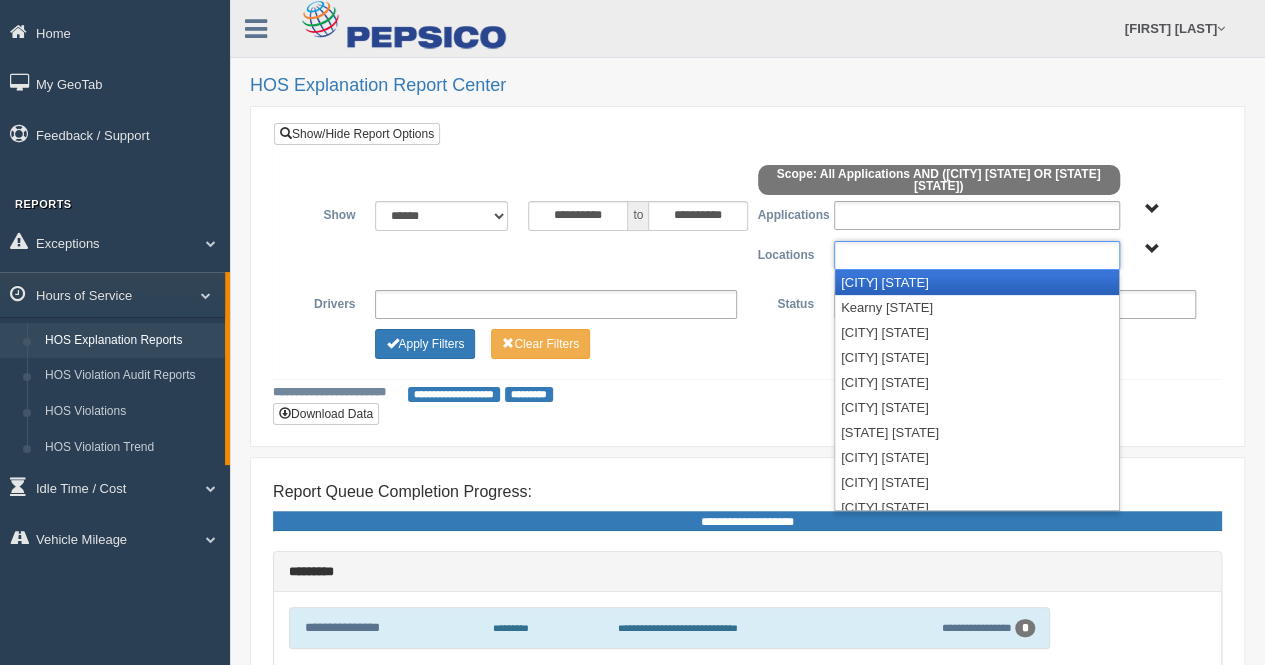 scroll, scrollTop: 200, scrollLeft: 0, axis: vertical 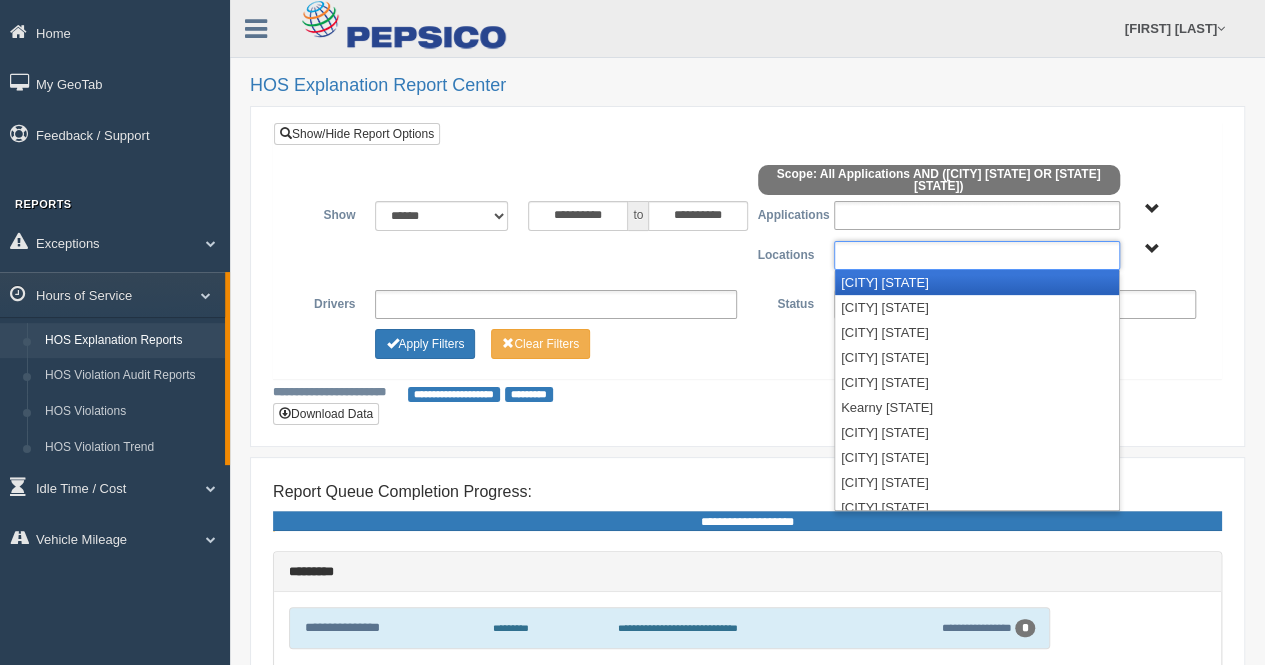 click on "[CITY] [STATE]" at bounding box center [977, 282] 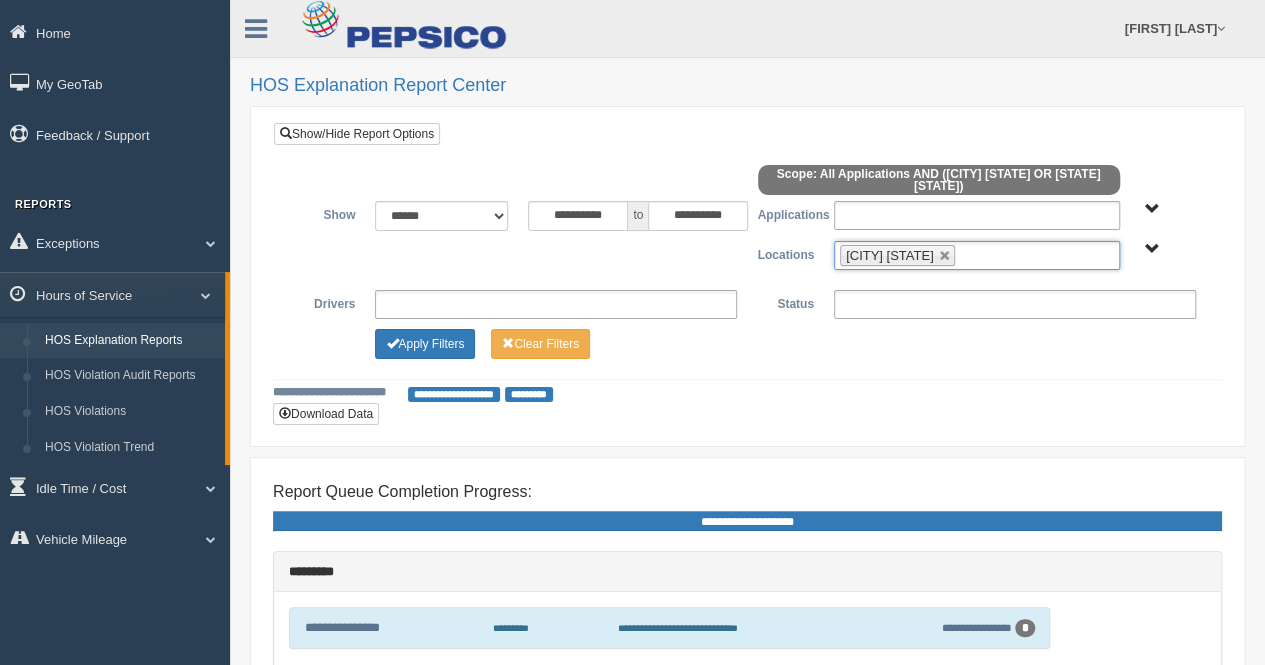 scroll, scrollTop: 174, scrollLeft: 0, axis: vertical 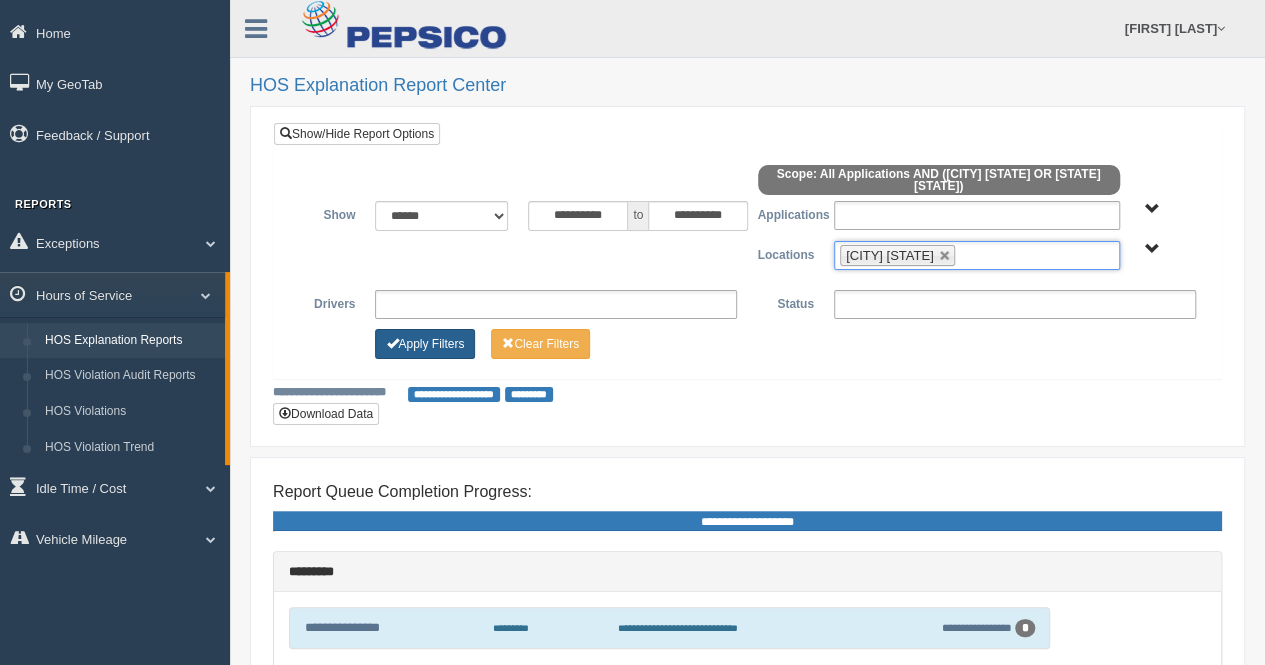 click on "Apply Filters" at bounding box center [425, 344] 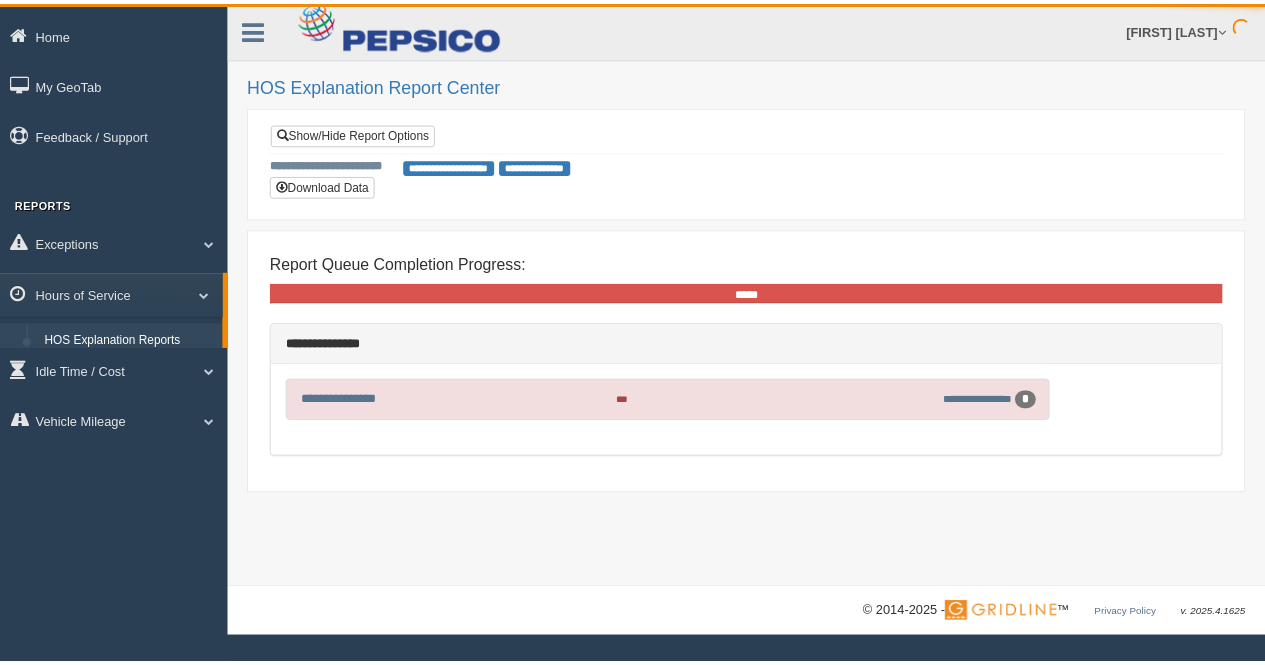 scroll, scrollTop: 0, scrollLeft: 0, axis: both 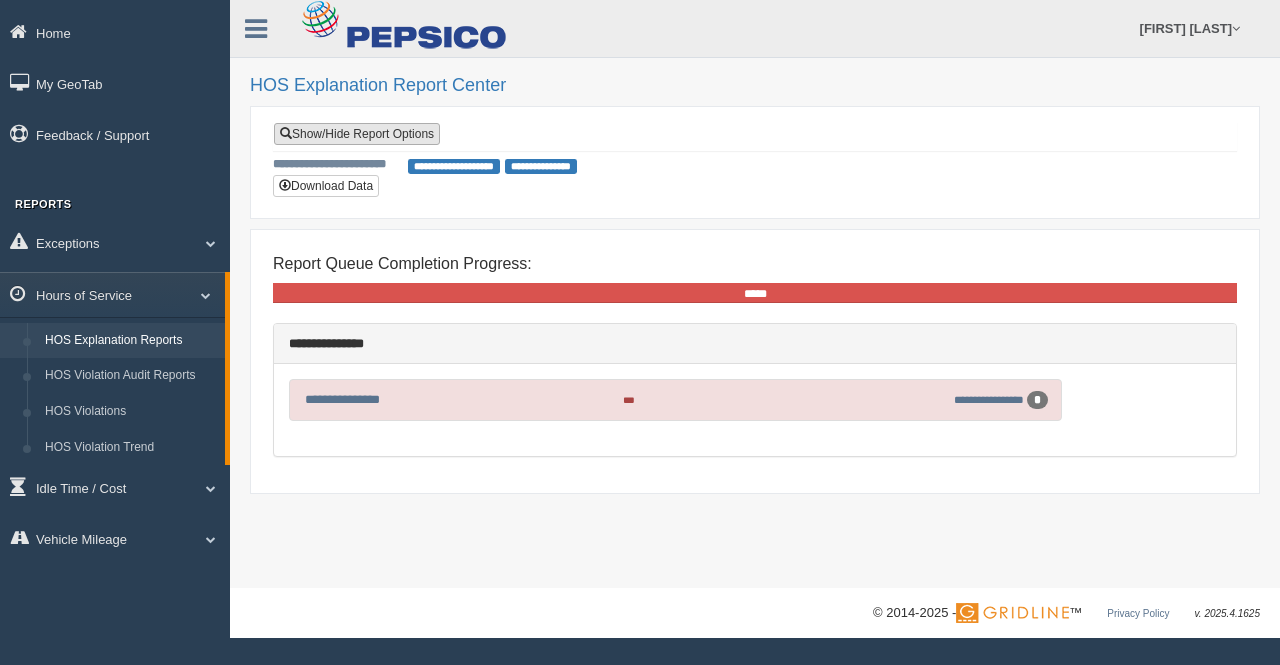 click on "Show/Hide Report Options" at bounding box center (357, 134) 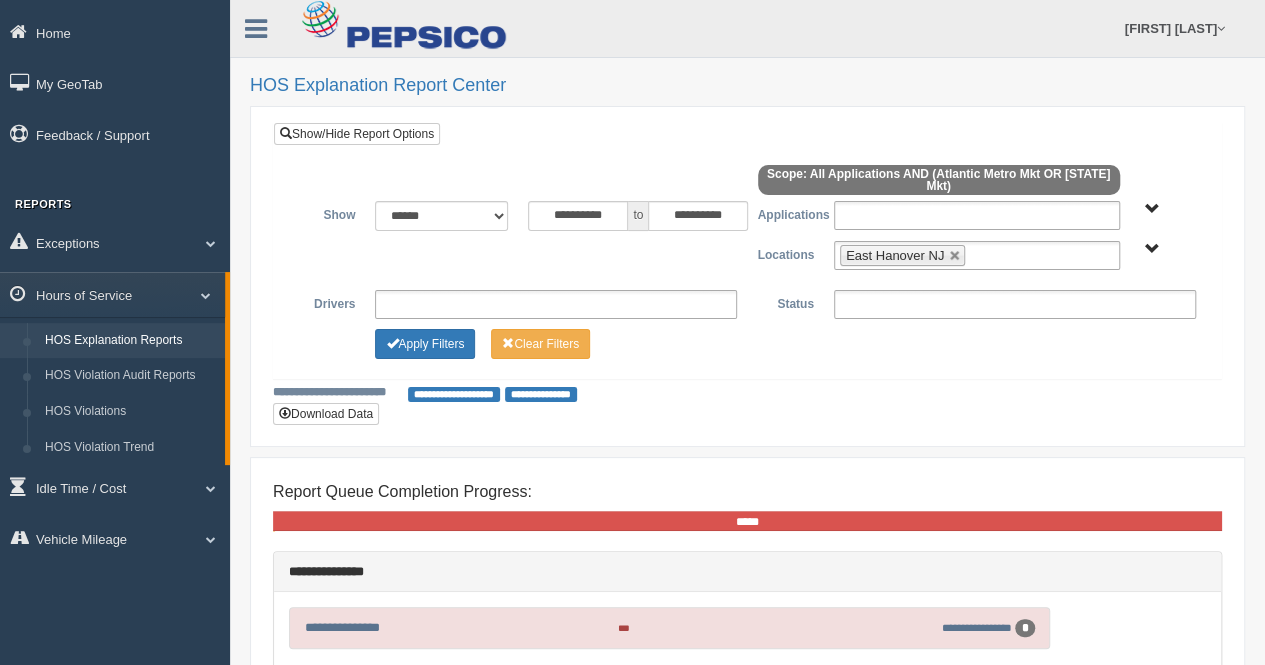 click at bounding box center (747, 183) 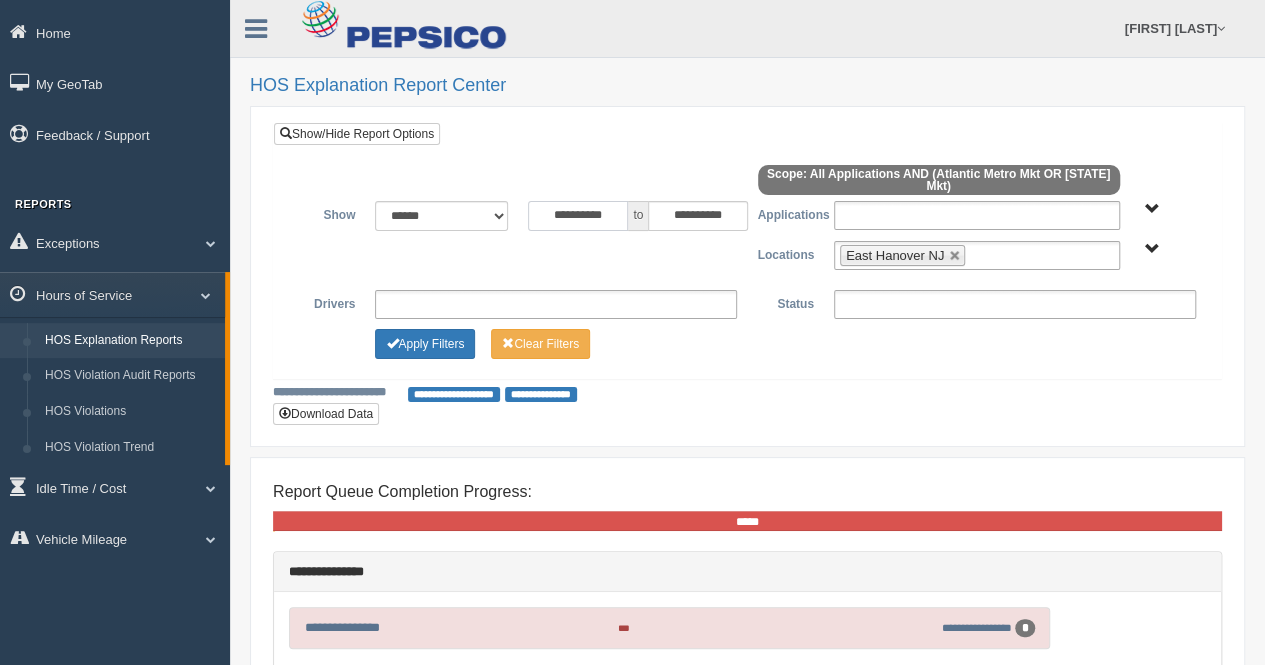 click on "**********" at bounding box center (578, 216) 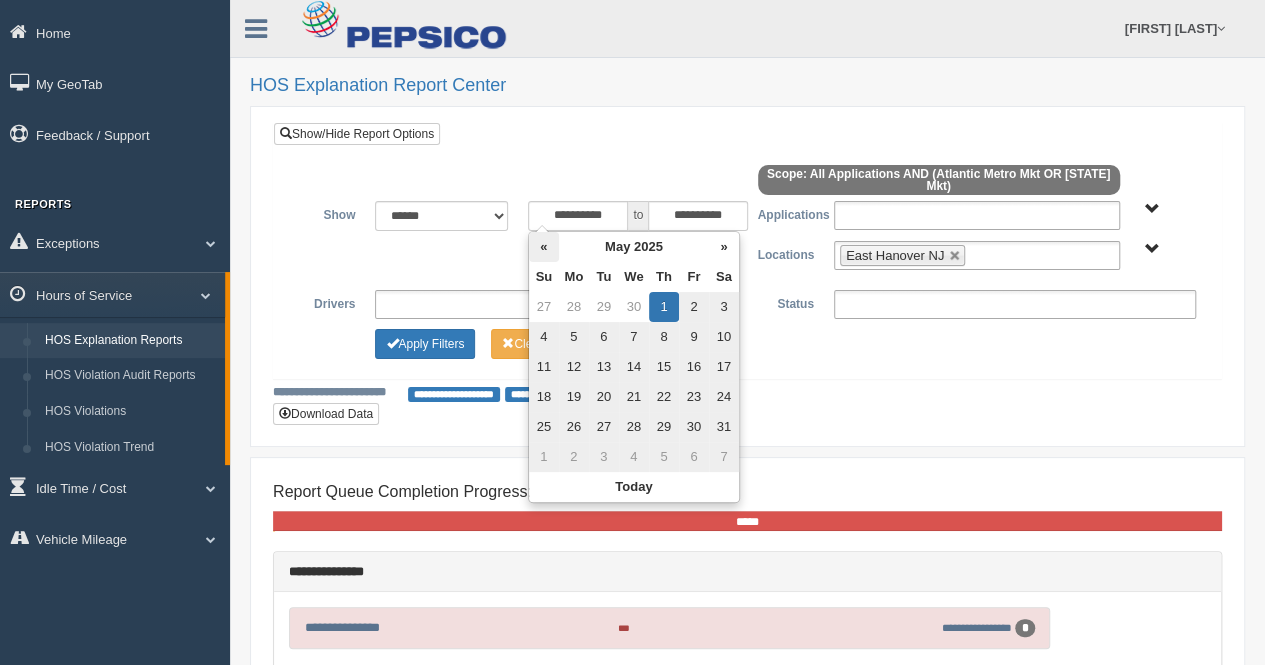 click on "«" at bounding box center [544, 247] 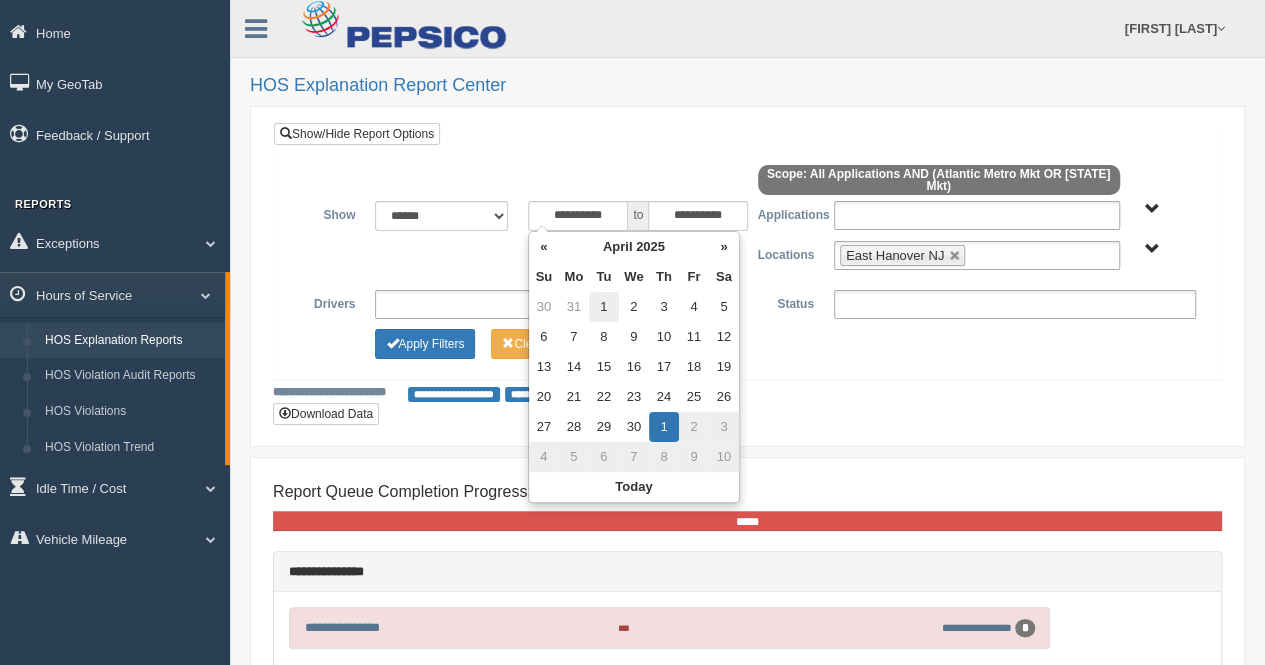 click on "1" at bounding box center [604, 307] 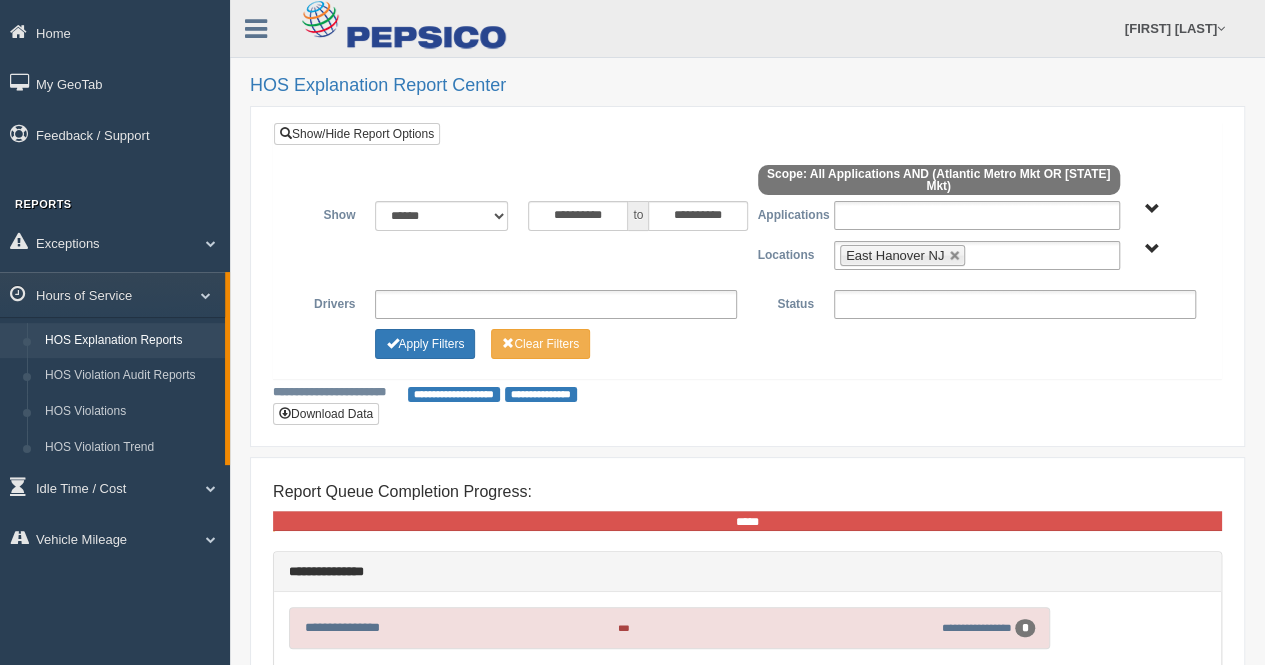 click on "**********" at bounding box center (747, 264) 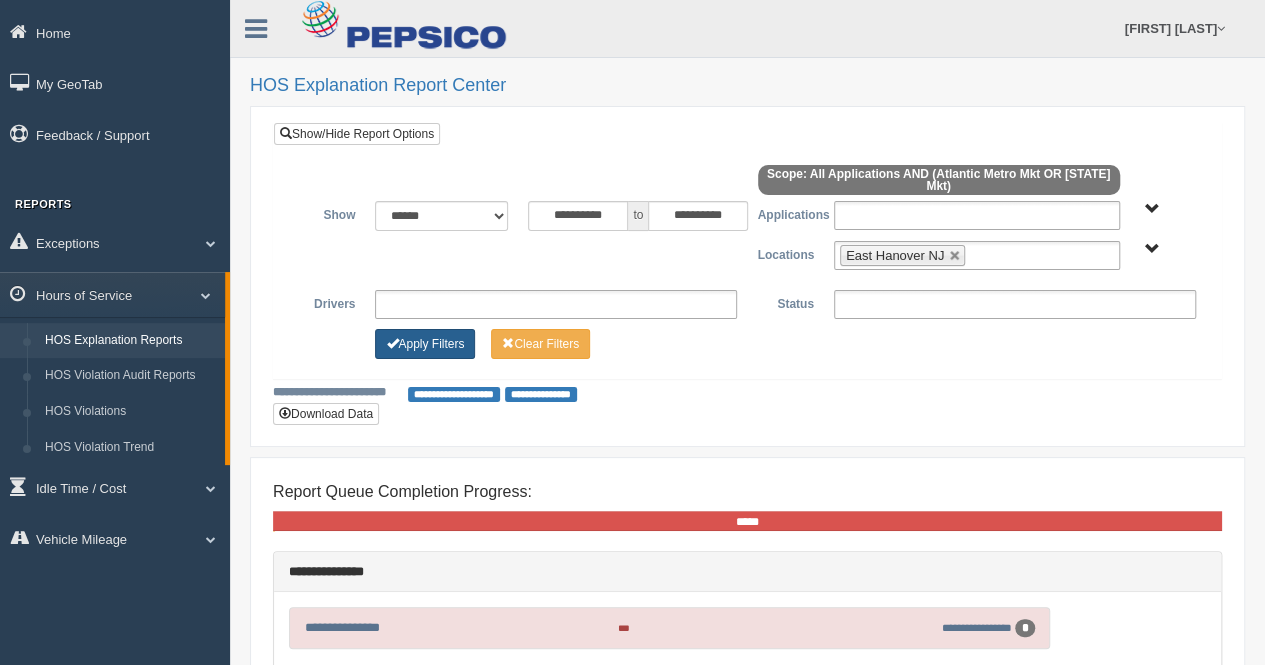 click on "Apply Filters" at bounding box center (425, 344) 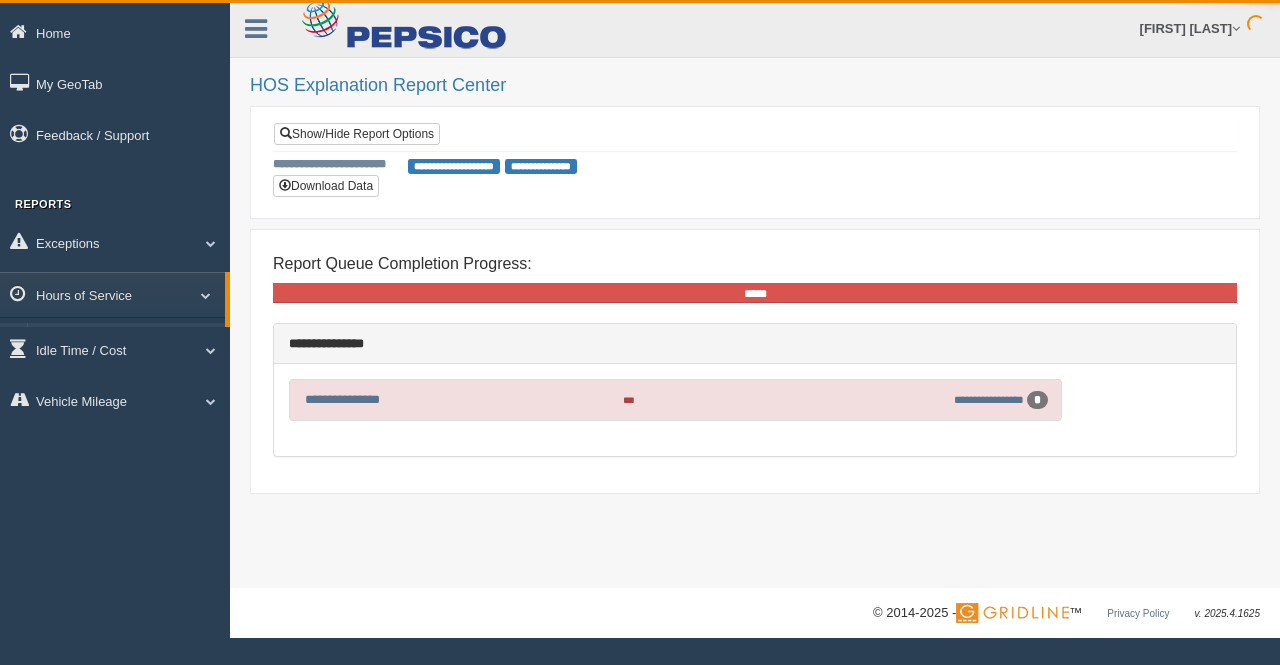 scroll, scrollTop: 0, scrollLeft: 0, axis: both 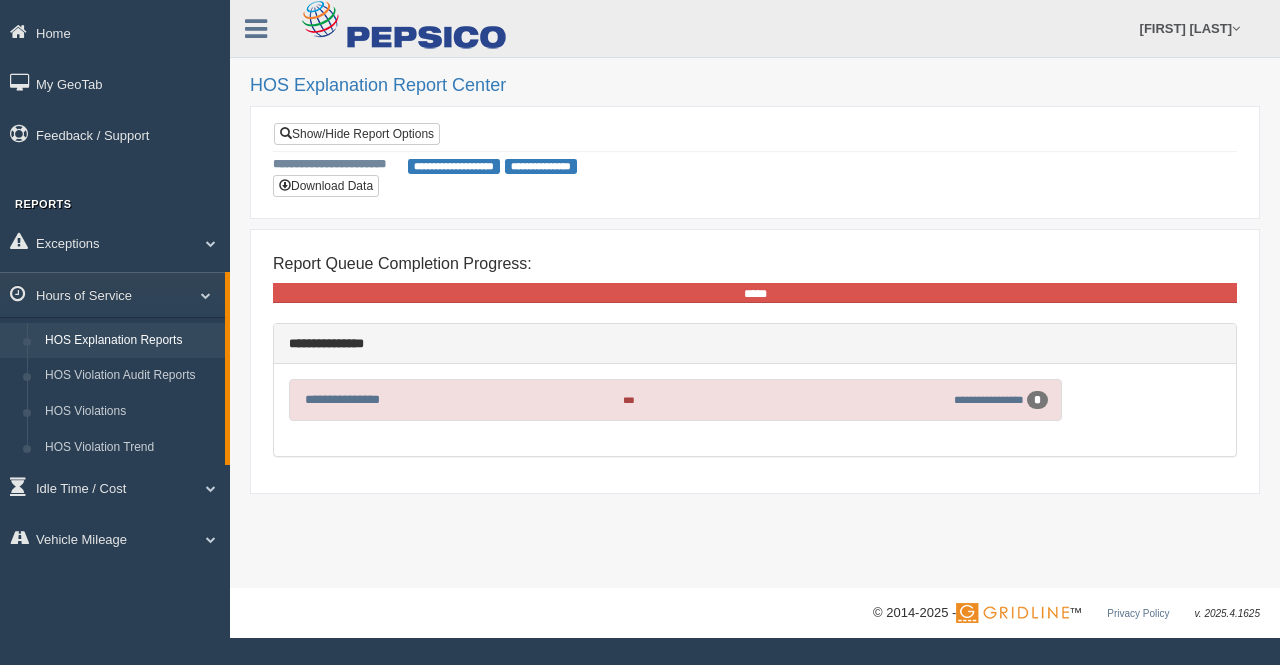 click on "**********" at bounding box center (675, 400) 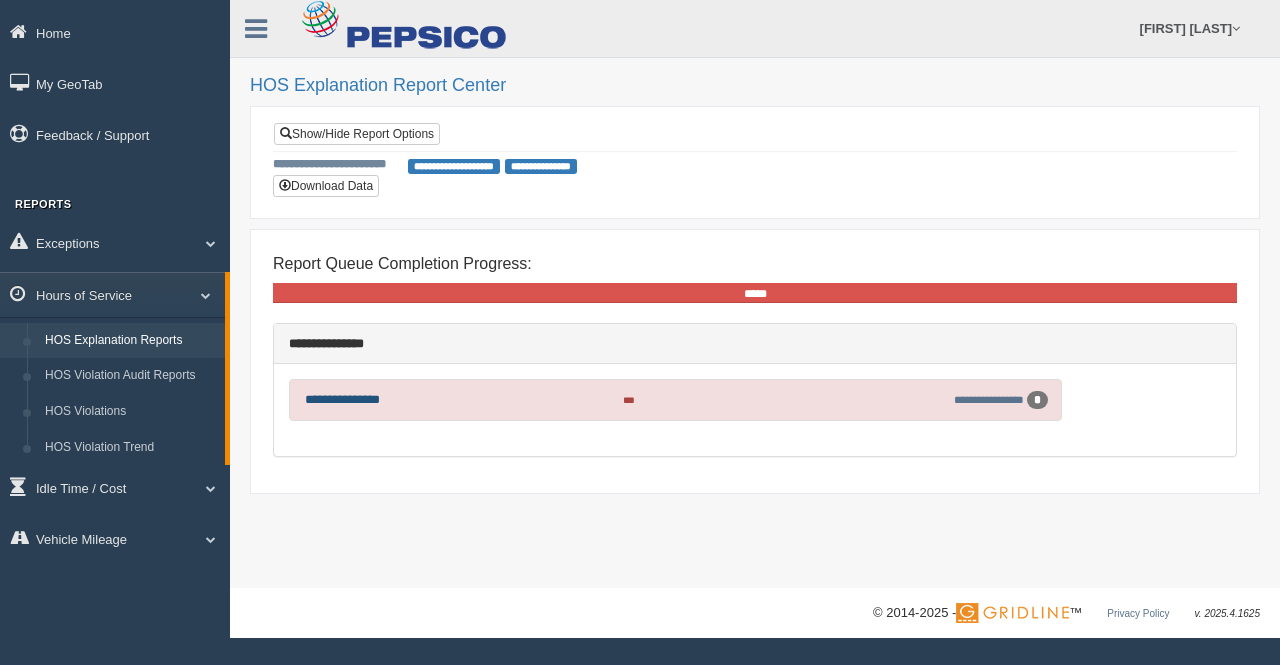 click on "**********" at bounding box center (342, 399) 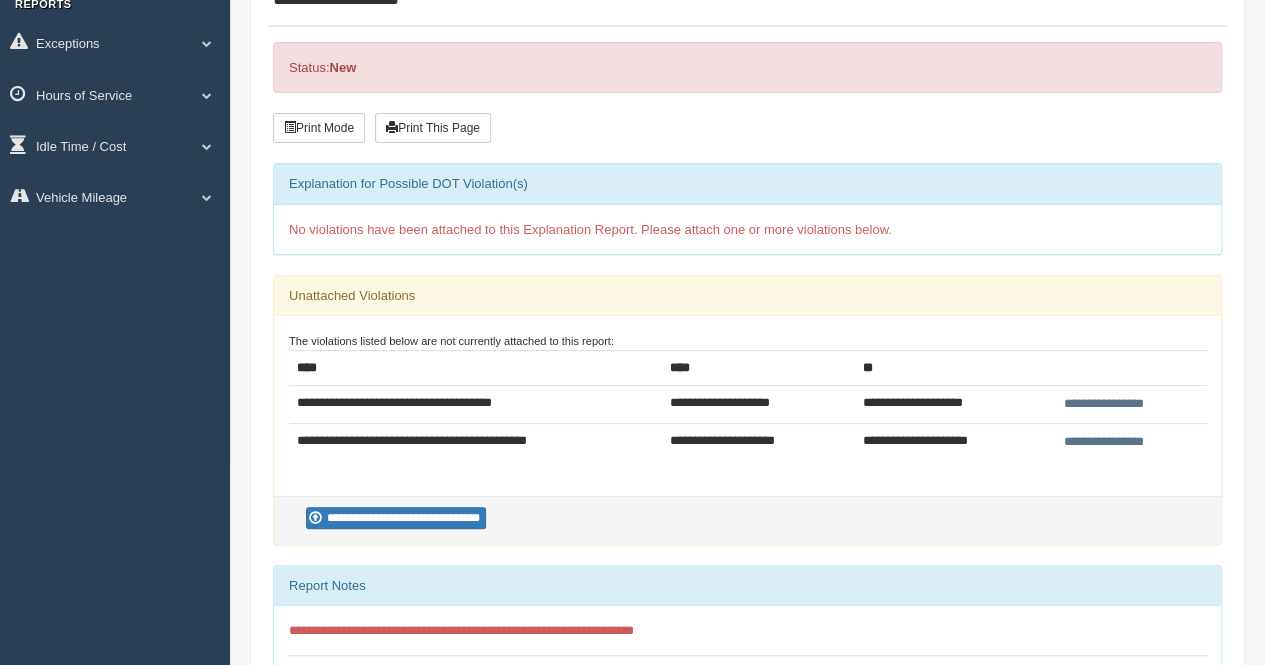 scroll, scrollTop: 0, scrollLeft: 0, axis: both 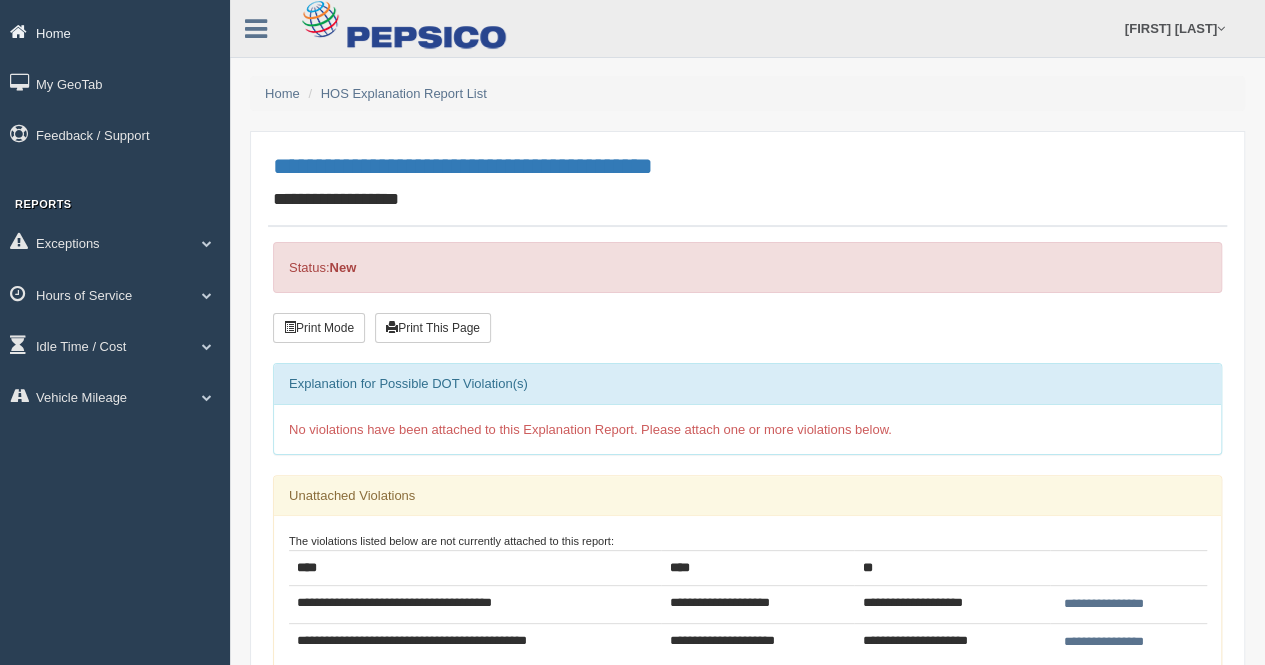 click on "Home" at bounding box center [115, 32] 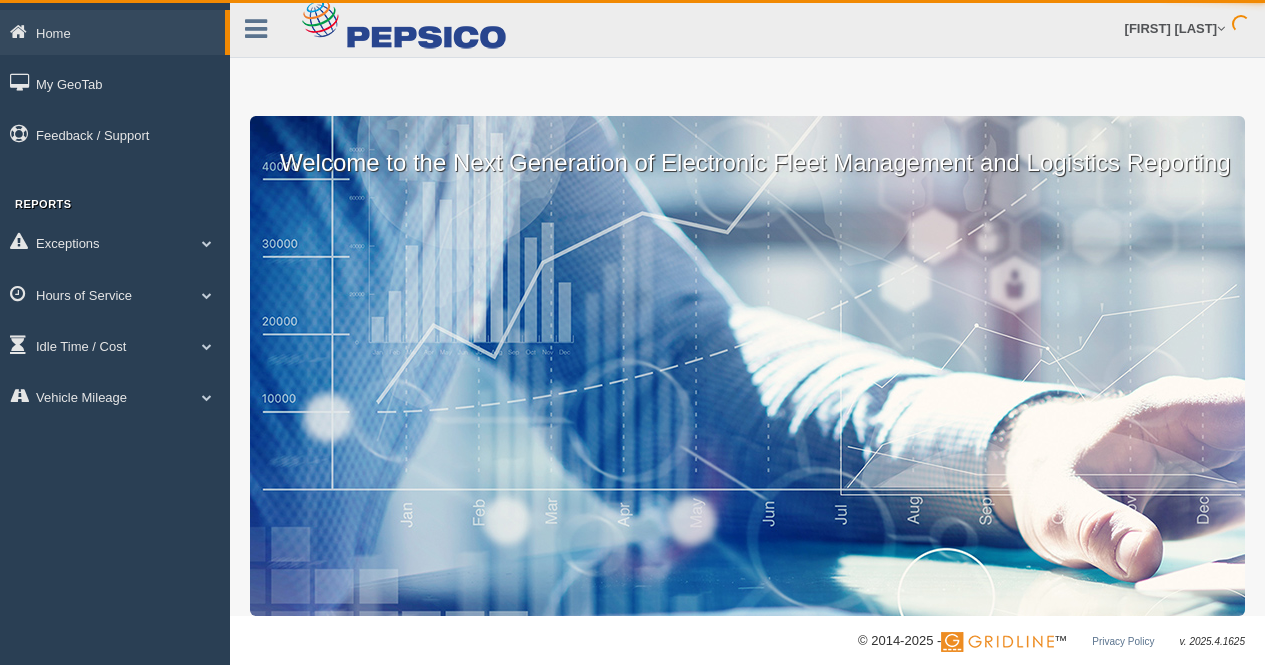 scroll, scrollTop: 0, scrollLeft: 0, axis: both 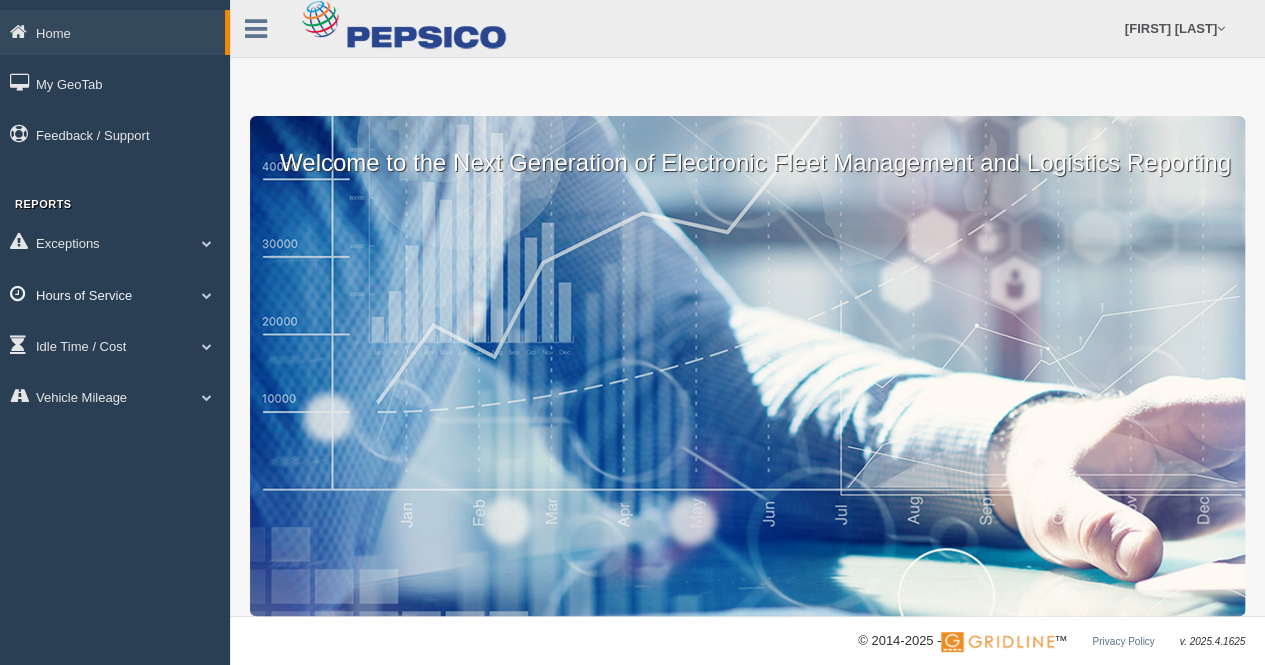 click at bounding box center [207, 243] 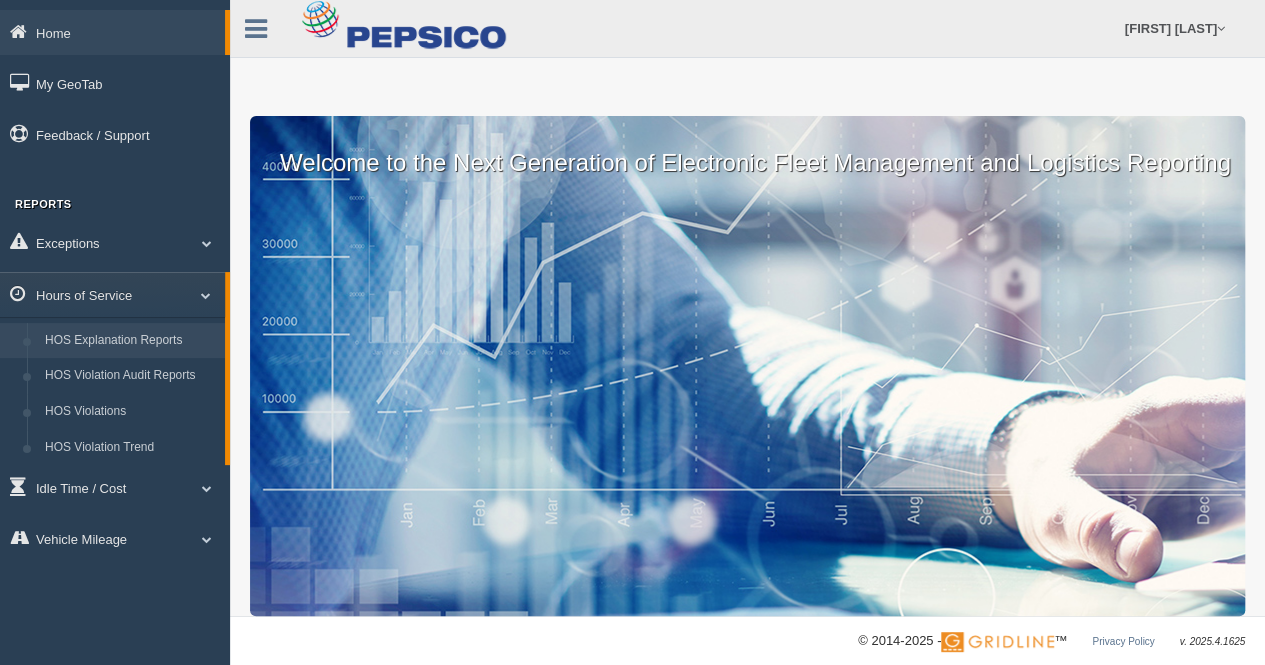click on "HOS Explanation Reports" at bounding box center (130, 341) 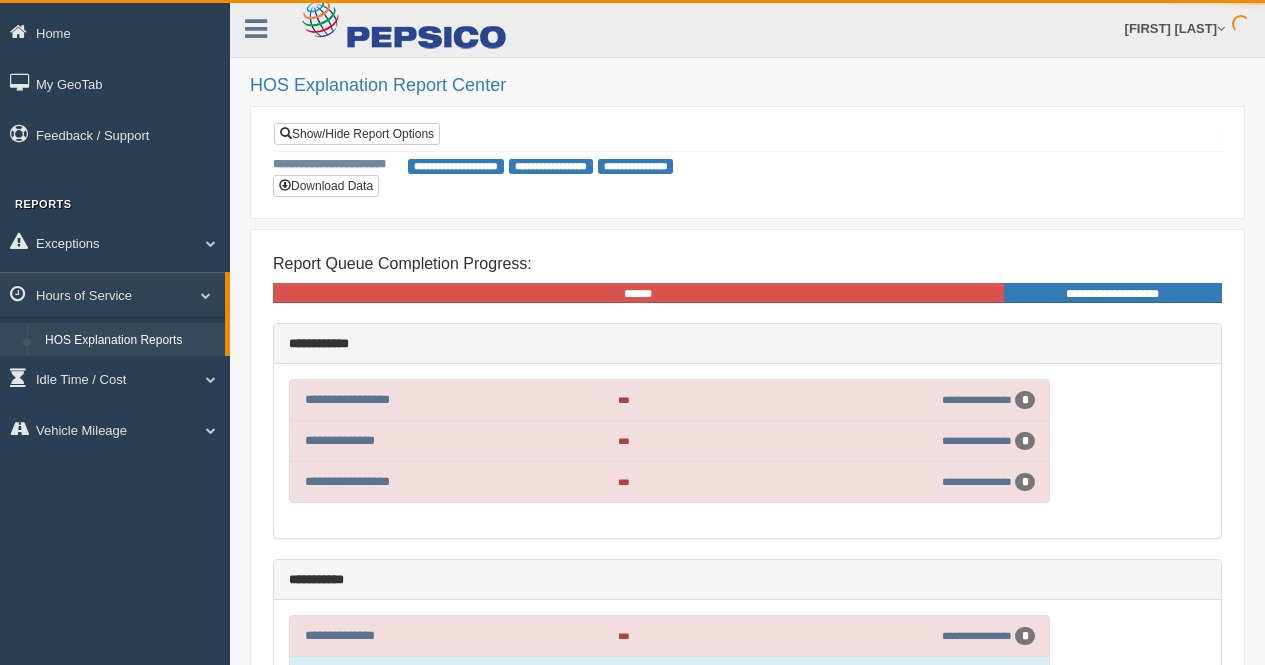 scroll, scrollTop: 0, scrollLeft: 0, axis: both 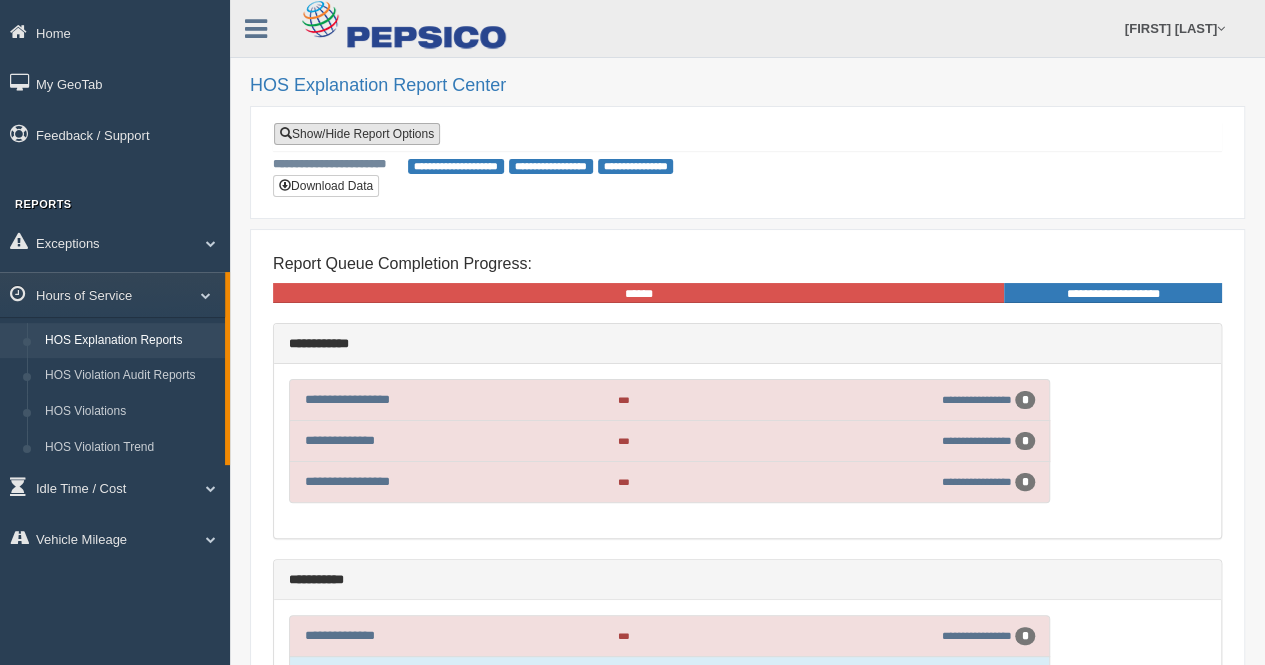 click on "Show/Hide Report Options" at bounding box center [357, 134] 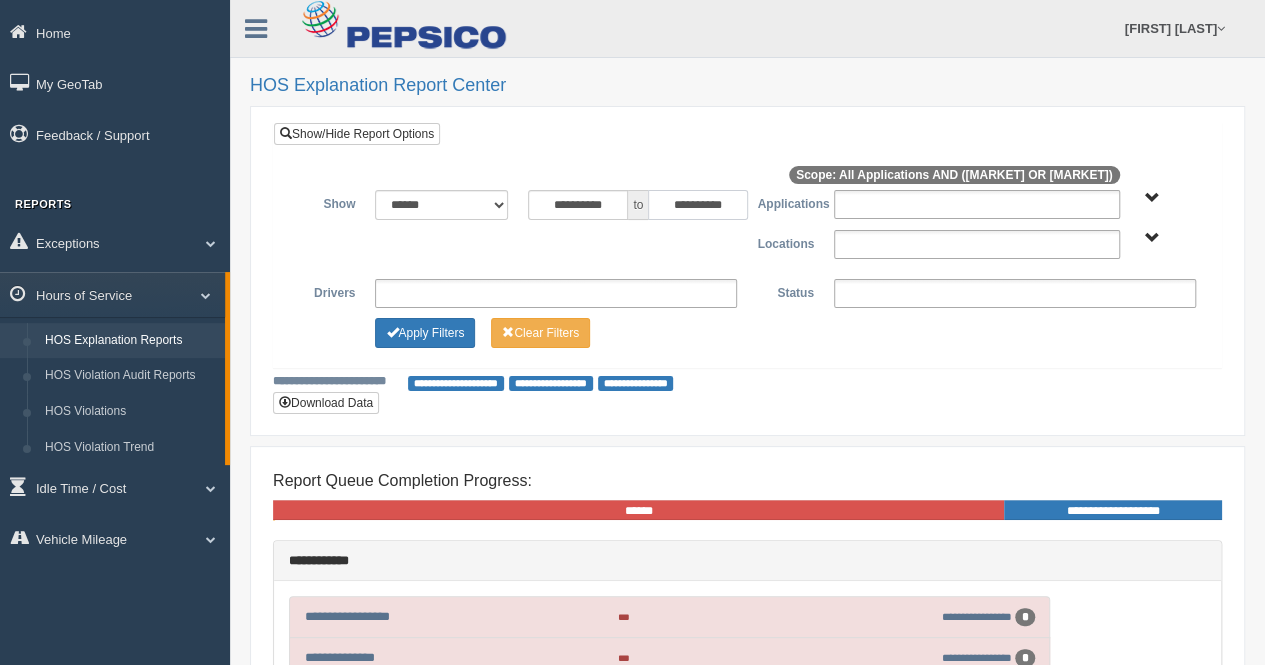 click on "**********" at bounding box center (698, 216) 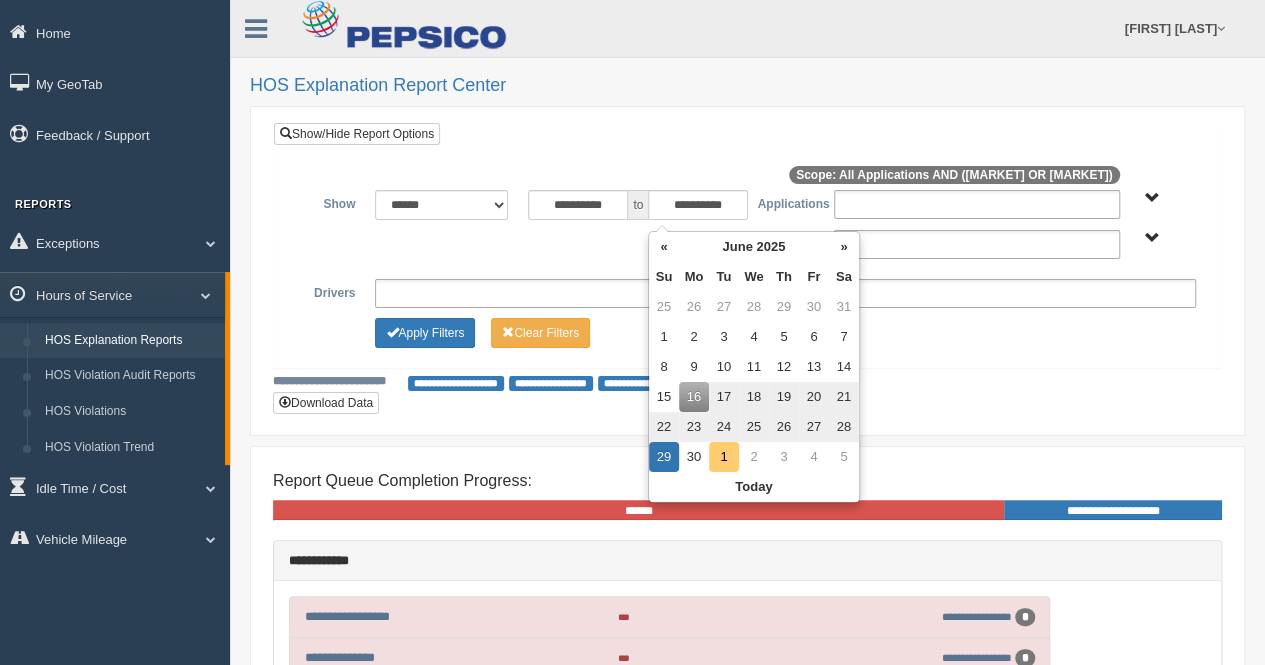 click on "1" at bounding box center (799, 457) 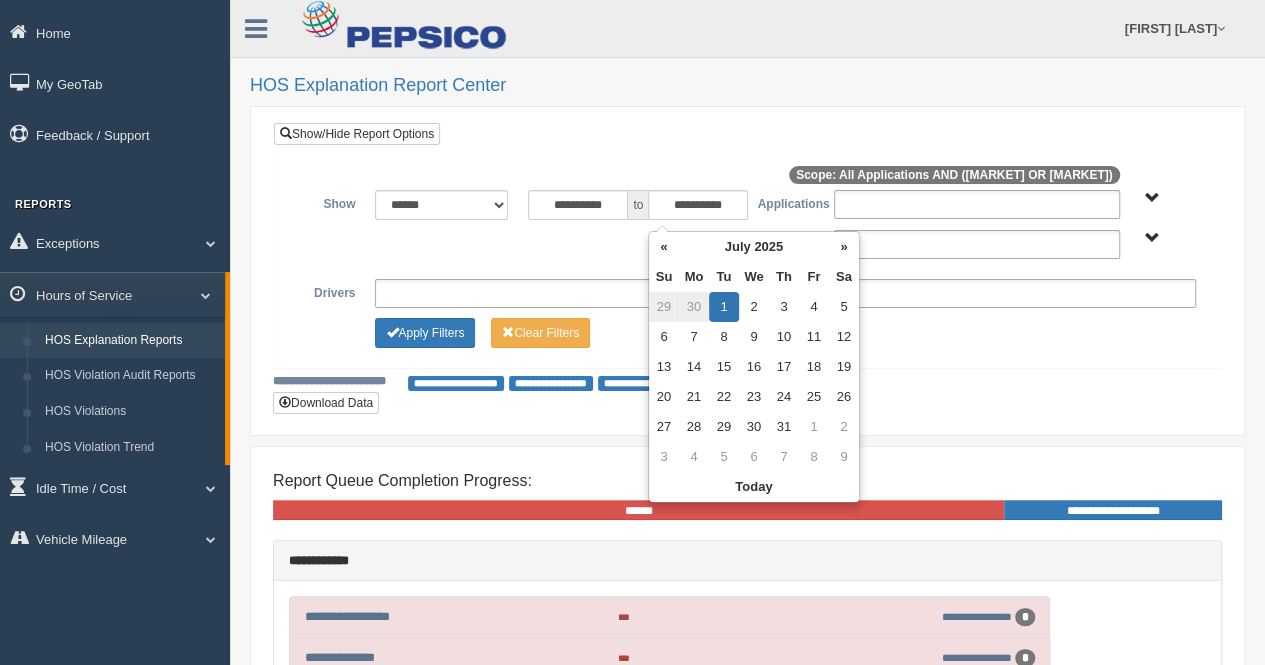 click on "**********" at bounding box center (747, 255) 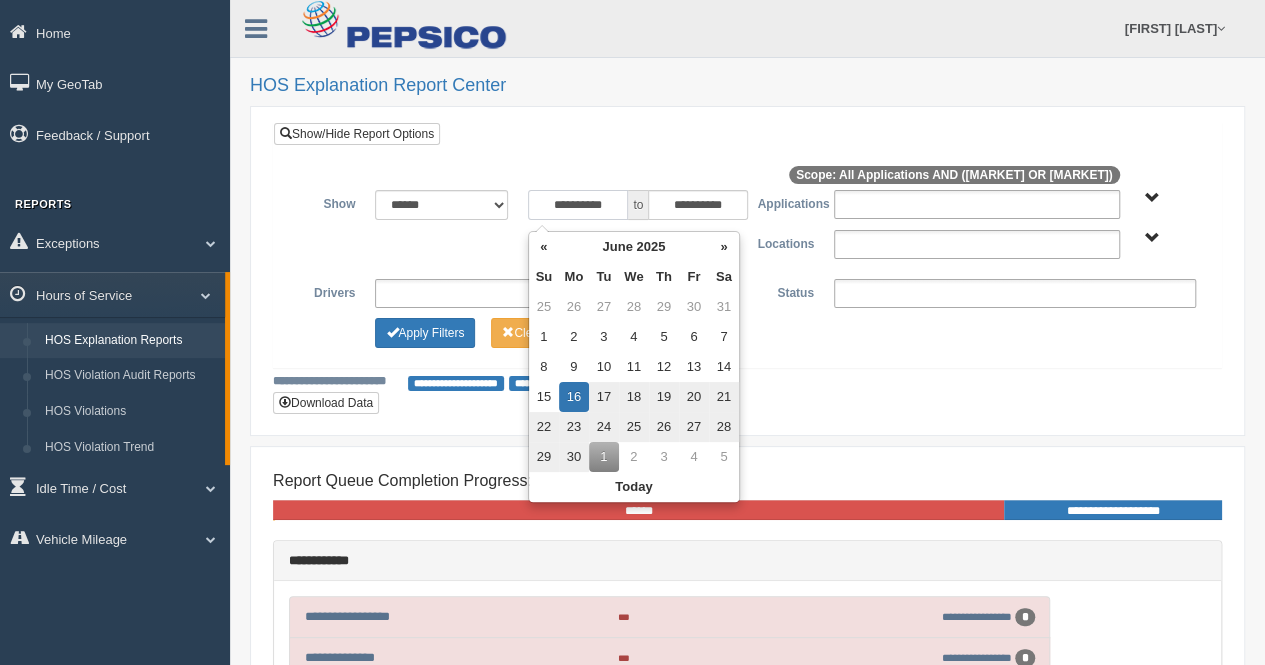 click on "**********" at bounding box center (578, 216) 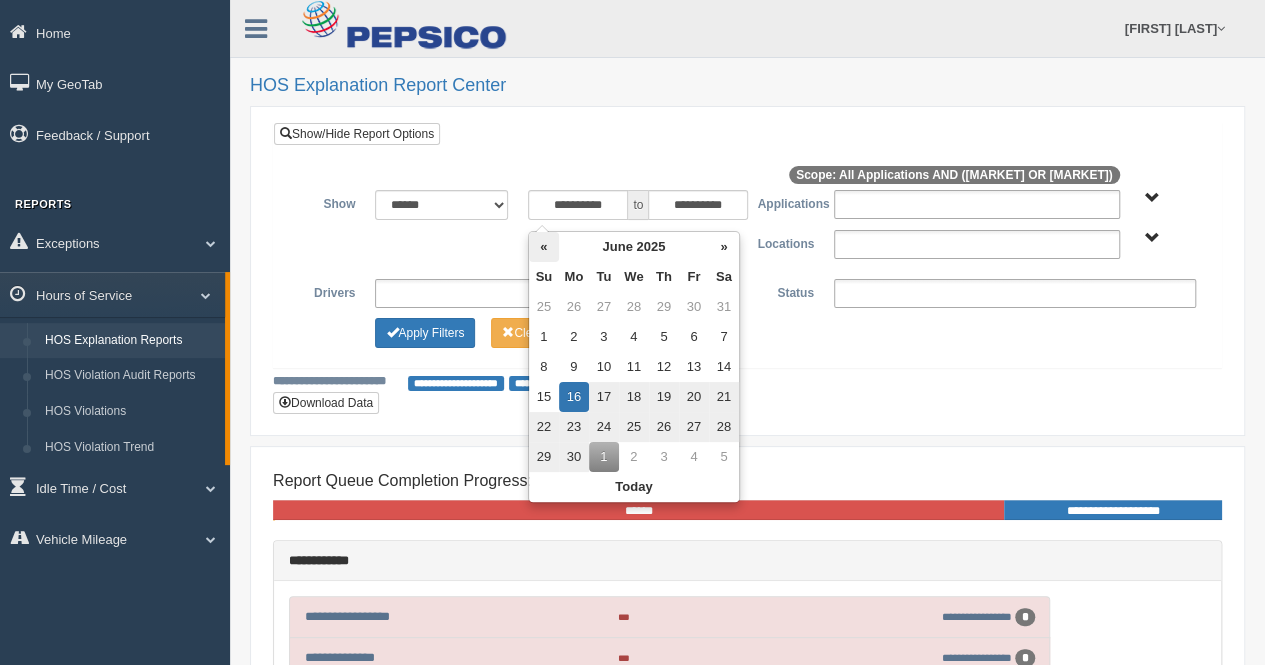 click on "«" at bounding box center [551, 247] 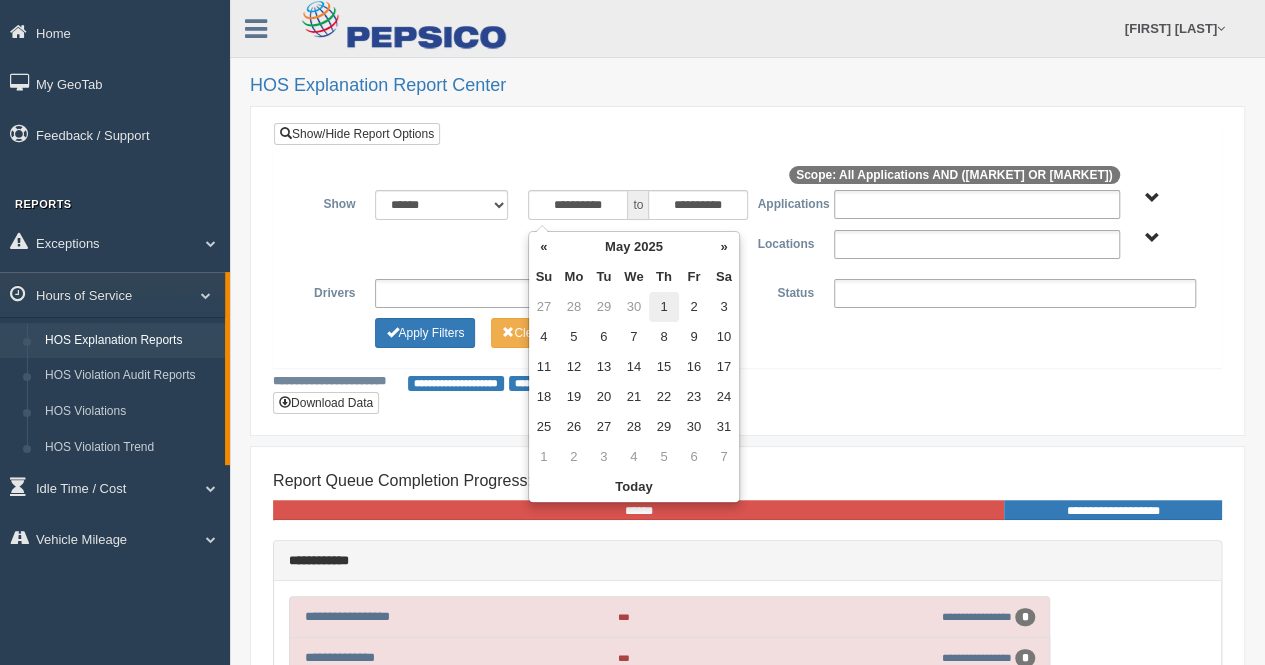 click on "1" at bounding box center [789, 307] 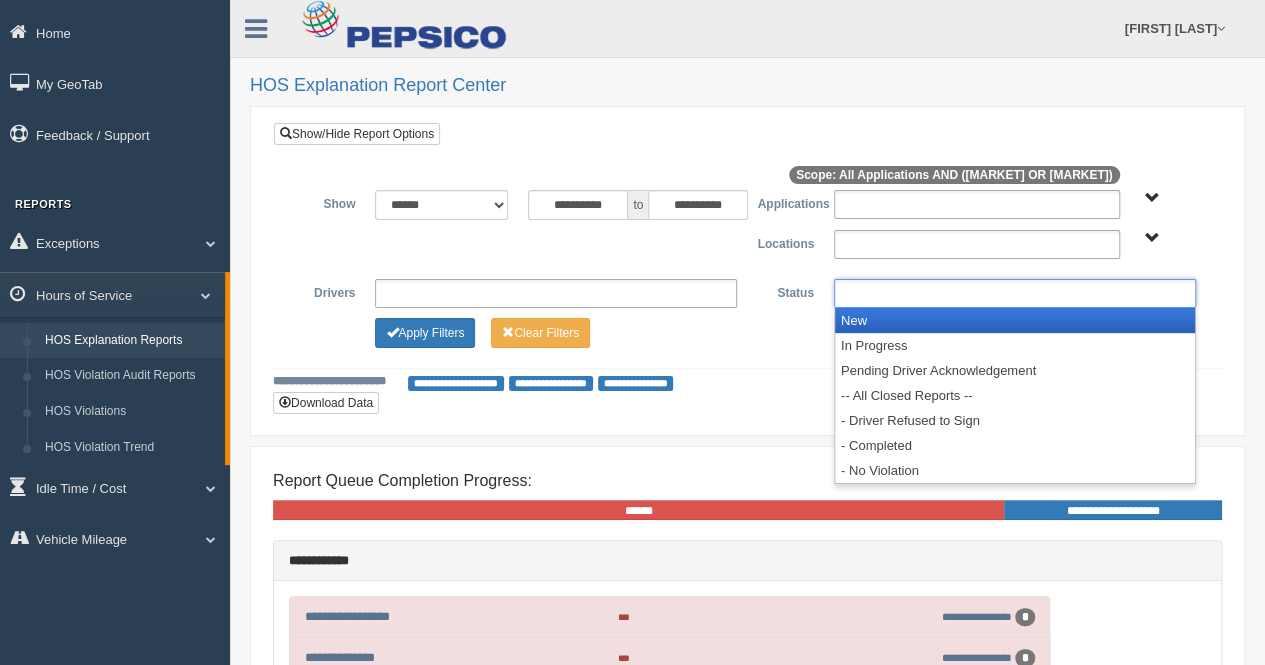 click at bounding box center [1015, 304] 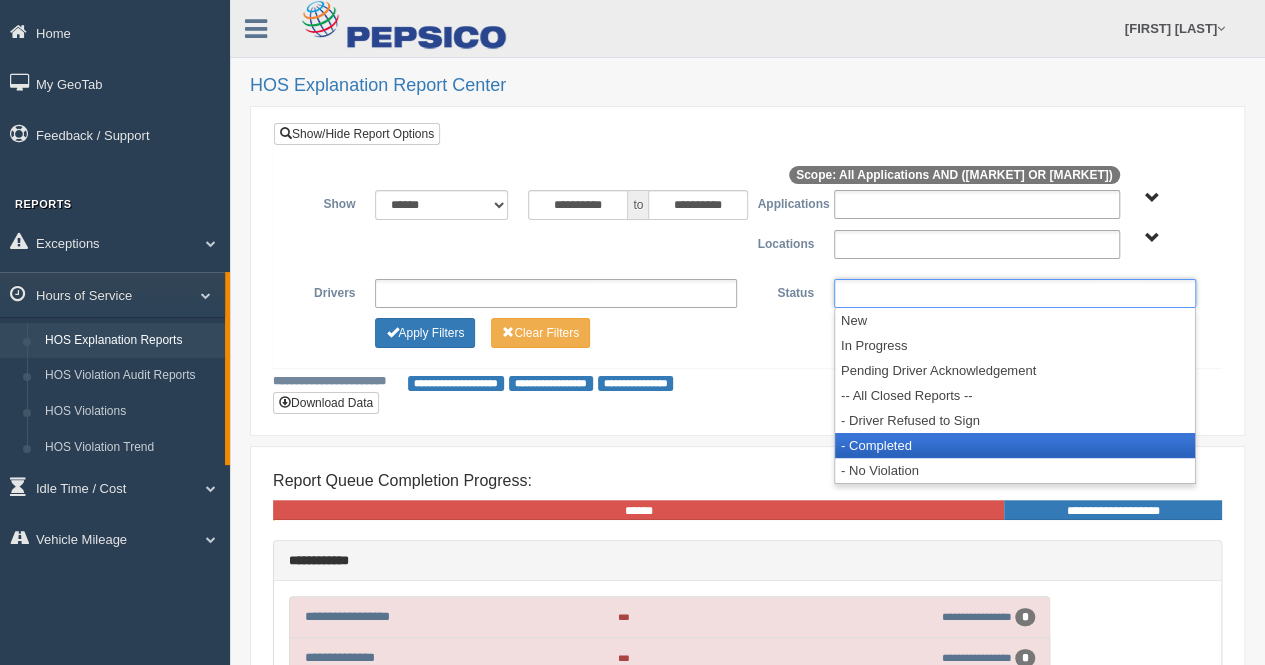 click on "- Completed" at bounding box center [1015, 456] 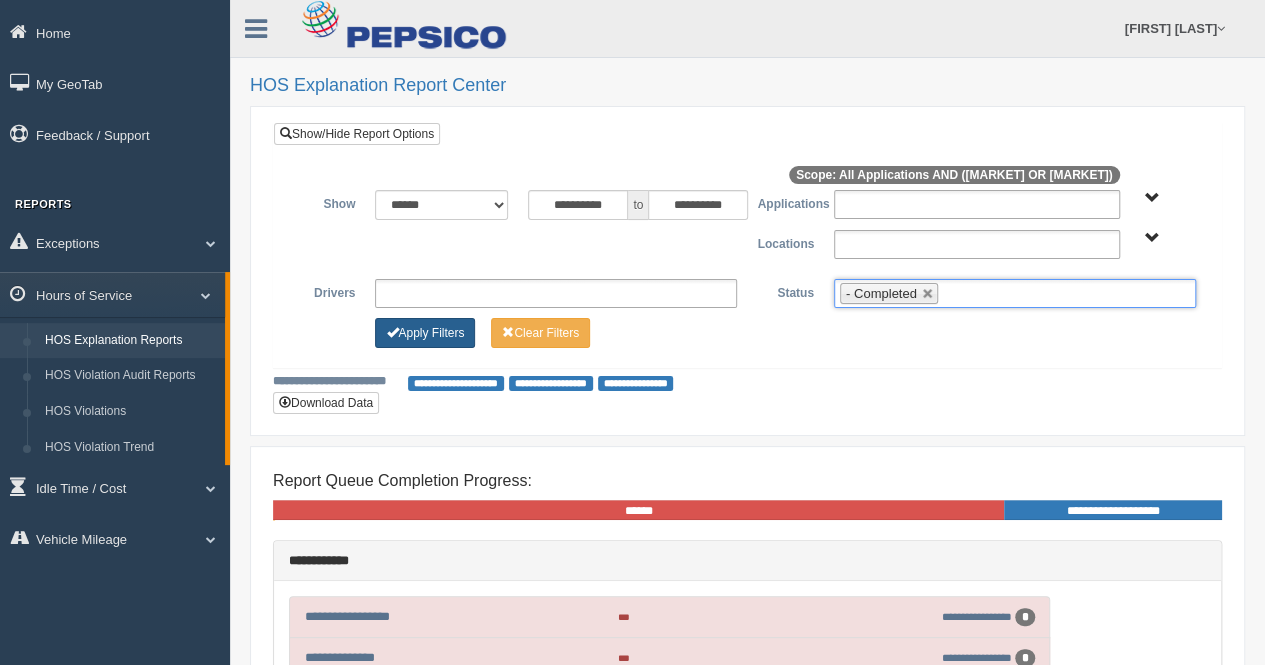 click on "Apply Filters" at bounding box center (425, 344) 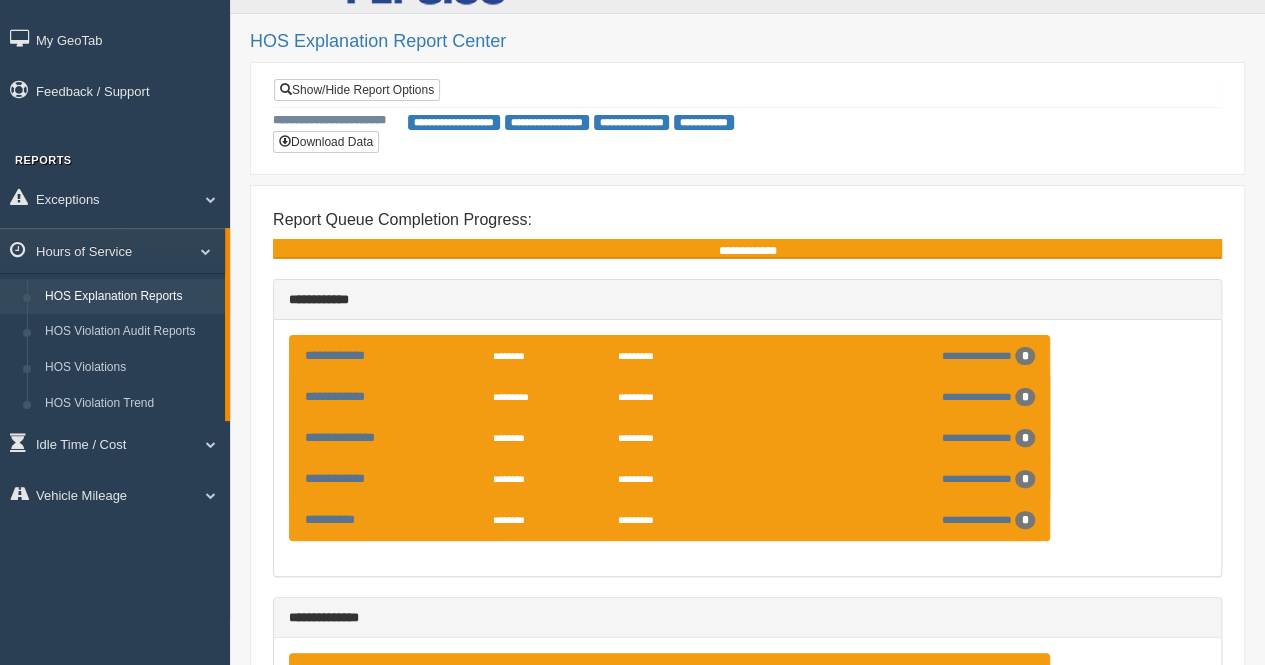 scroll, scrollTop: 0, scrollLeft: 0, axis: both 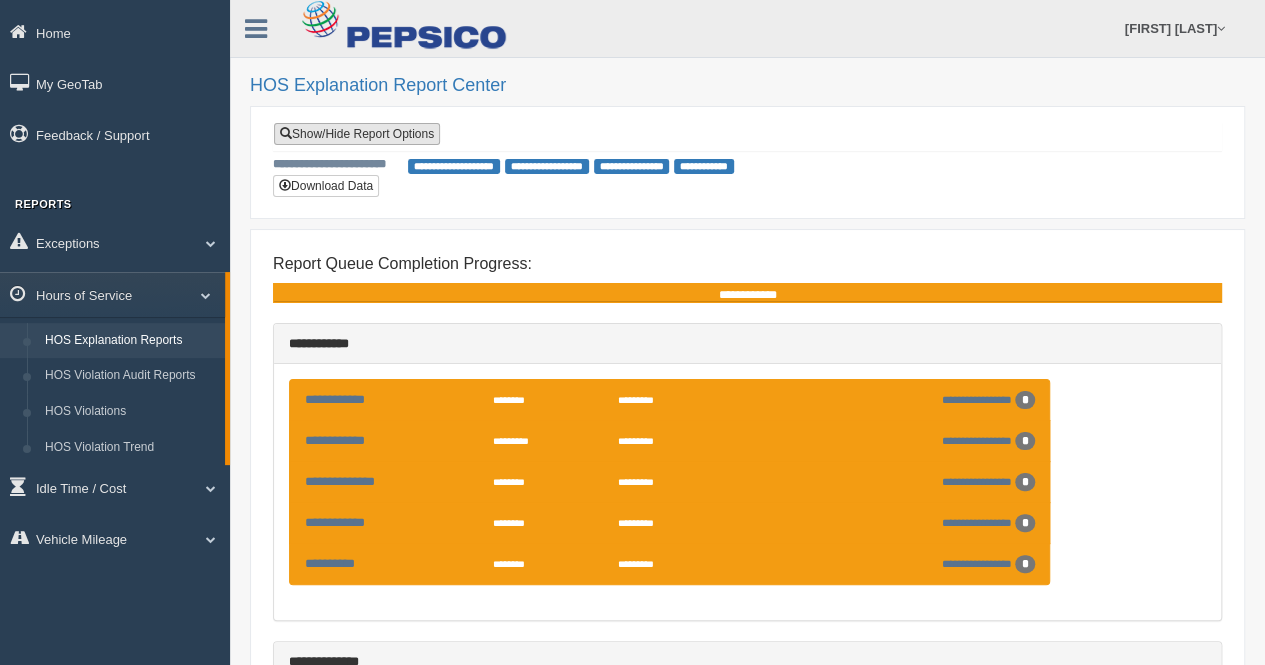 click on "Show/Hide Report Options" at bounding box center [357, 134] 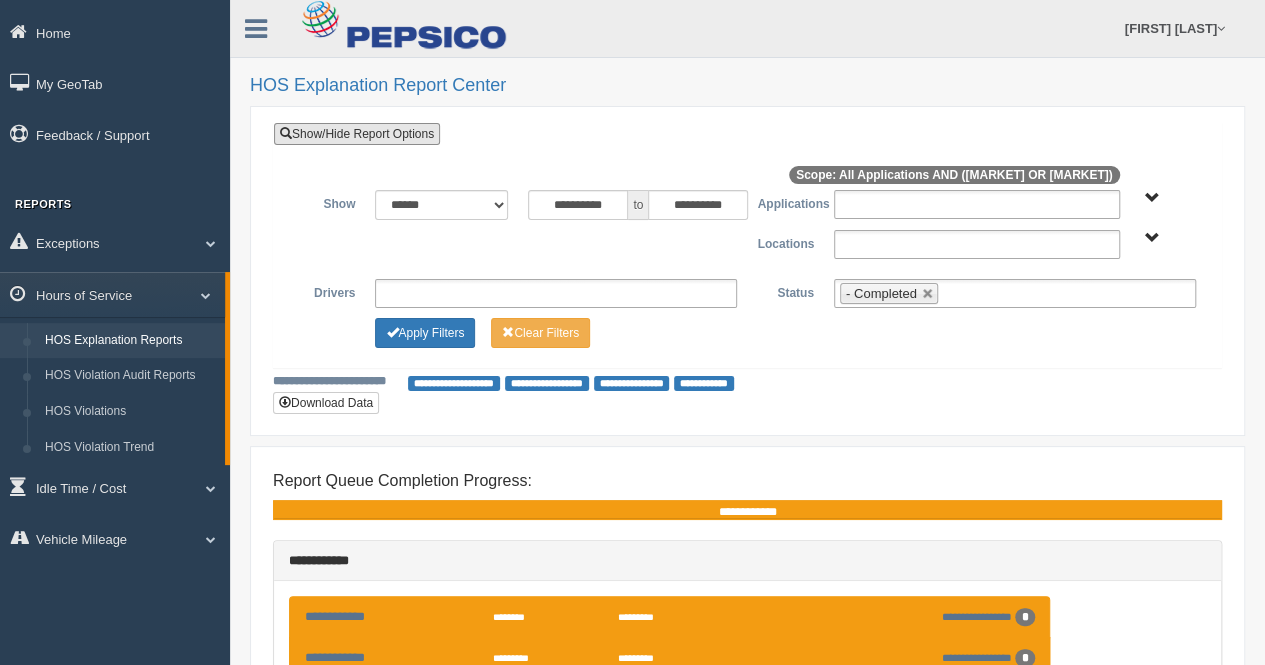 click at bounding box center (928, 294) 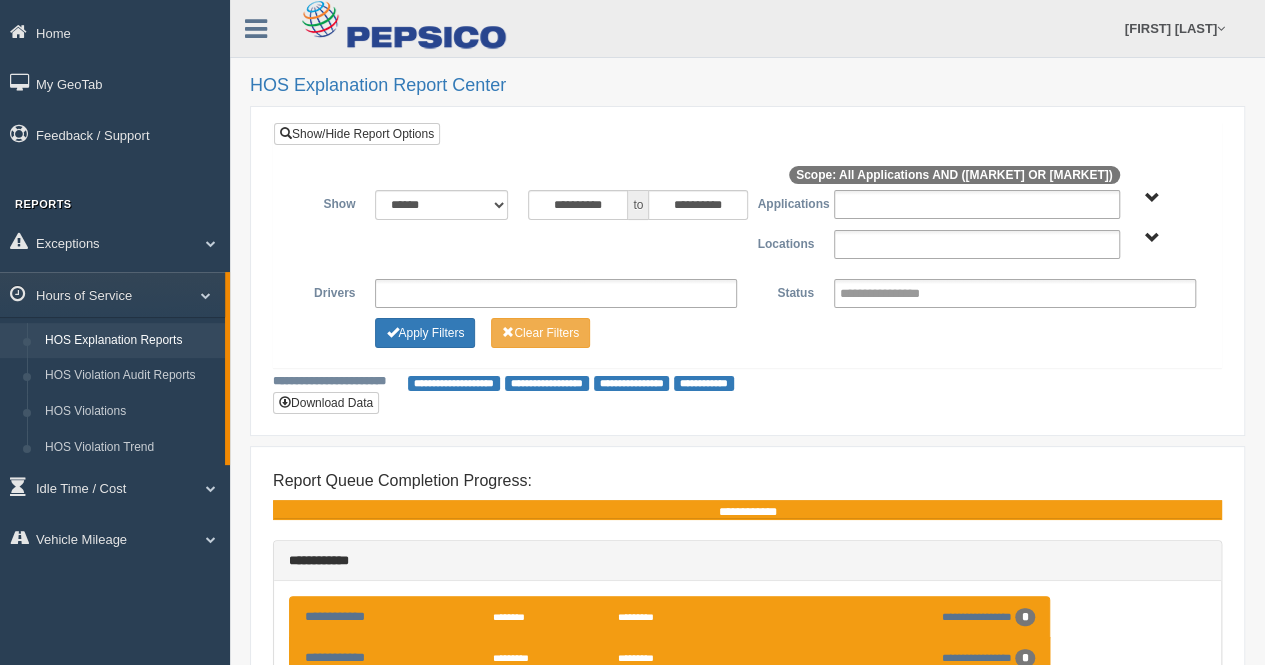 click on "**********" at bounding box center [747, 229] 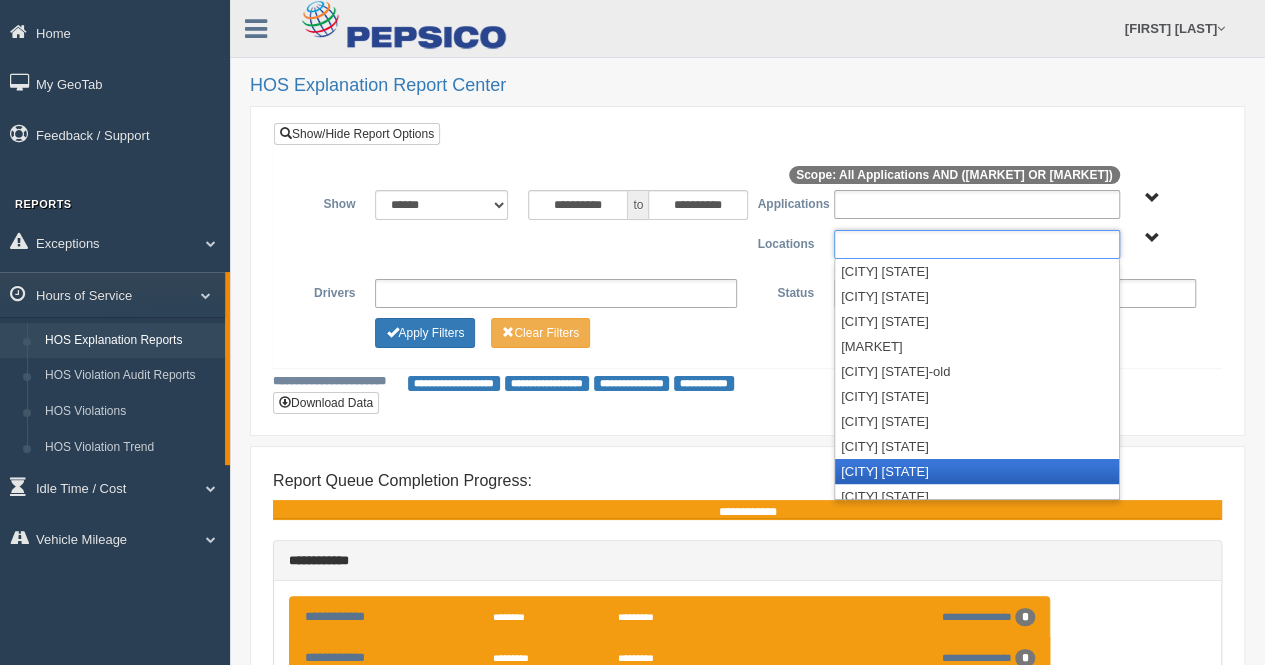 click on "East Hanover NJ" at bounding box center [977, 471] 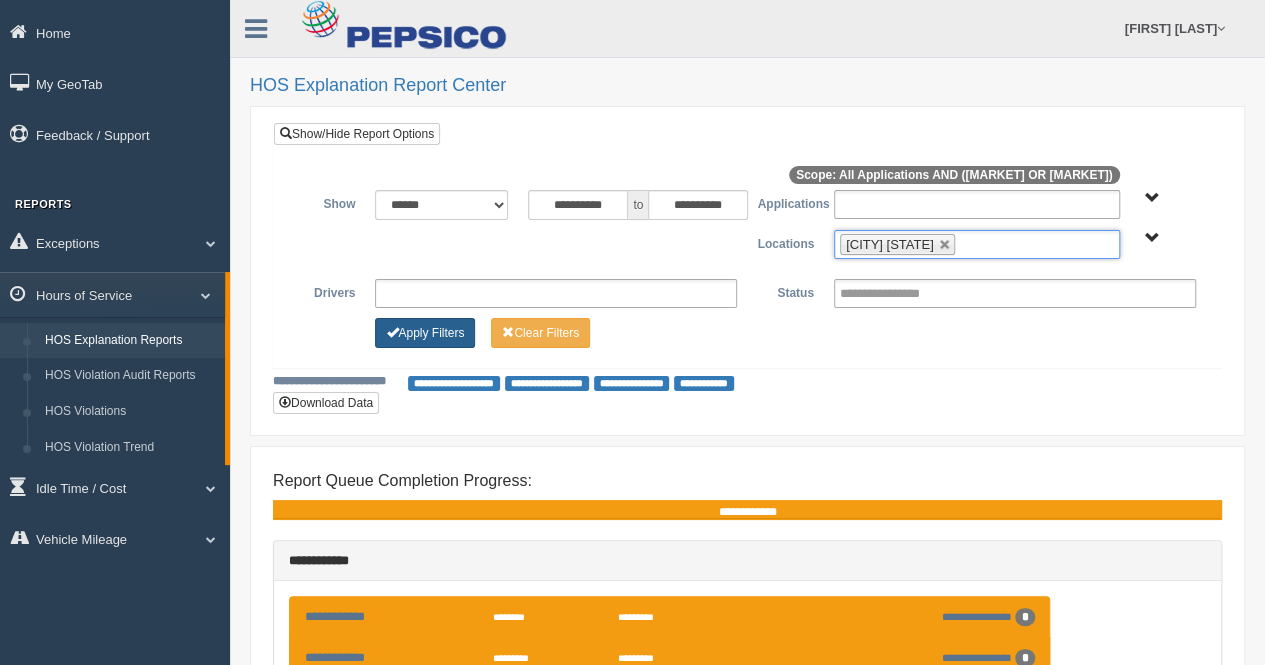 click on "Apply Filters" at bounding box center [425, 333] 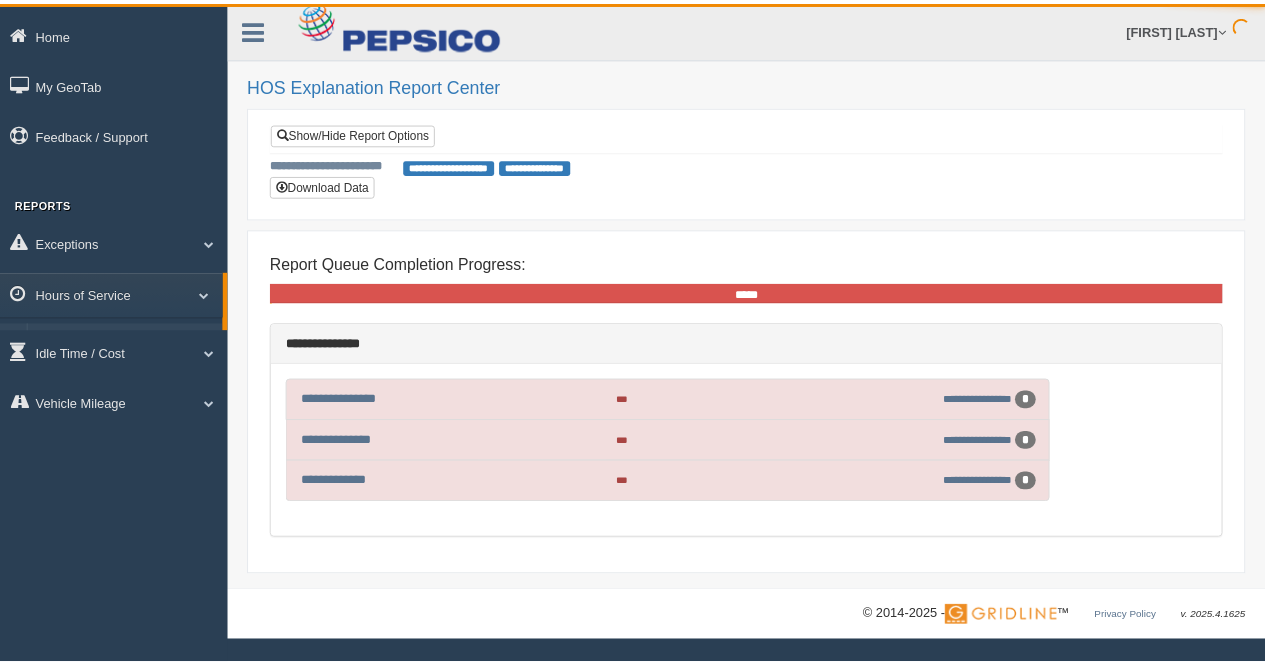scroll, scrollTop: 0, scrollLeft: 0, axis: both 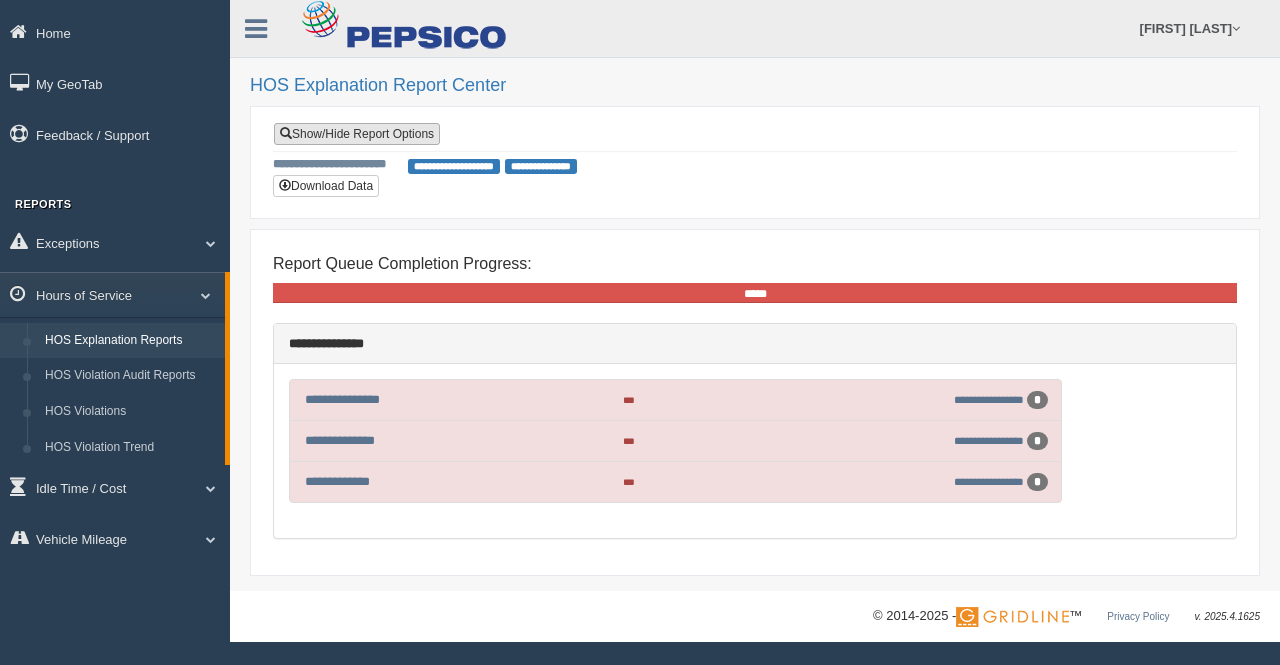 click on "Show/Hide Report Options" at bounding box center (357, 134) 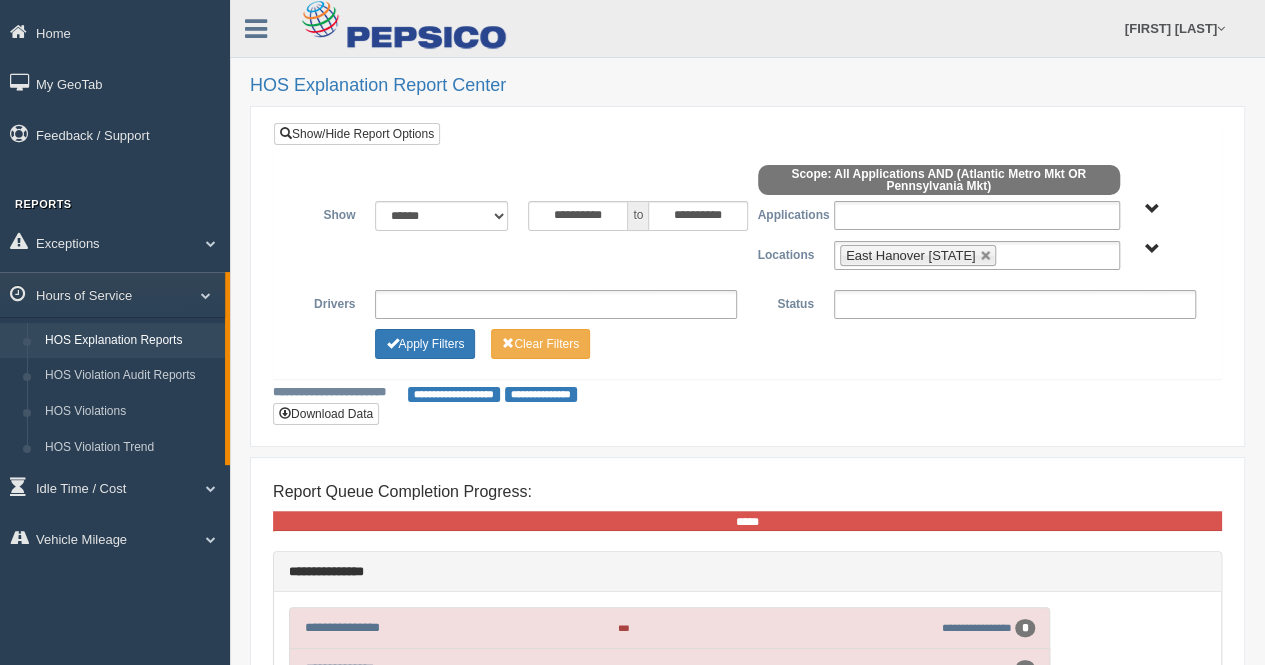 click on "East Hanover NJ" at bounding box center (897, 255) 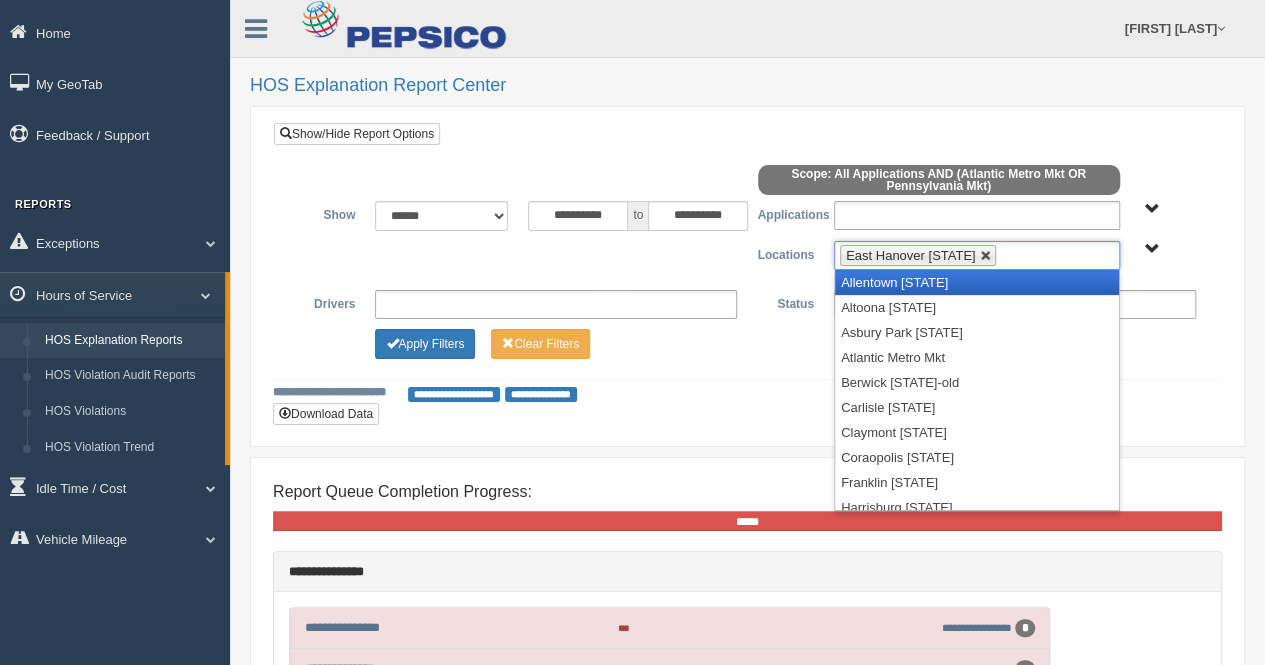 click at bounding box center [945, 256] 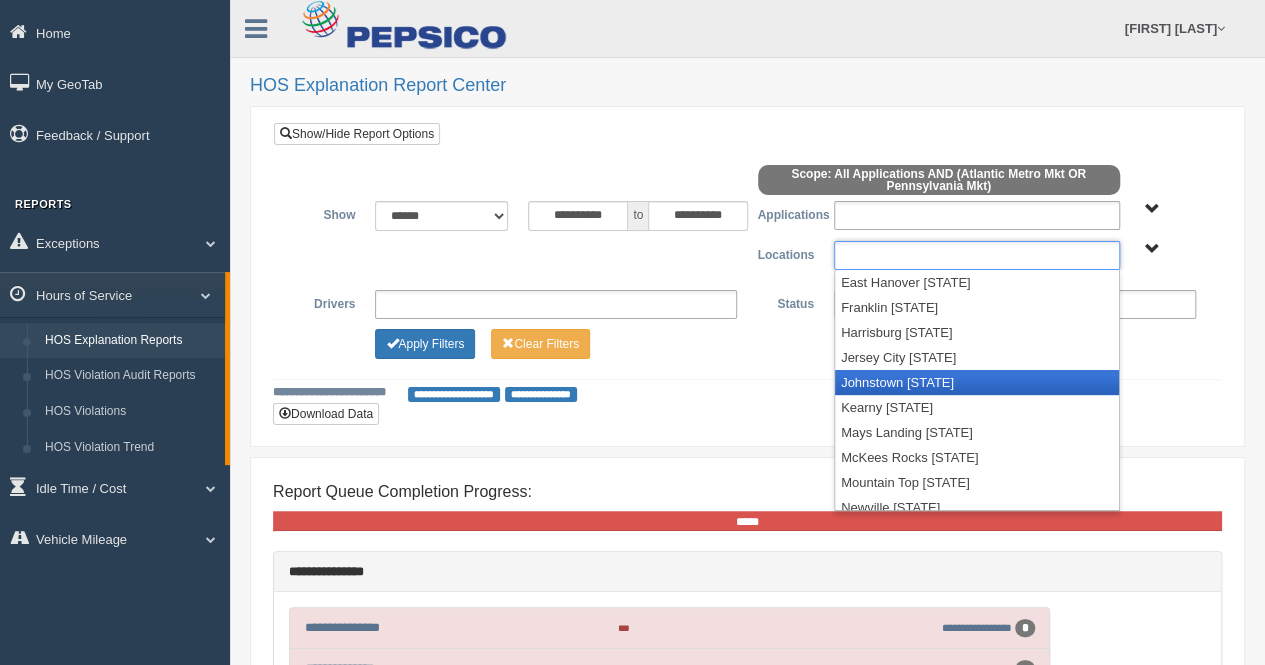 scroll, scrollTop: 300, scrollLeft: 0, axis: vertical 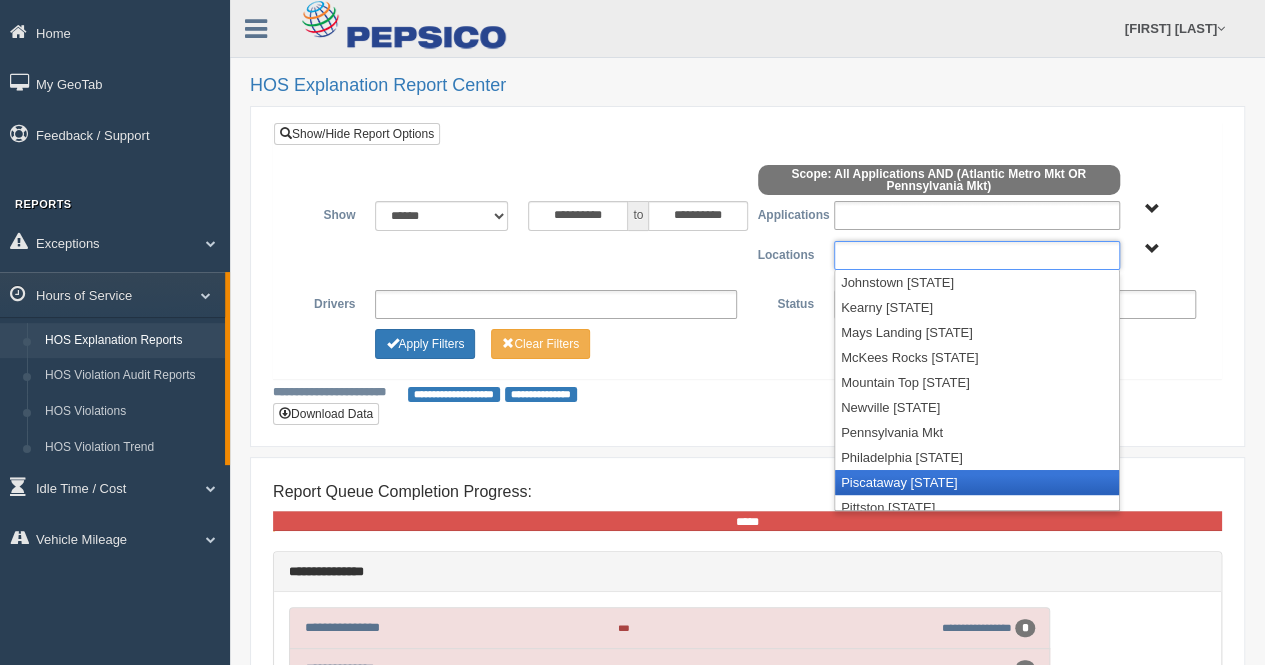 click on "Piscataway NJ" at bounding box center [977, 482] 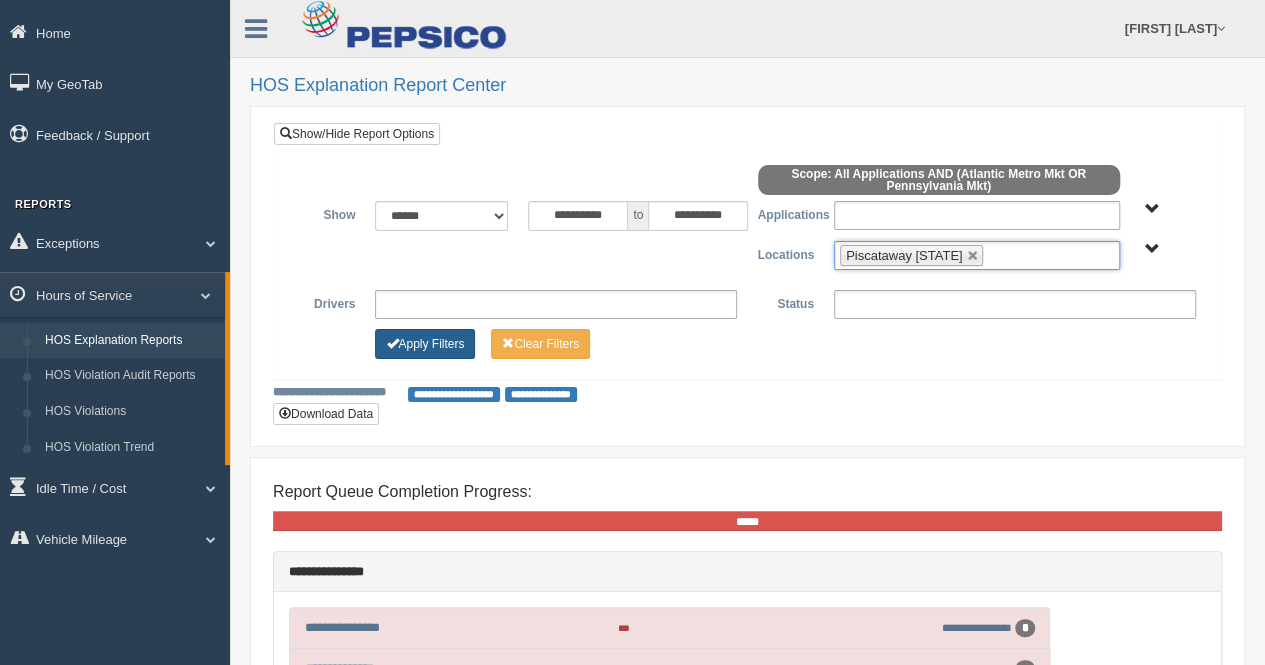 click on "Apply Filters" at bounding box center (425, 344) 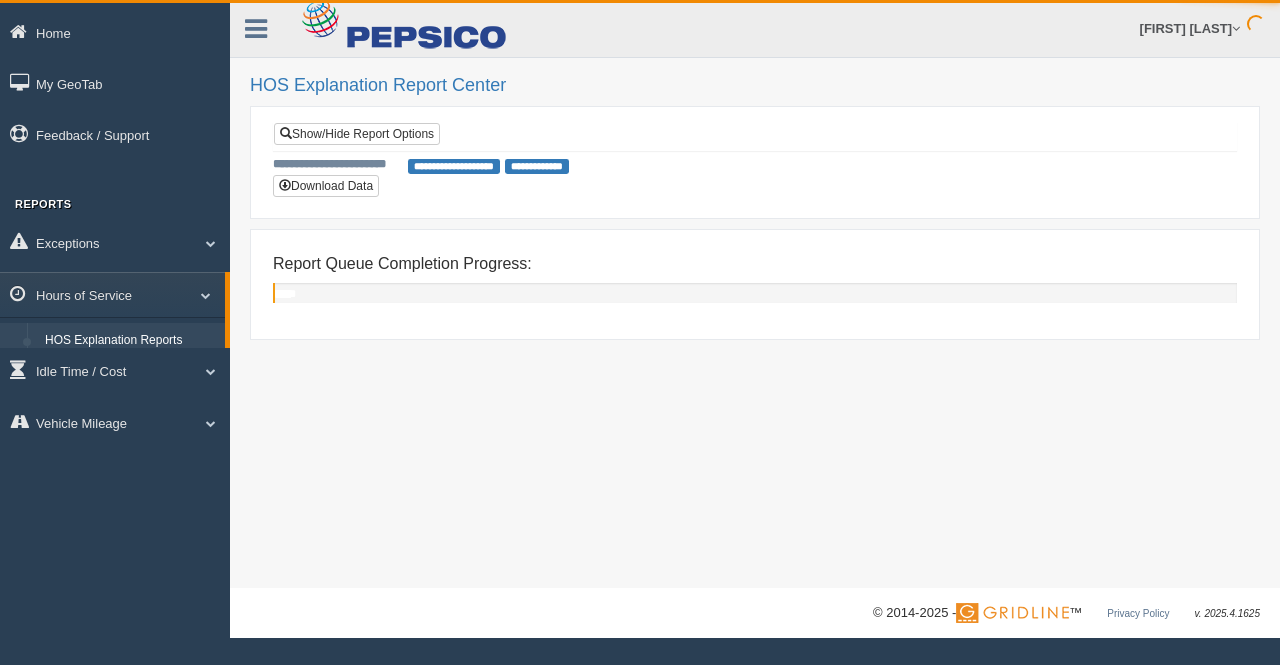 scroll, scrollTop: 0, scrollLeft: 0, axis: both 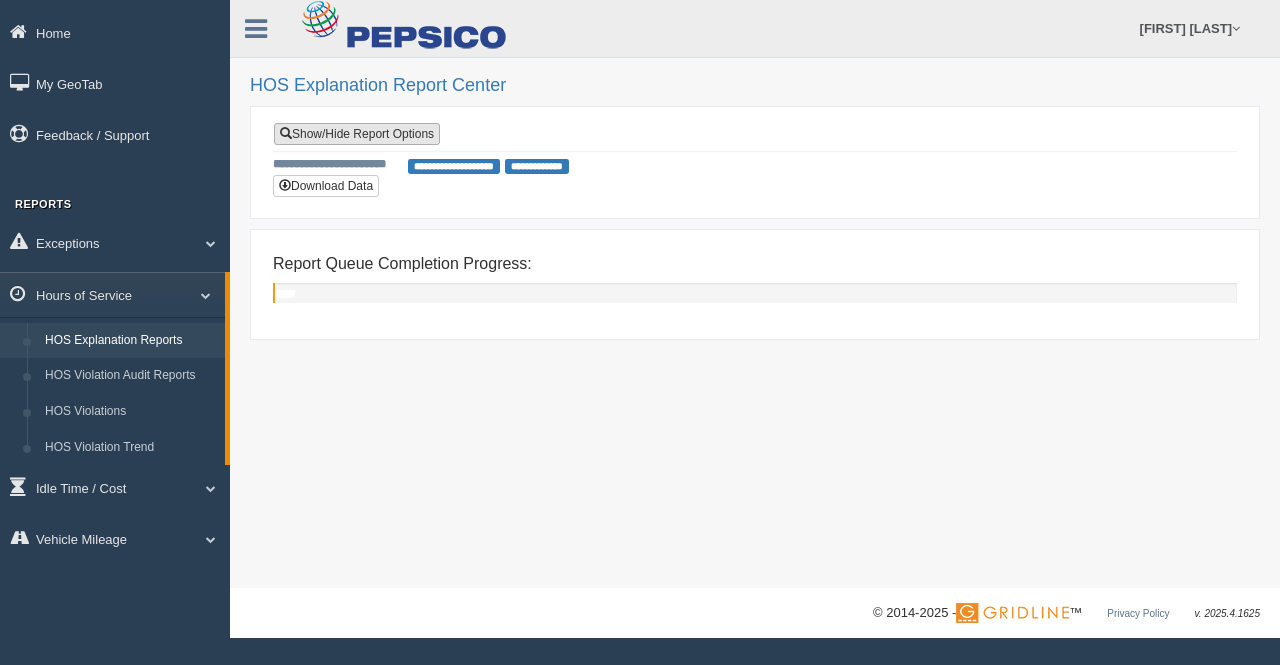click on "Show/Hide Report Options" at bounding box center (357, 134) 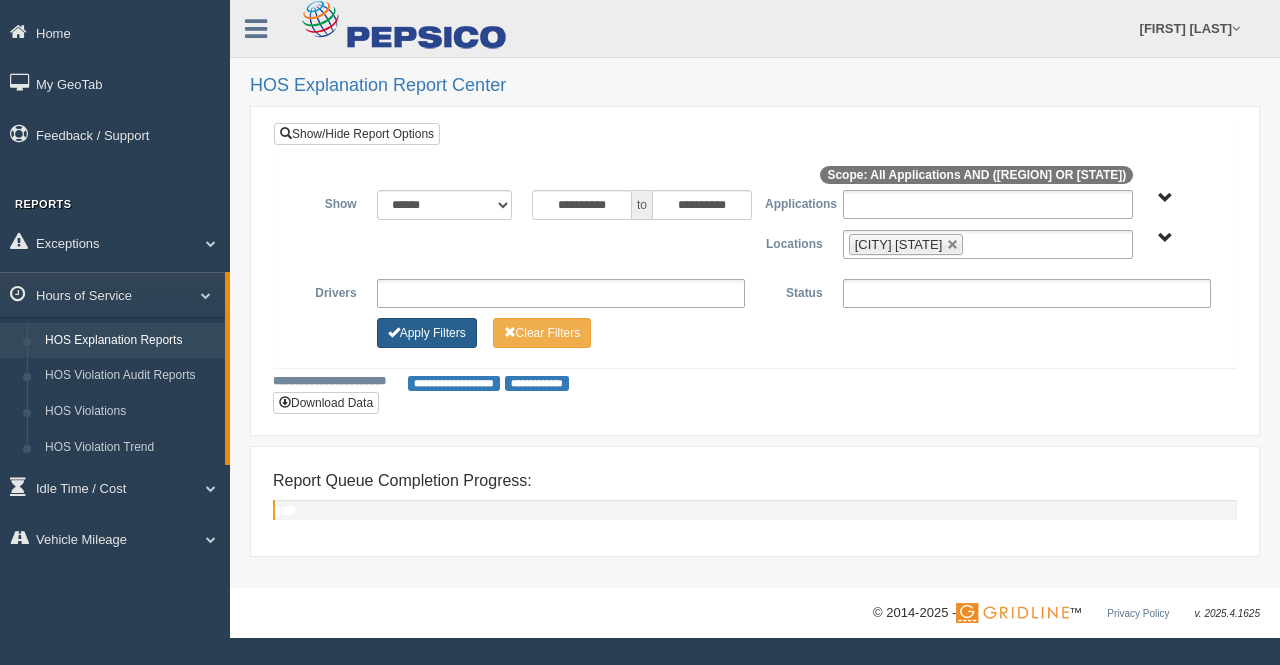 click on "Apply Filters" at bounding box center (427, 333) 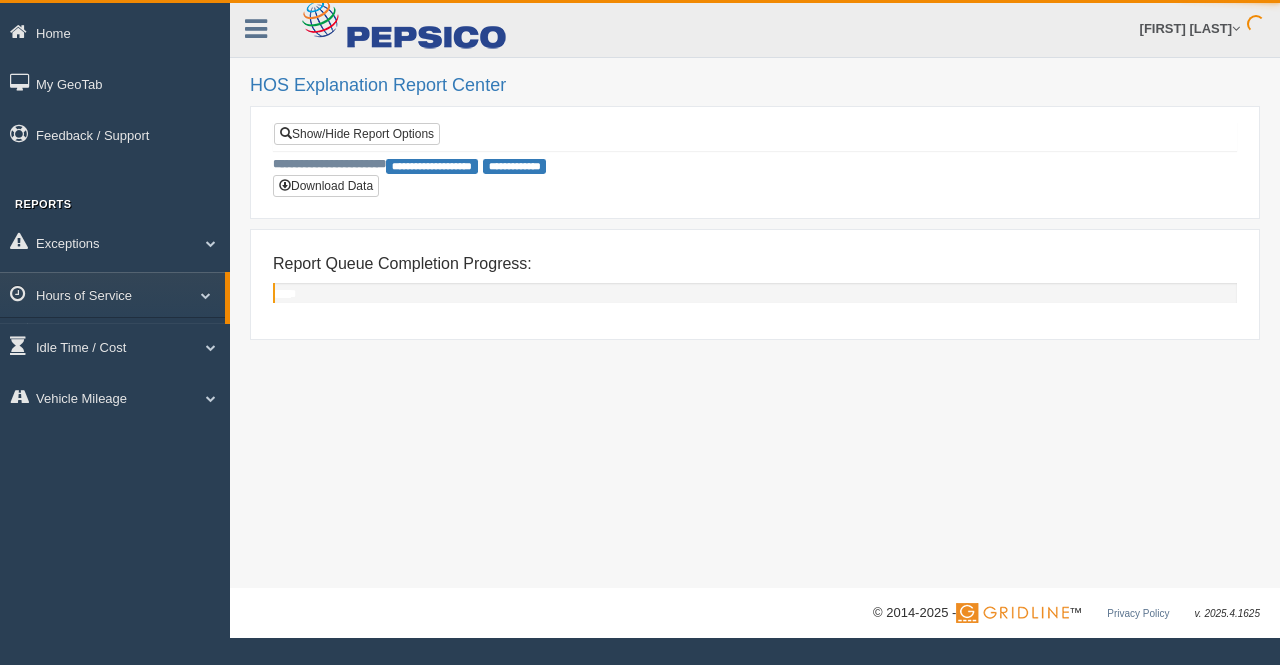 scroll, scrollTop: 0, scrollLeft: 0, axis: both 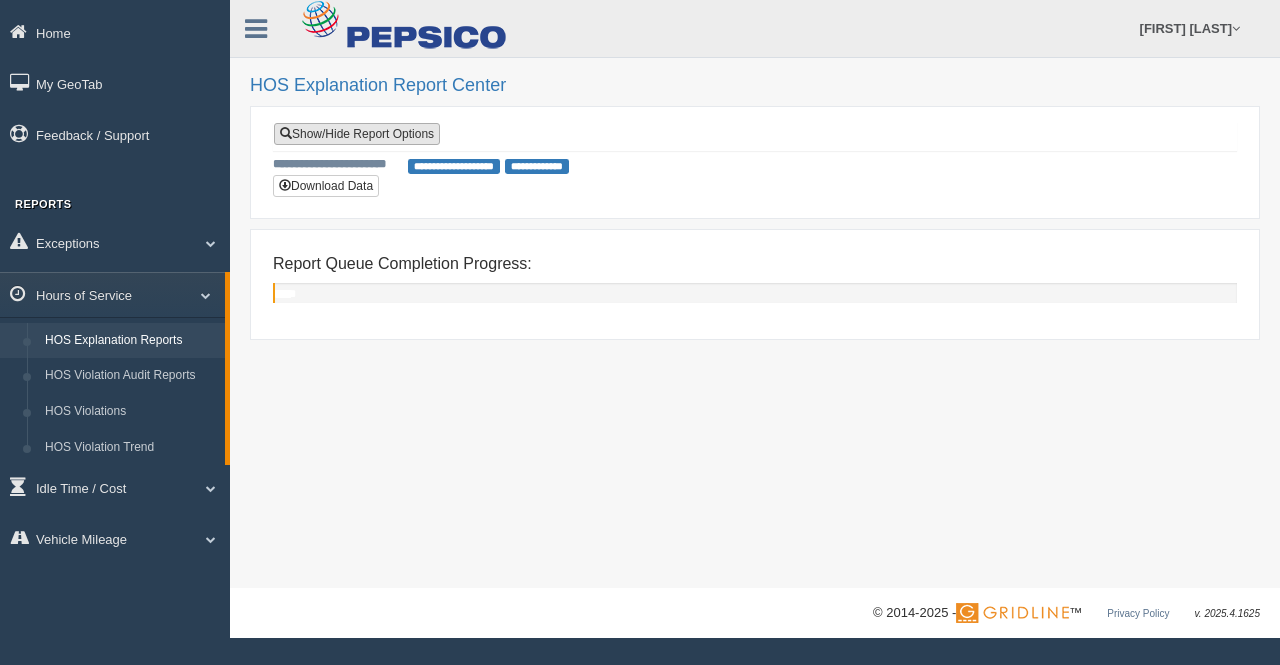 click on "Show/Hide Report Options" at bounding box center [357, 134] 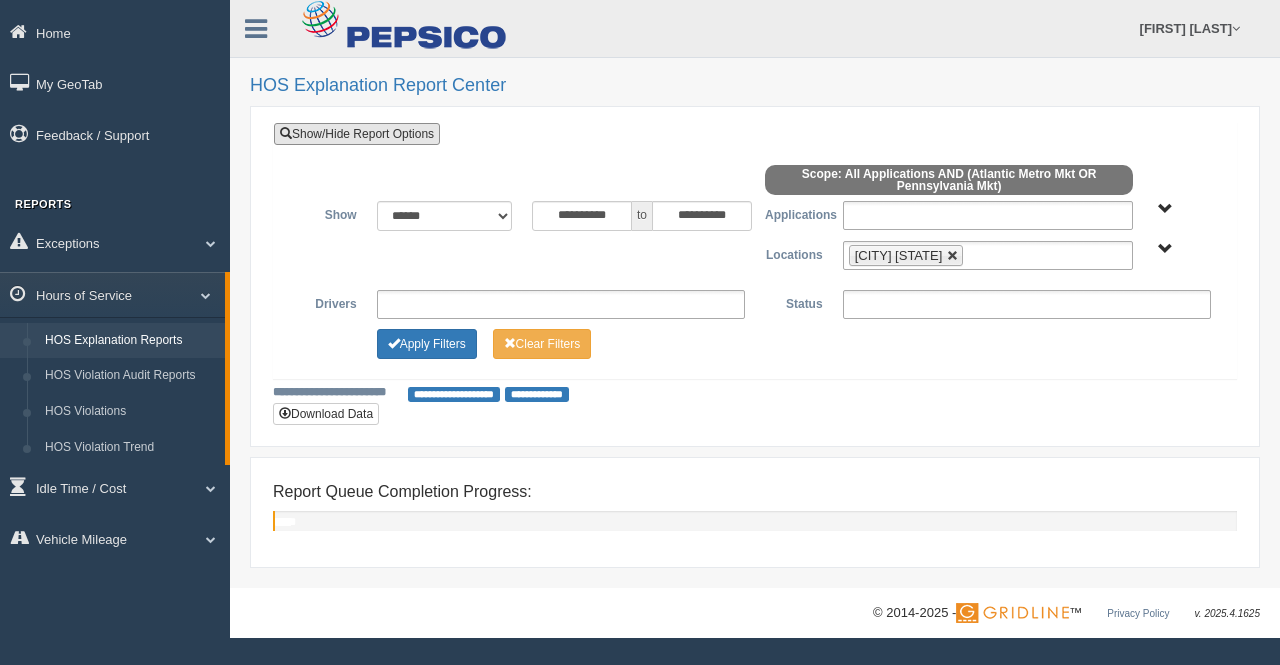 click at bounding box center [953, 245] 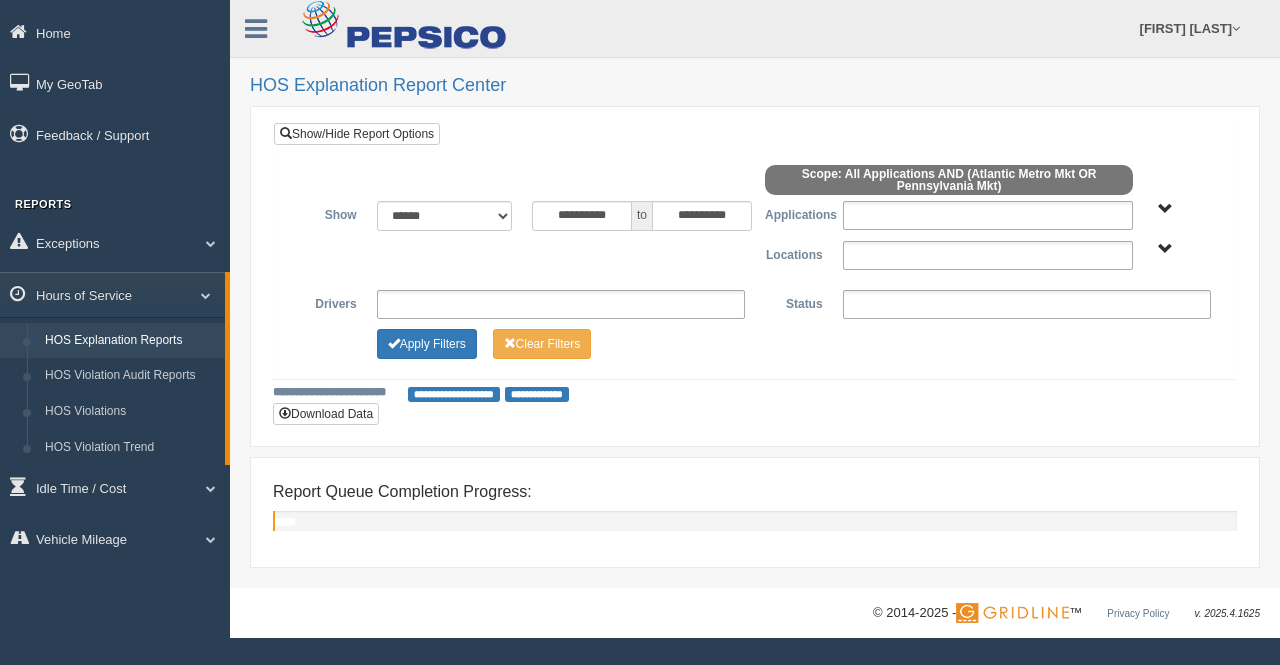 click at bounding box center [918, 244] 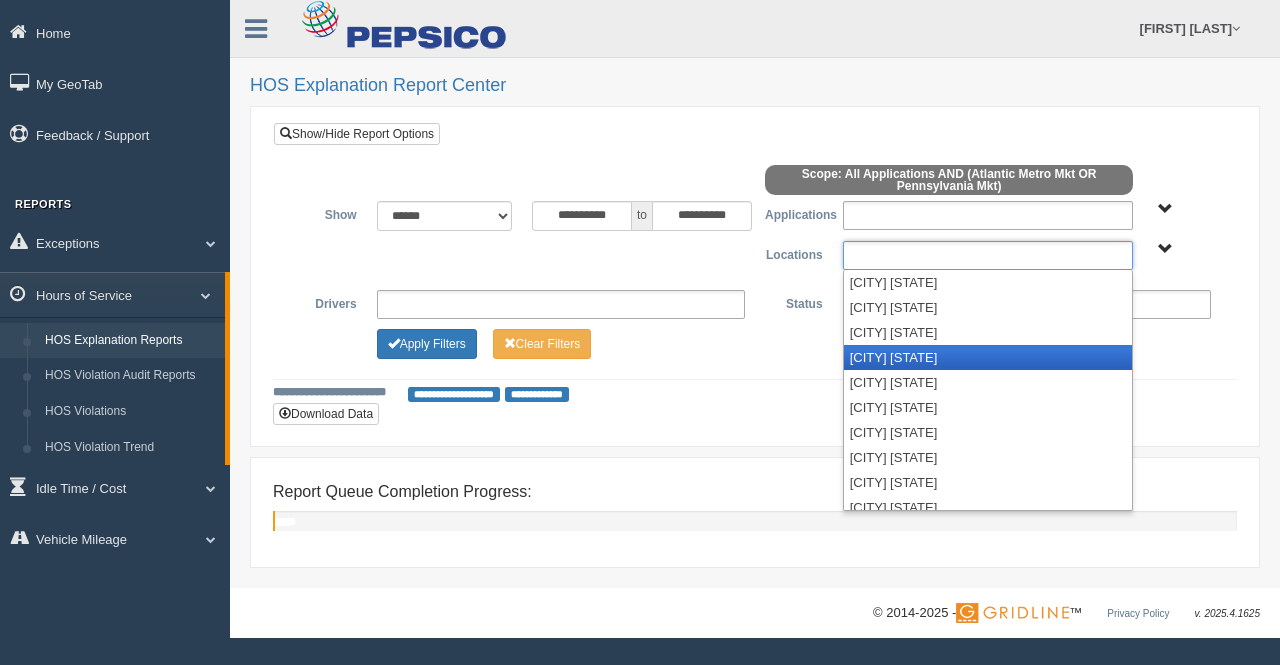 scroll, scrollTop: 300, scrollLeft: 0, axis: vertical 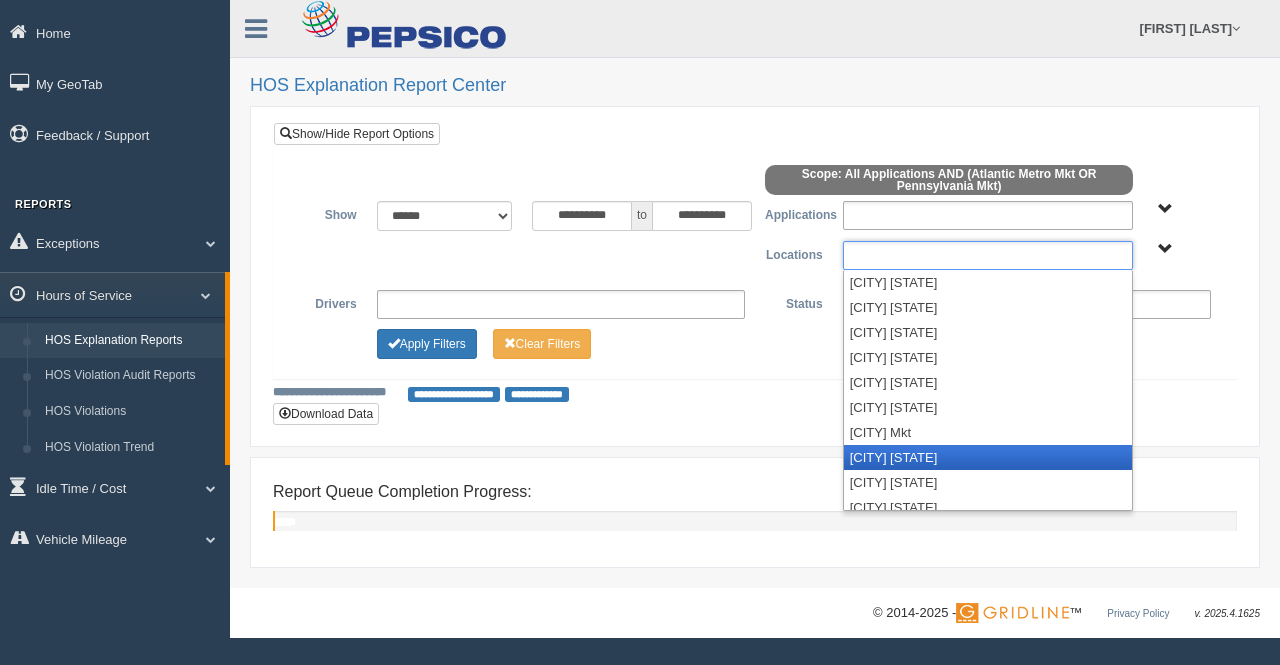 click on "[CITY] [STATE]" at bounding box center [988, 446] 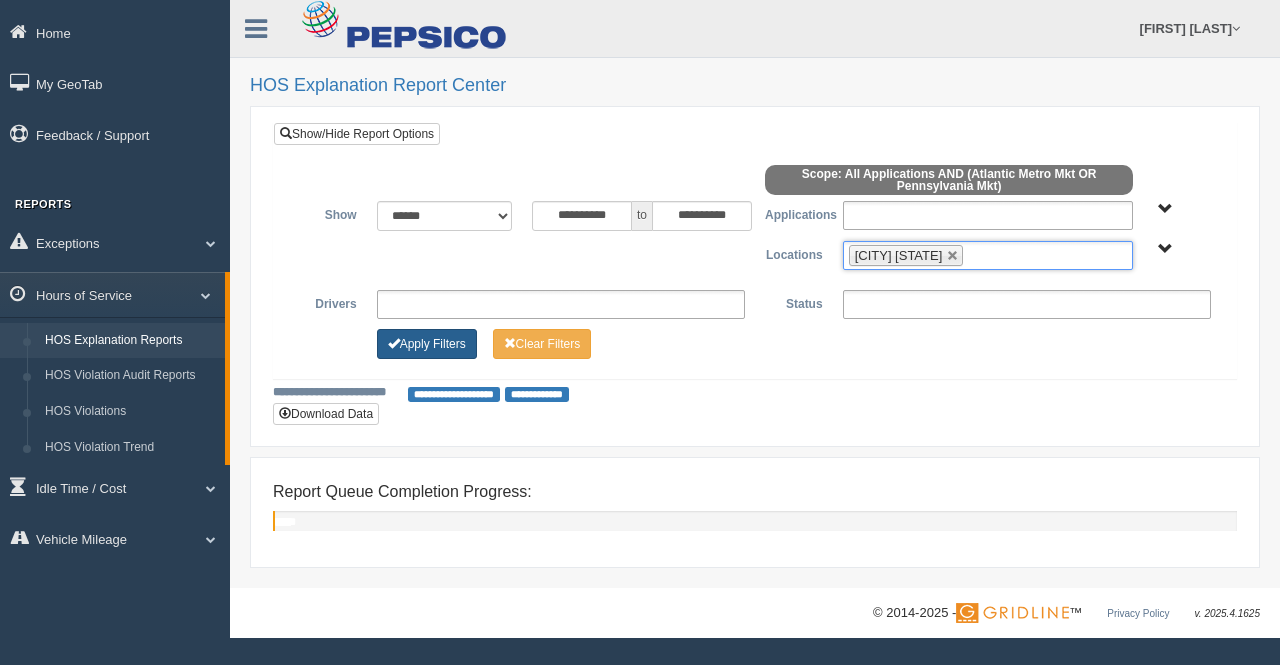 click on "Apply Filters" at bounding box center (427, 333) 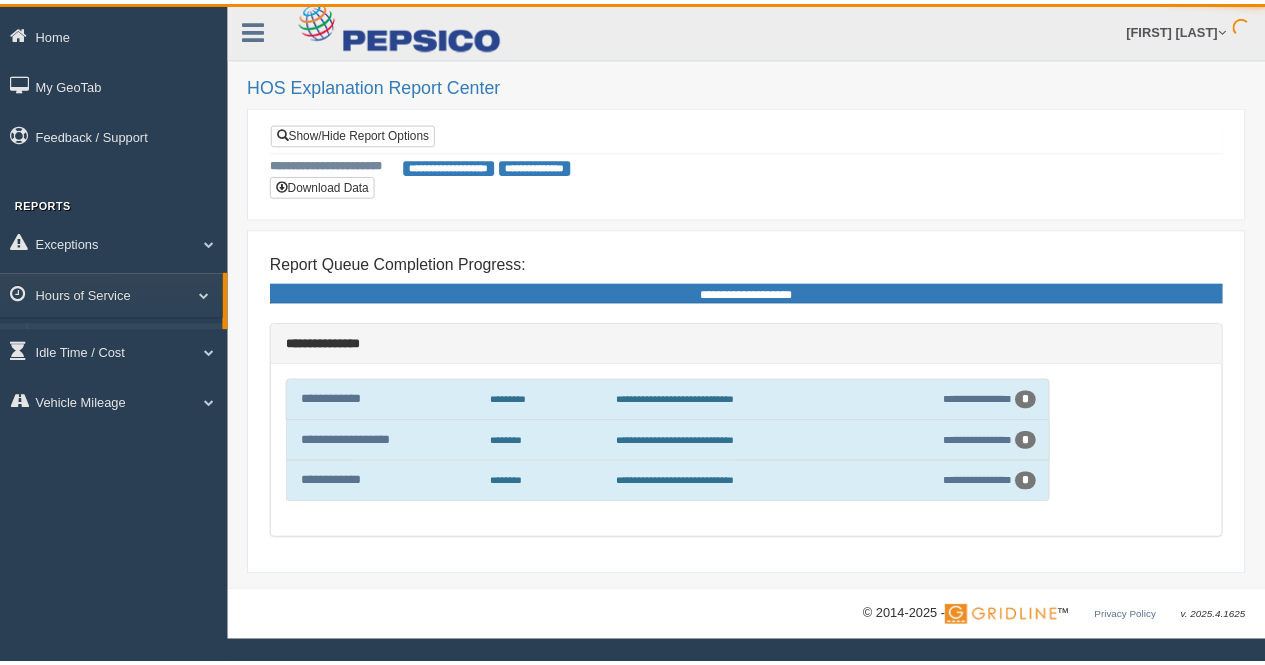 scroll, scrollTop: 0, scrollLeft: 0, axis: both 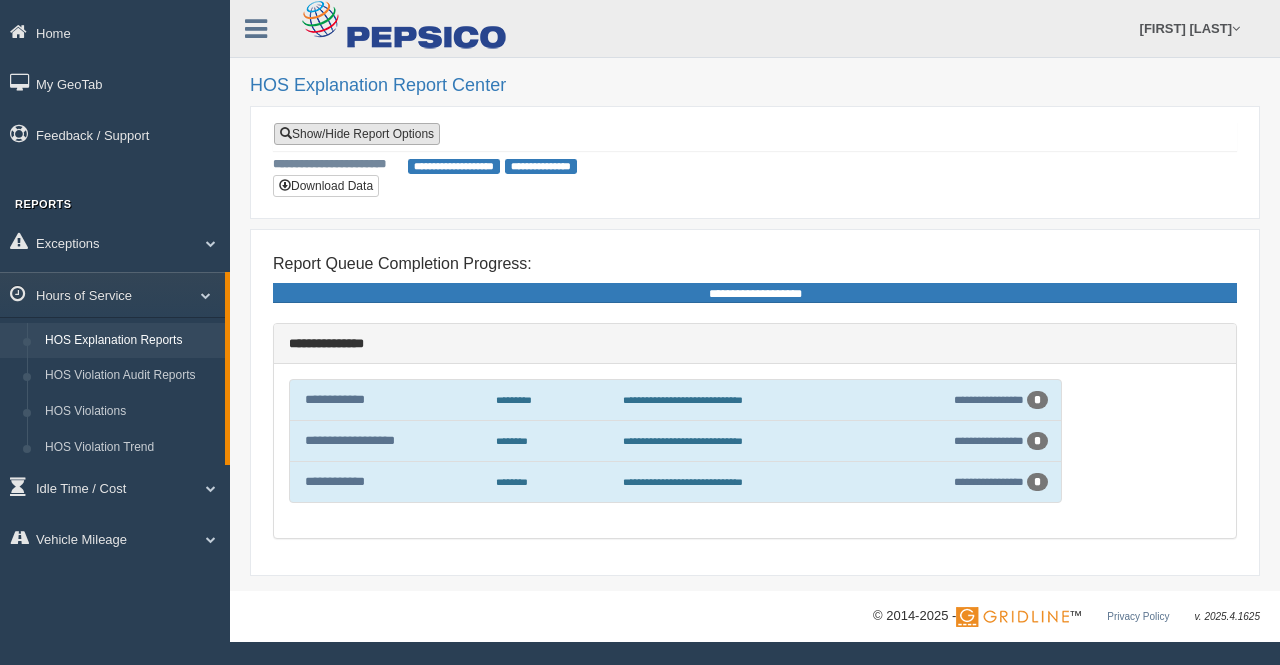 click on "Show/Hide Report Options" at bounding box center (357, 134) 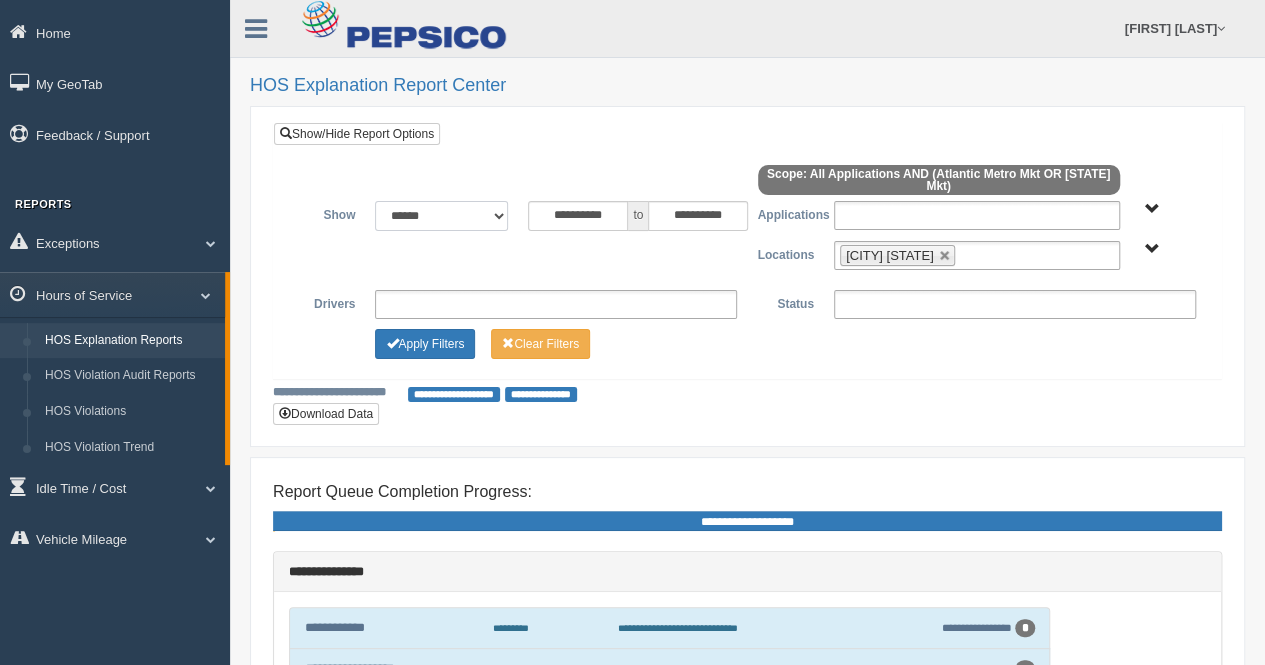 click on "**********" at bounding box center [441, 216] 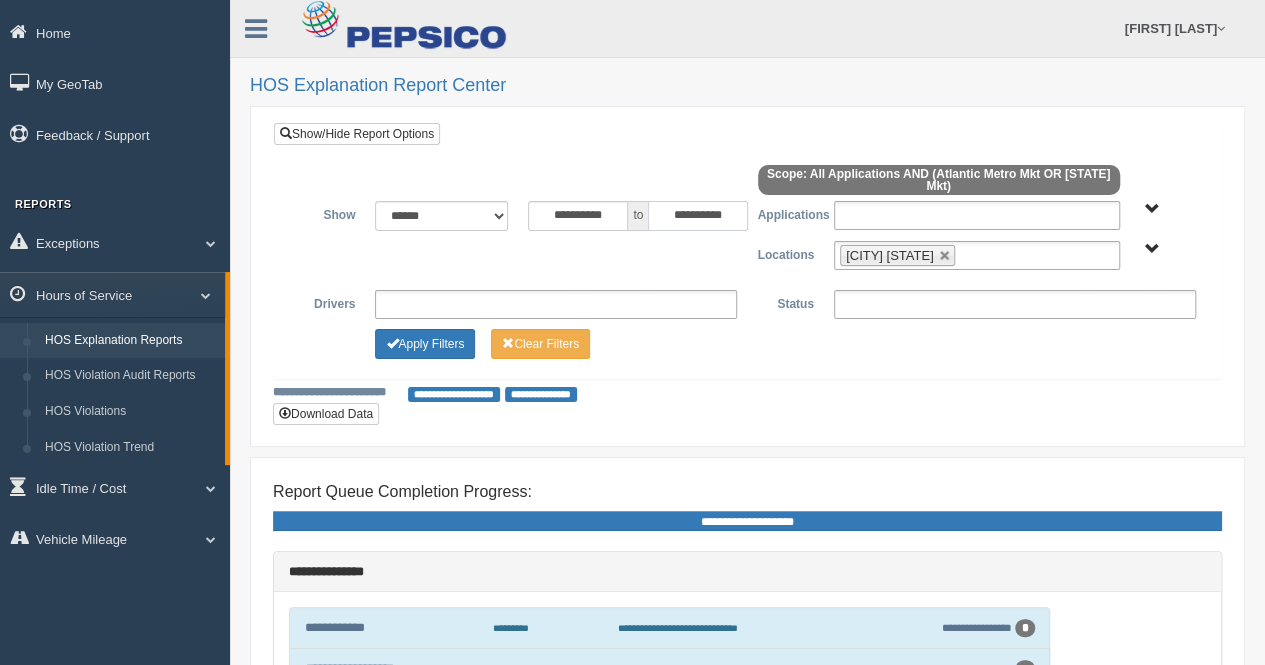 click on "**********" at bounding box center (698, 216) 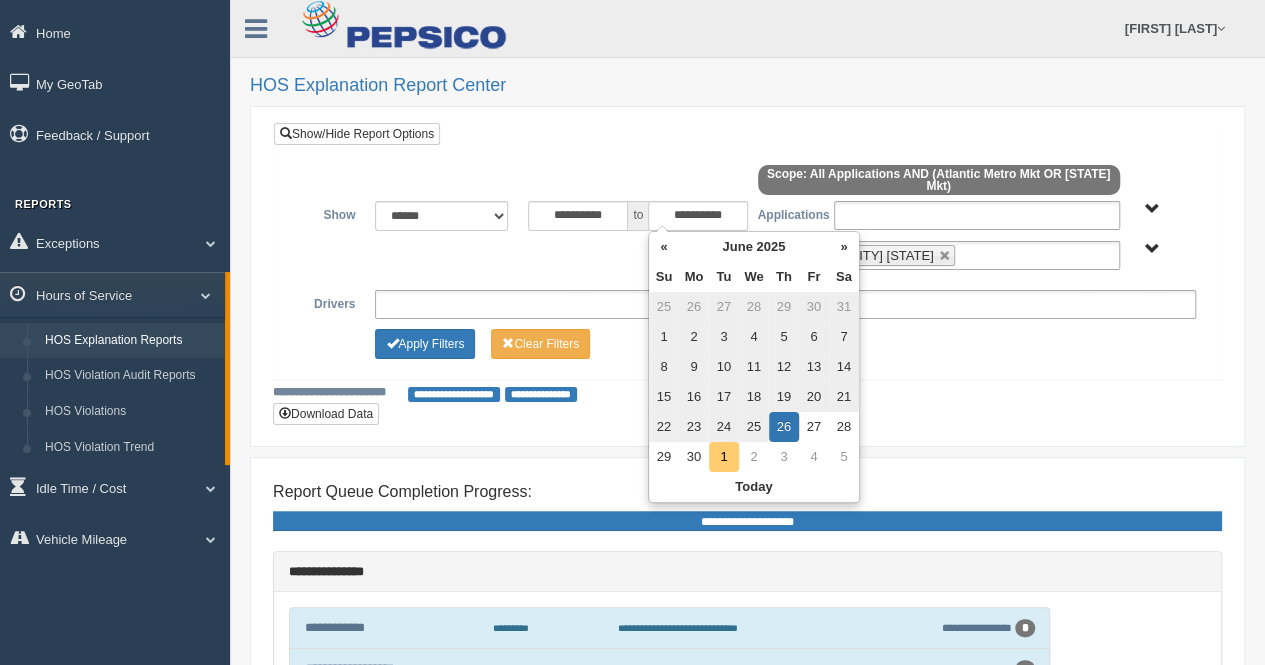 click on "1" at bounding box center (940, 457) 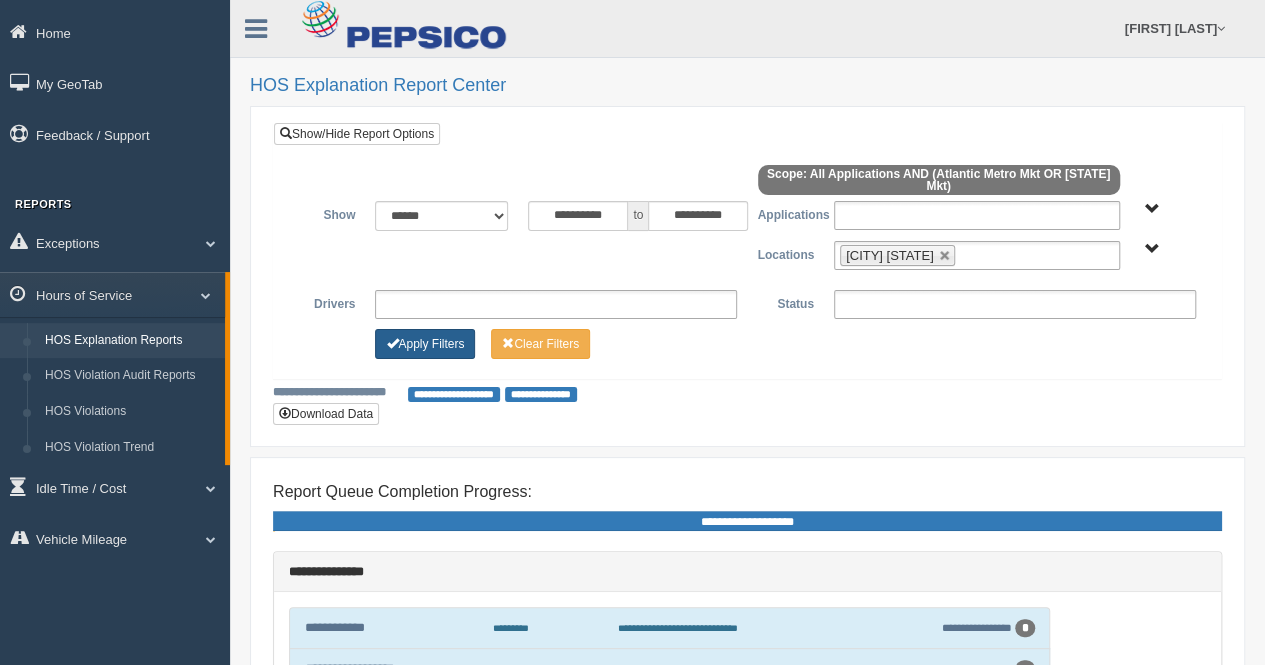 click on "Apply Filters" at bounding box center [425, 344] 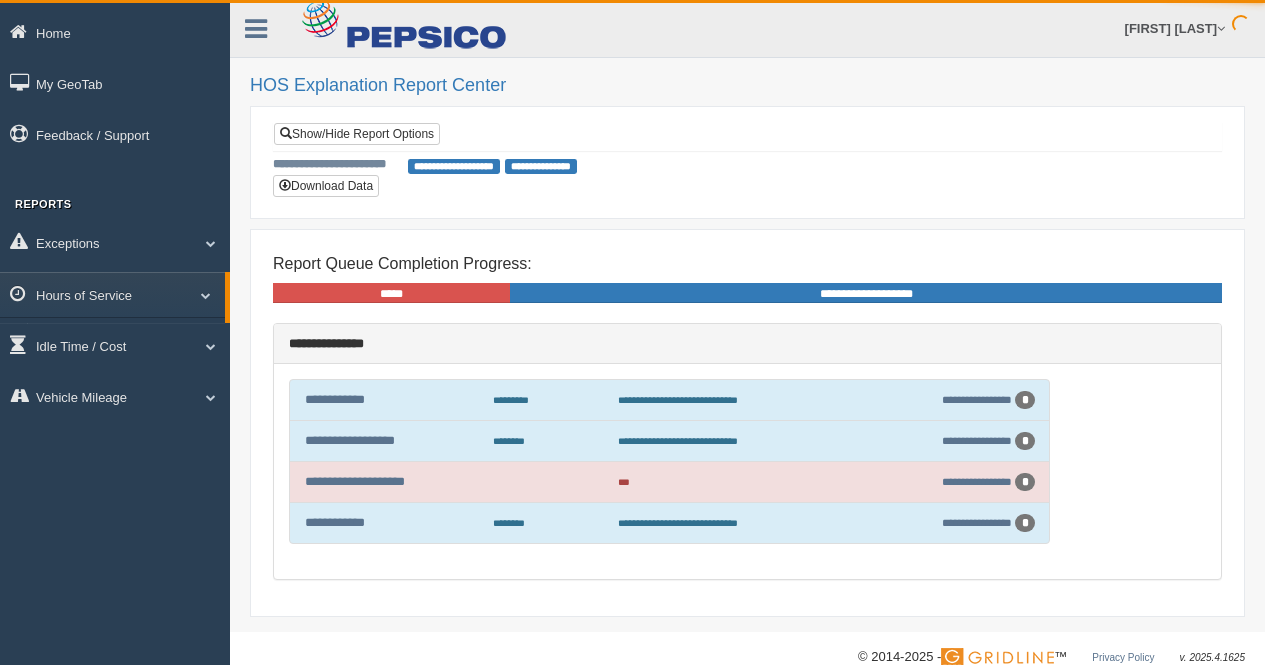 scroll, scrollTop: 0, scrollLeft: 0, axis: both 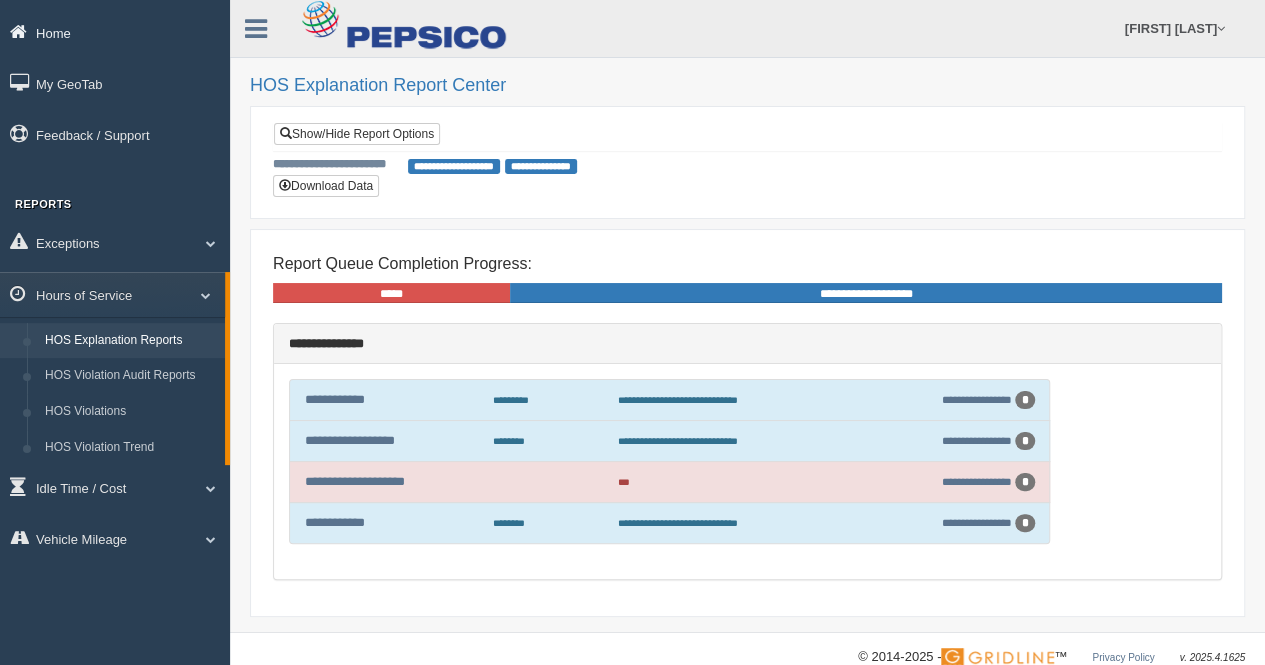 click on "Home" at bounding box center [115, 32] 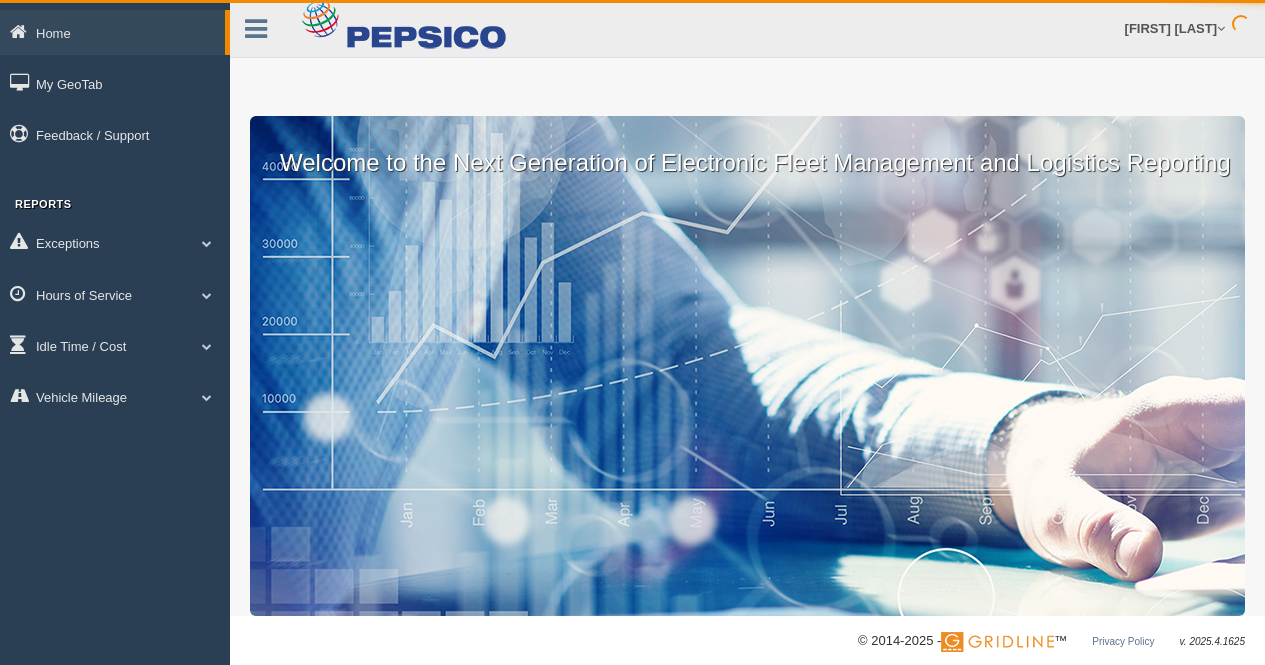 scroll, scrollTop: 0, scrollLeft: 0, axis: both 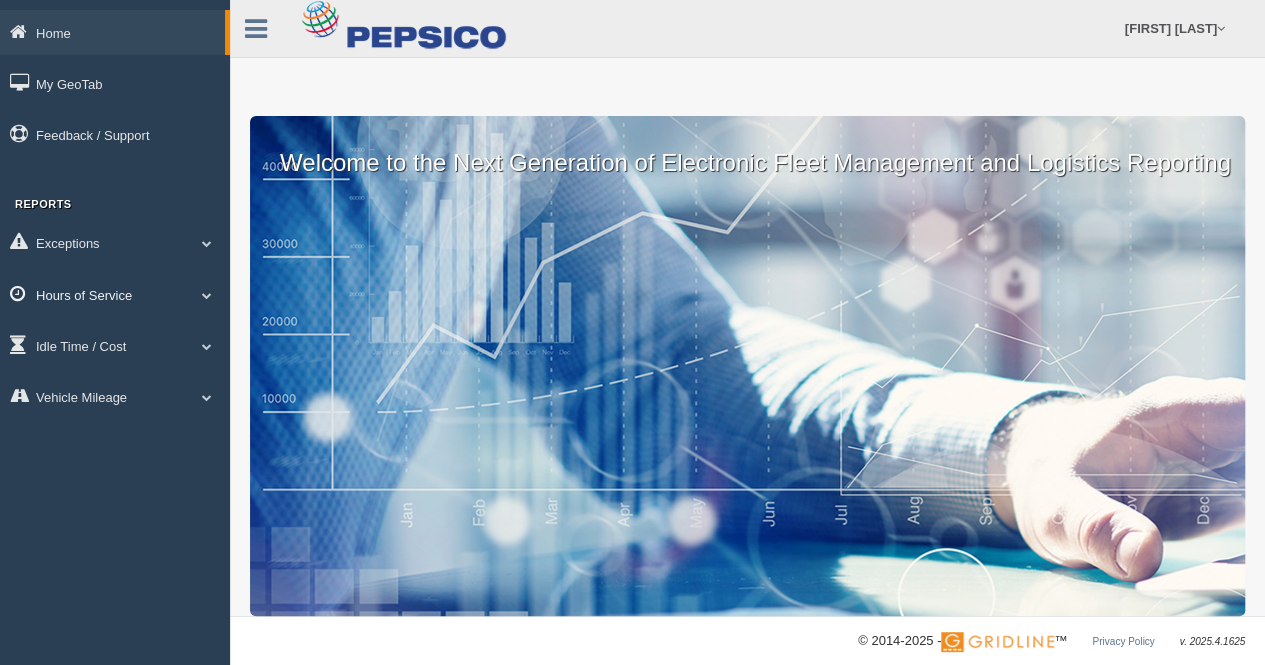 click on "Hours of Service" at bounding box center [112, 32] 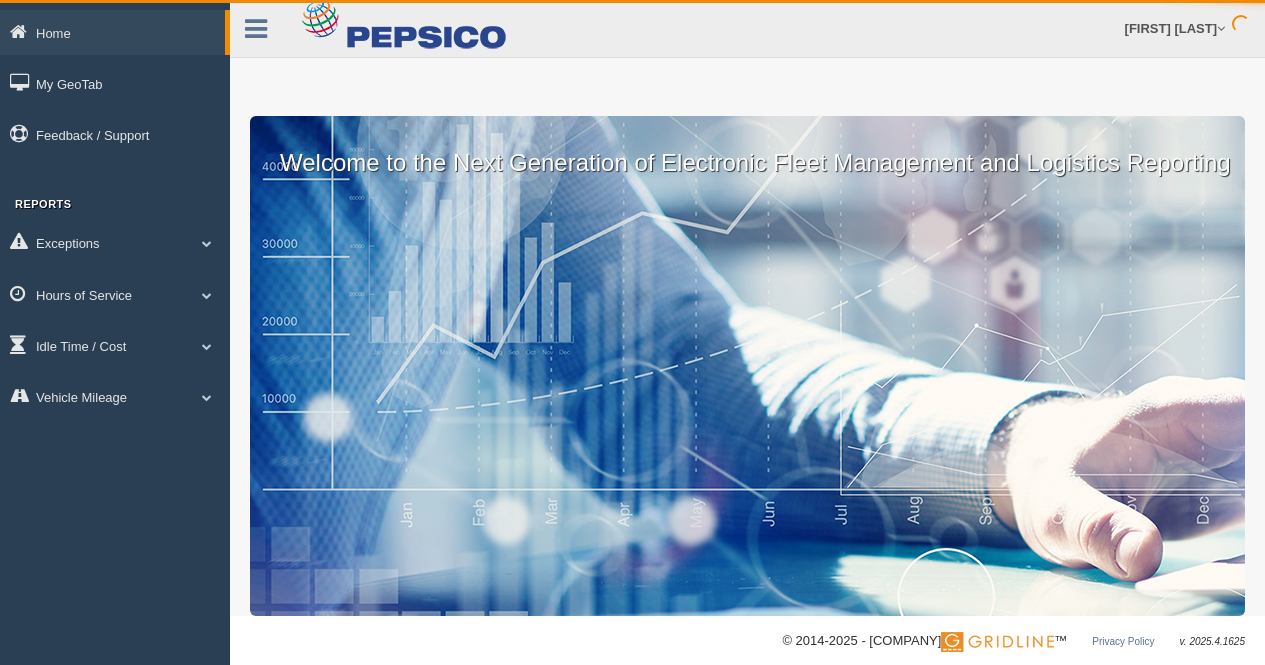scroll, scrollTop: 0, scrollLeft: 0, axis: both 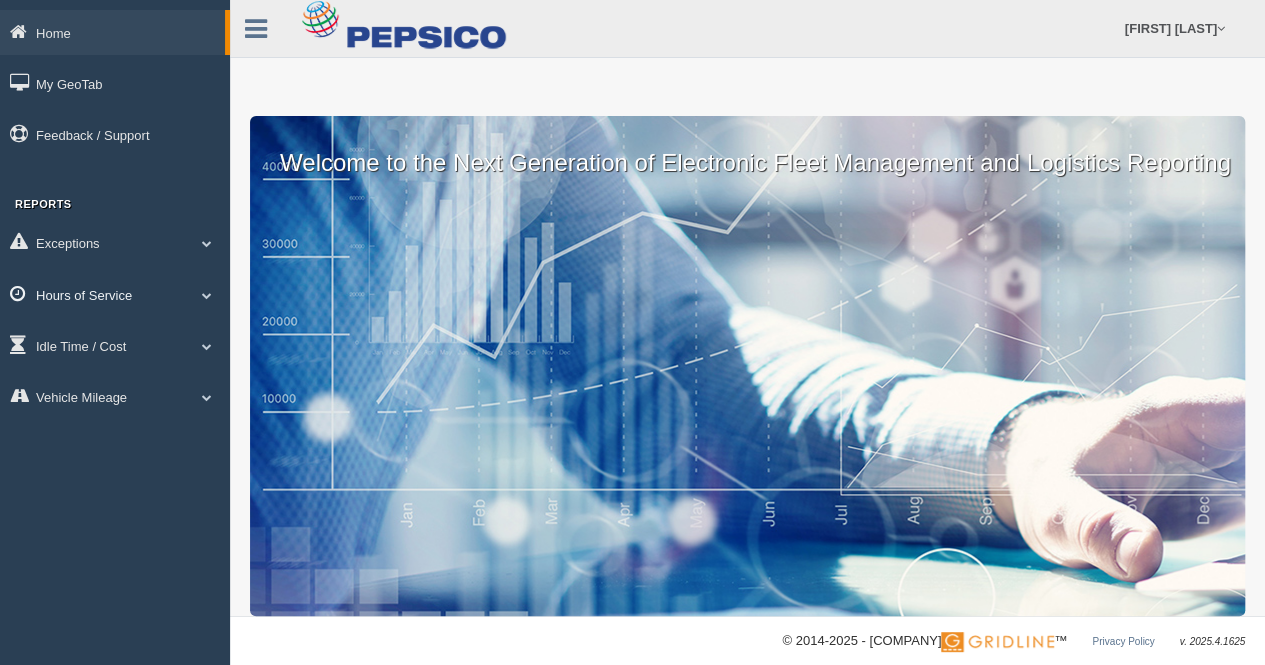 click on "Hours of Service" at bounding box center (112, 32) 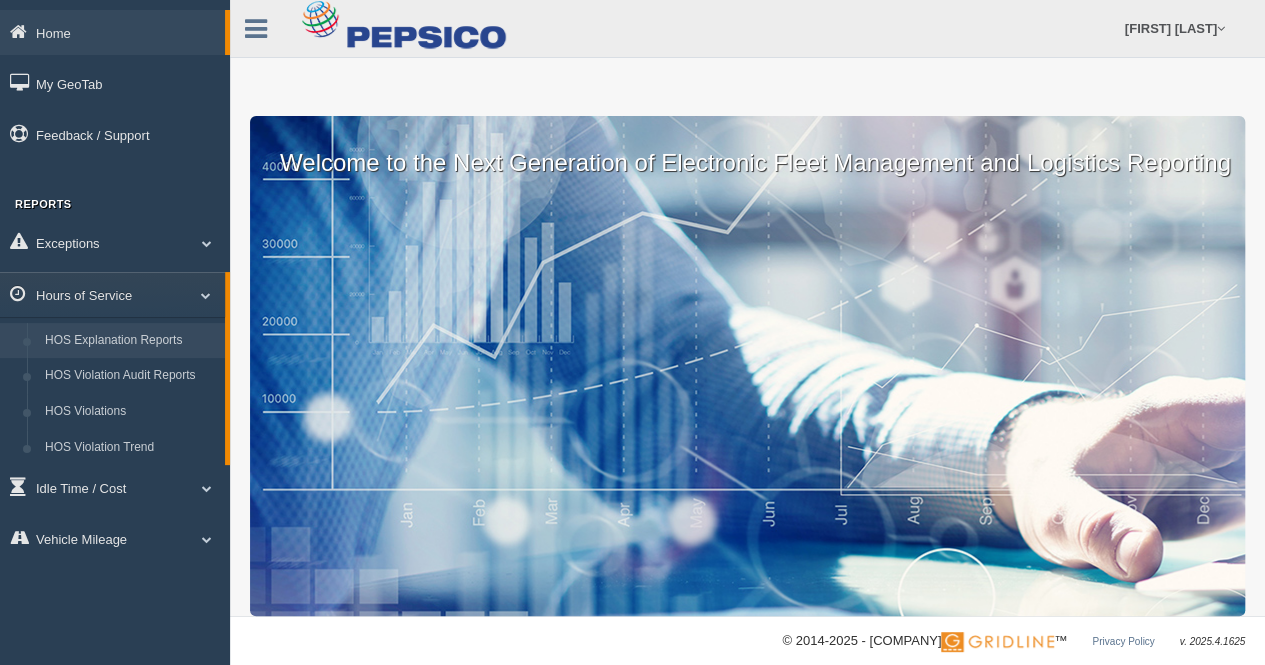click on "HOS Explanation Reports" at bounding box center (130, 341) 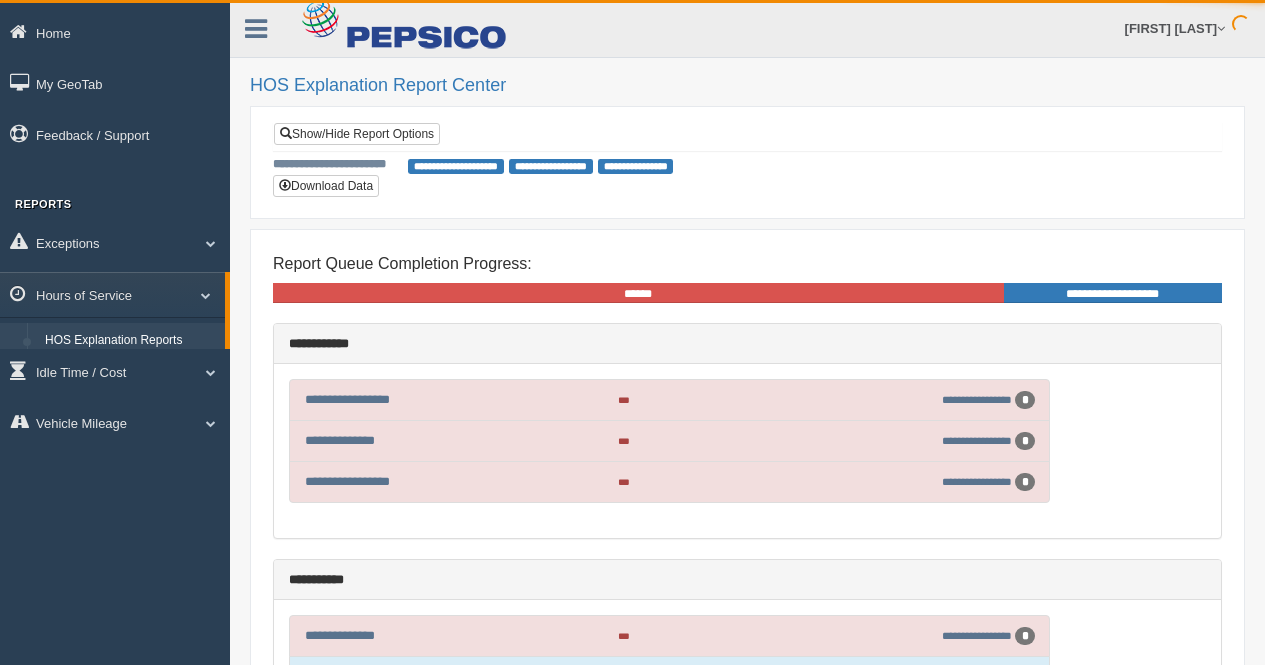 scroll, scrollTop: 0, scrollLeft: 0, axis: both 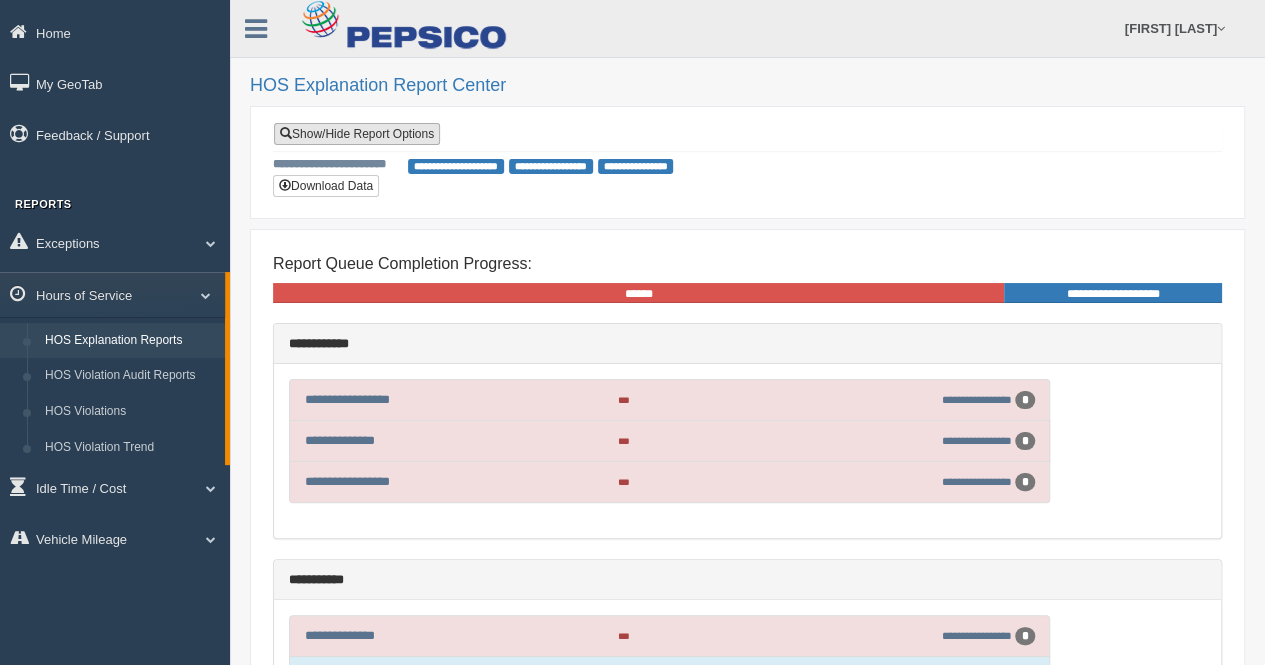 click on "Show/Hide Report Options" at bounding box center (357, 134) 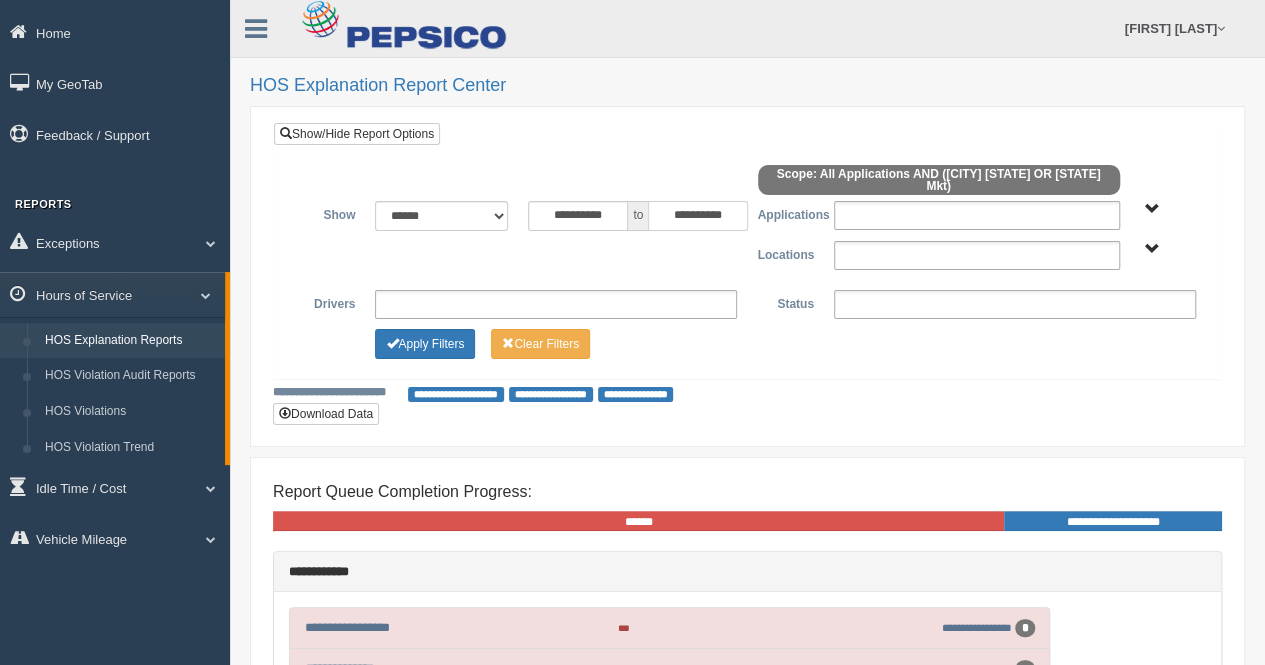 click on "**********" at bounding box center (698, 216) 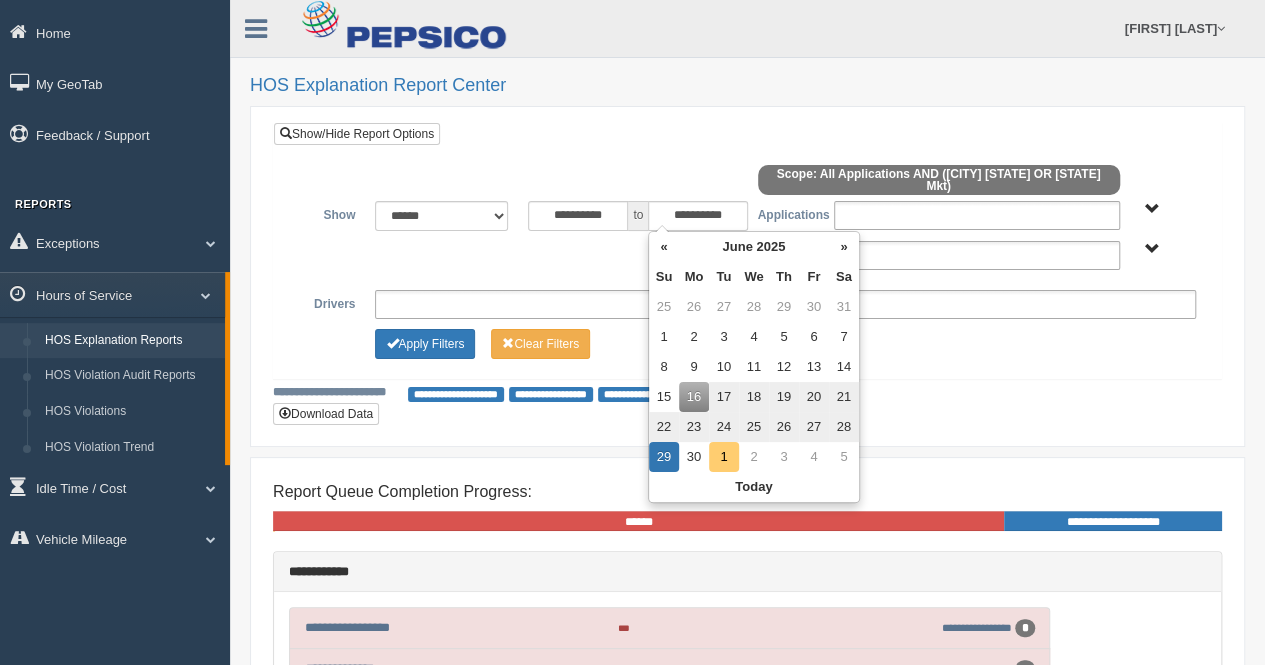 click on "1" at bounding box center (724, 457) 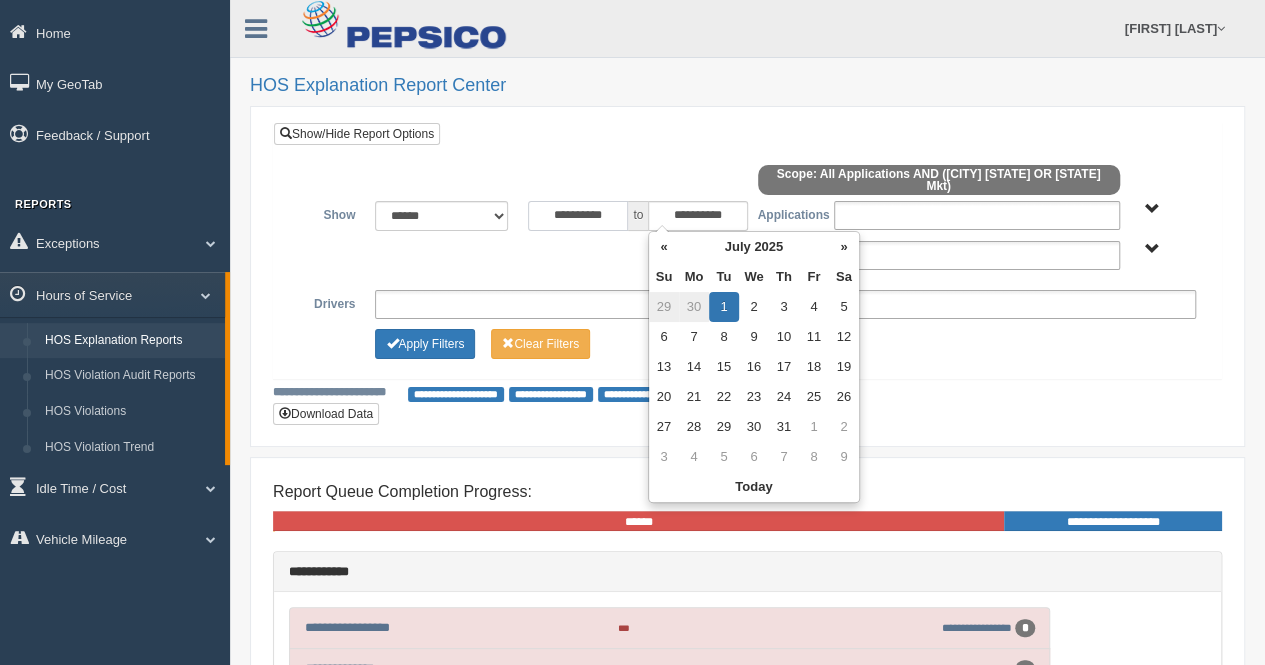 click on "**********" at bounding box center (578, 216) 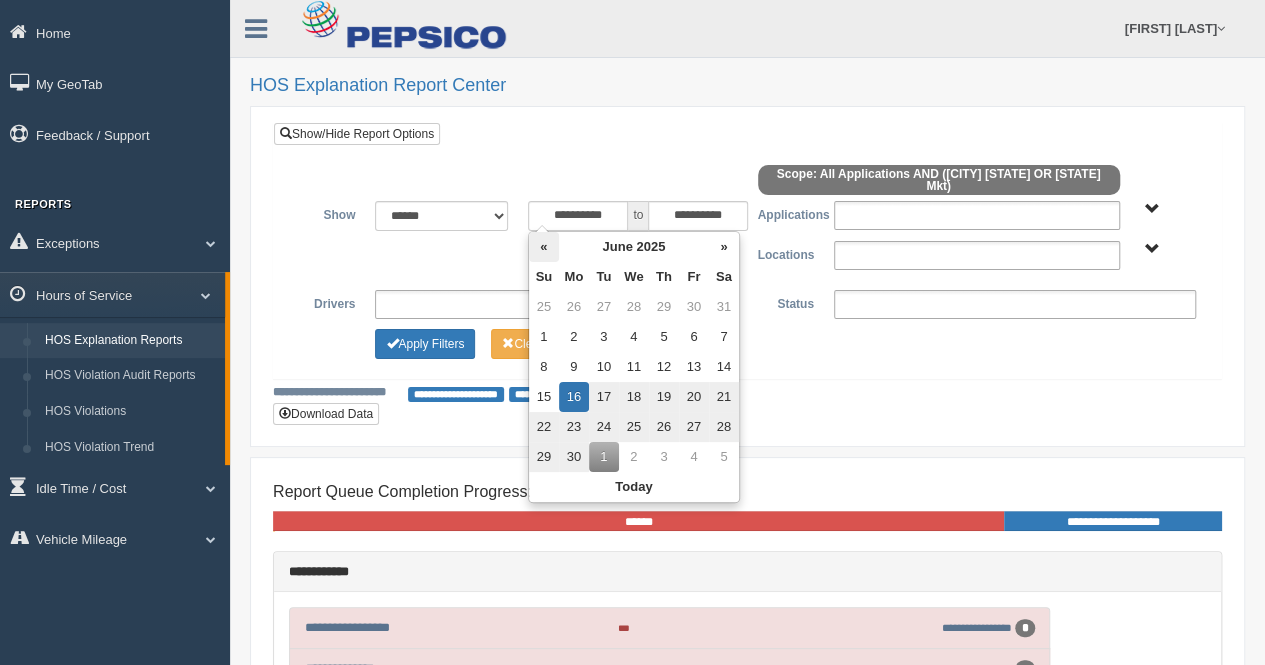 click on "«" at bounding box center [544, 247] 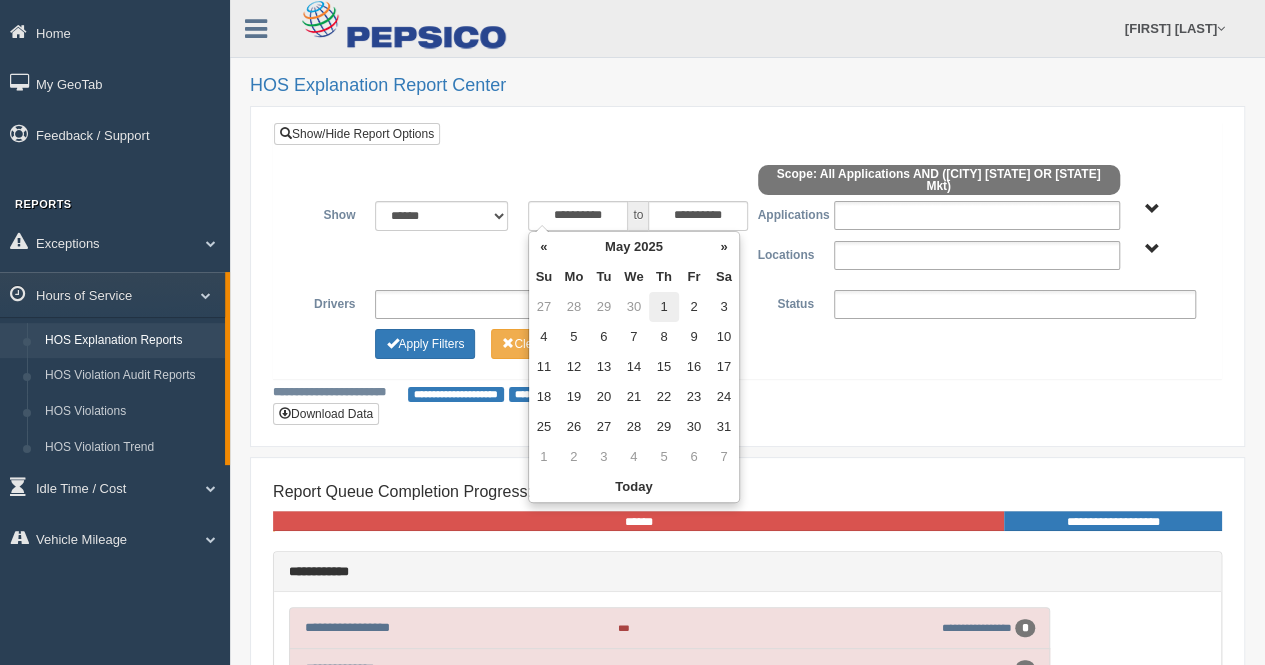 click on "1" at bounding box center (664, 307) 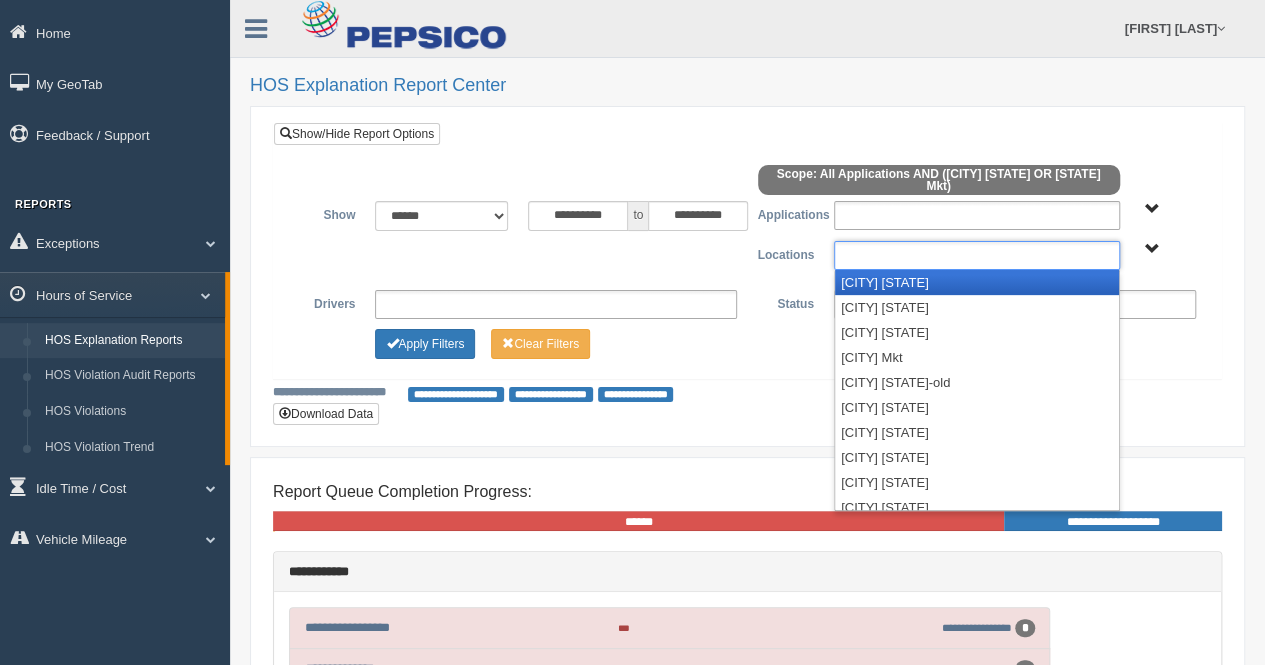 click at bounding box center (977, 255) 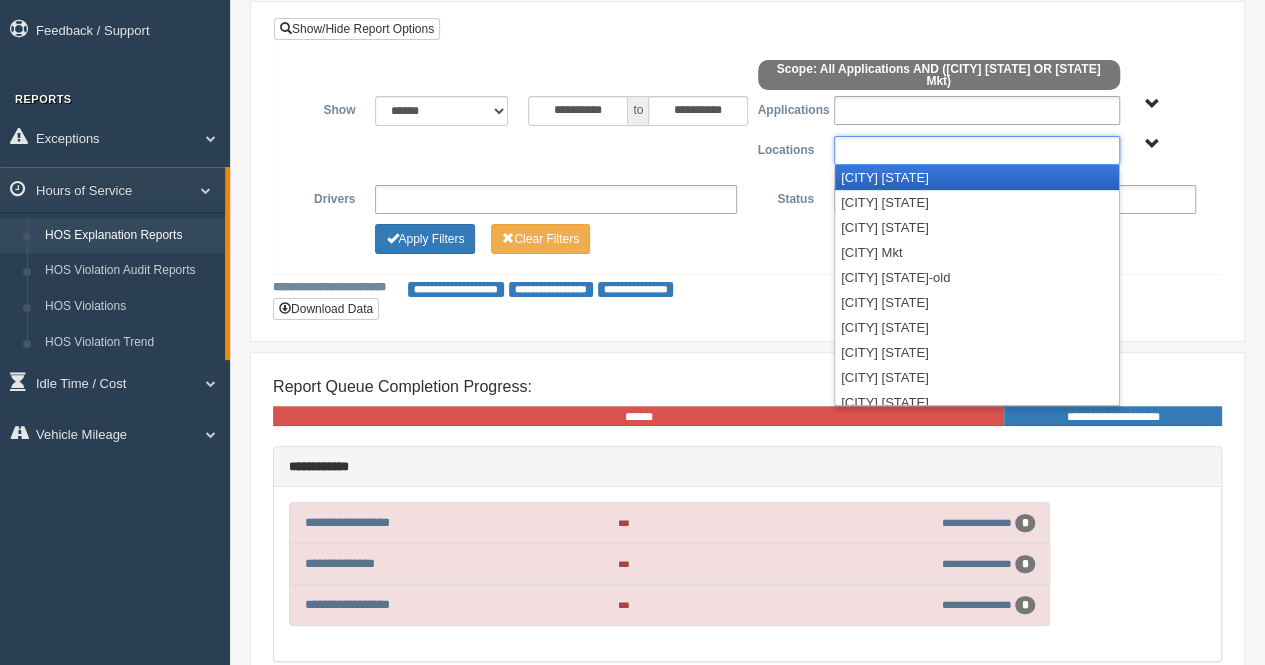 scroll, scrollTop: 300, scrollLeft: 0, axis: vertical 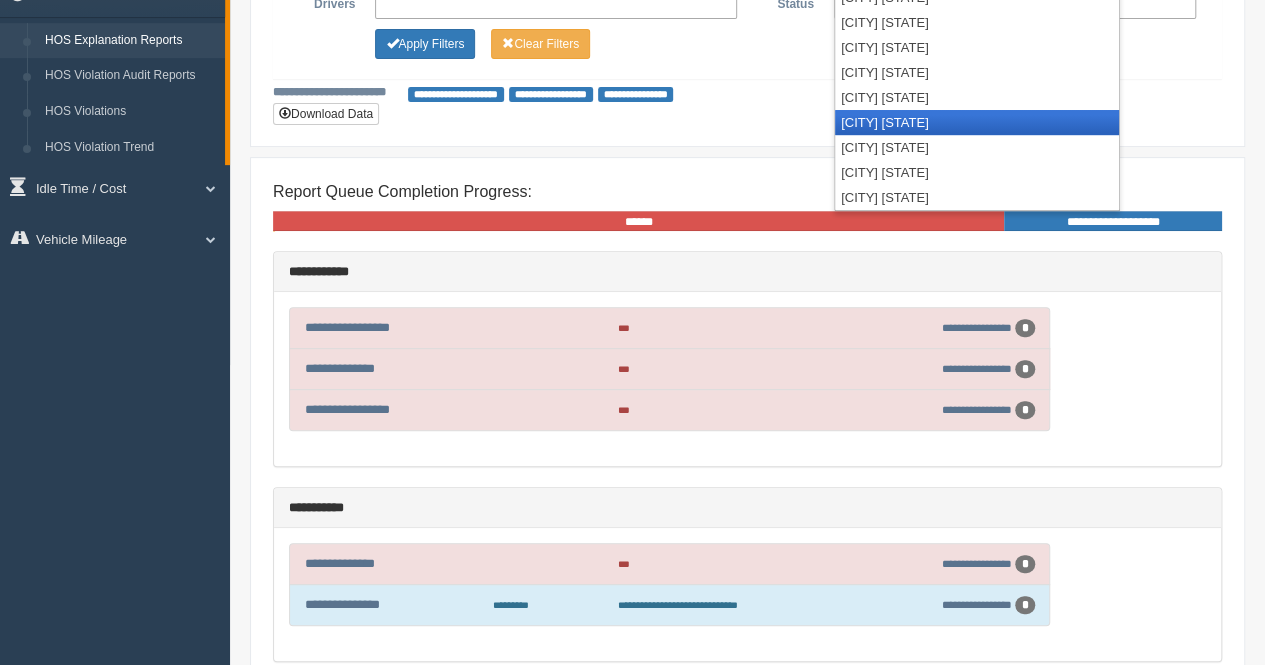 click on "Harrisburg PA" at bounding box center [977, 122] 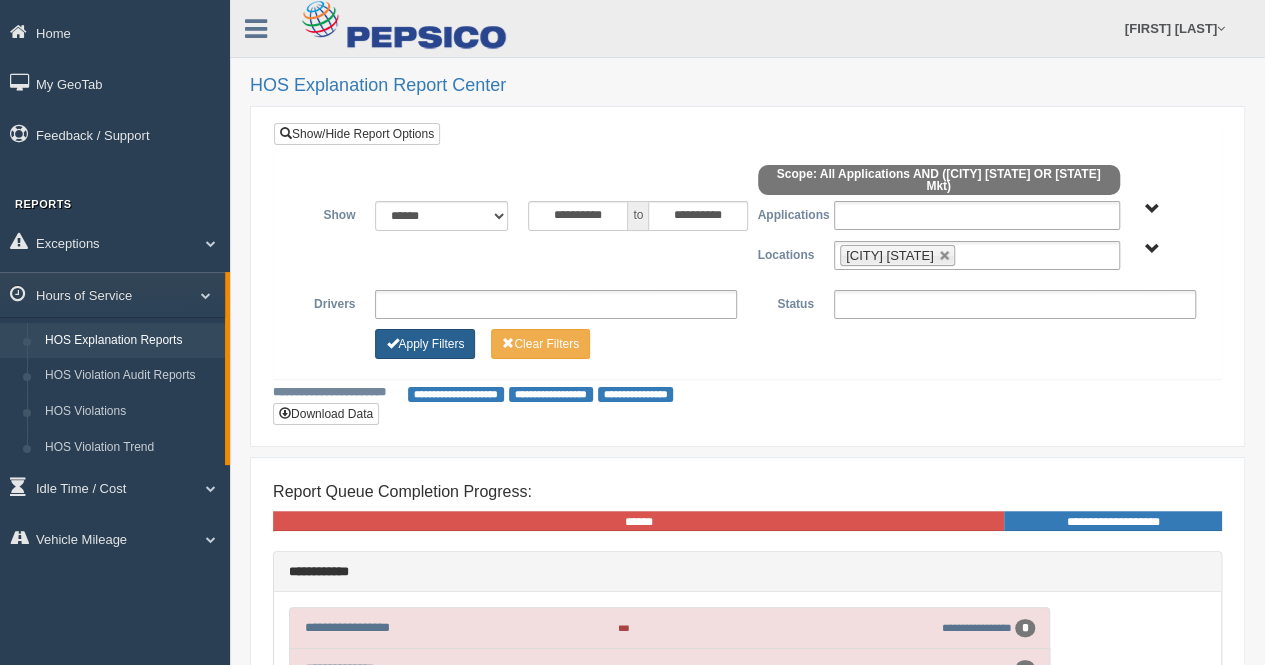 click on "Apply Filters" at bounding box center (425, 344) 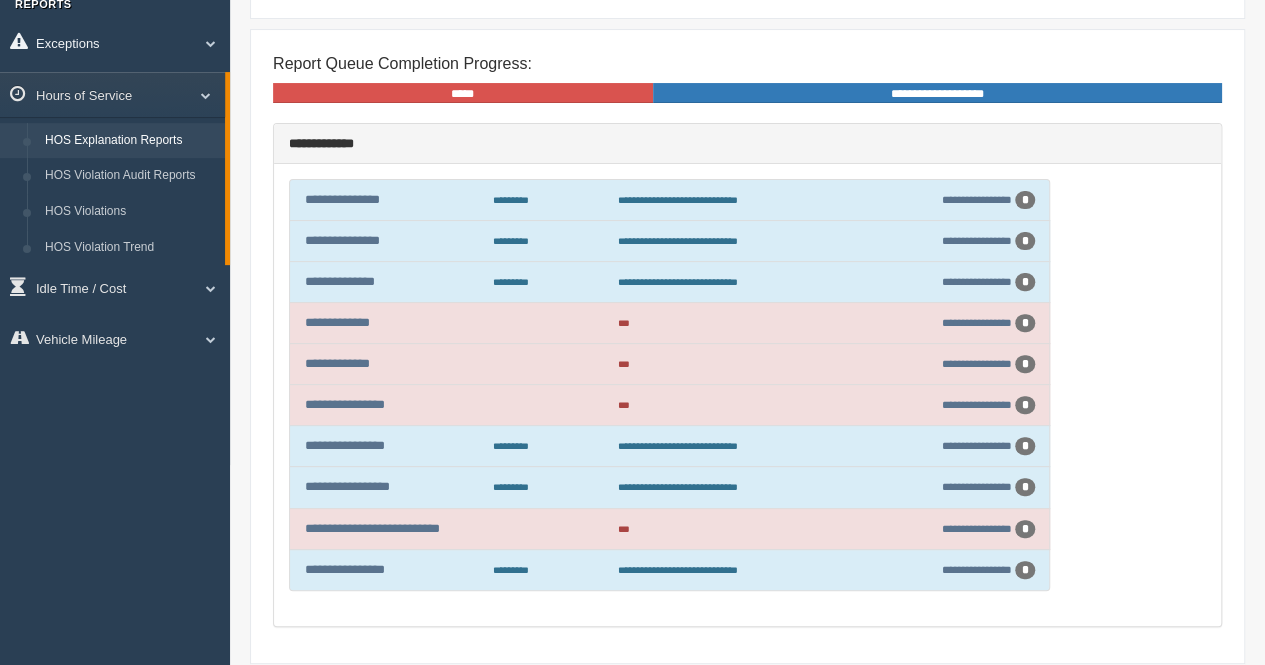 scroll, scrollTop: 0, scrollLeft: 0, axis: both 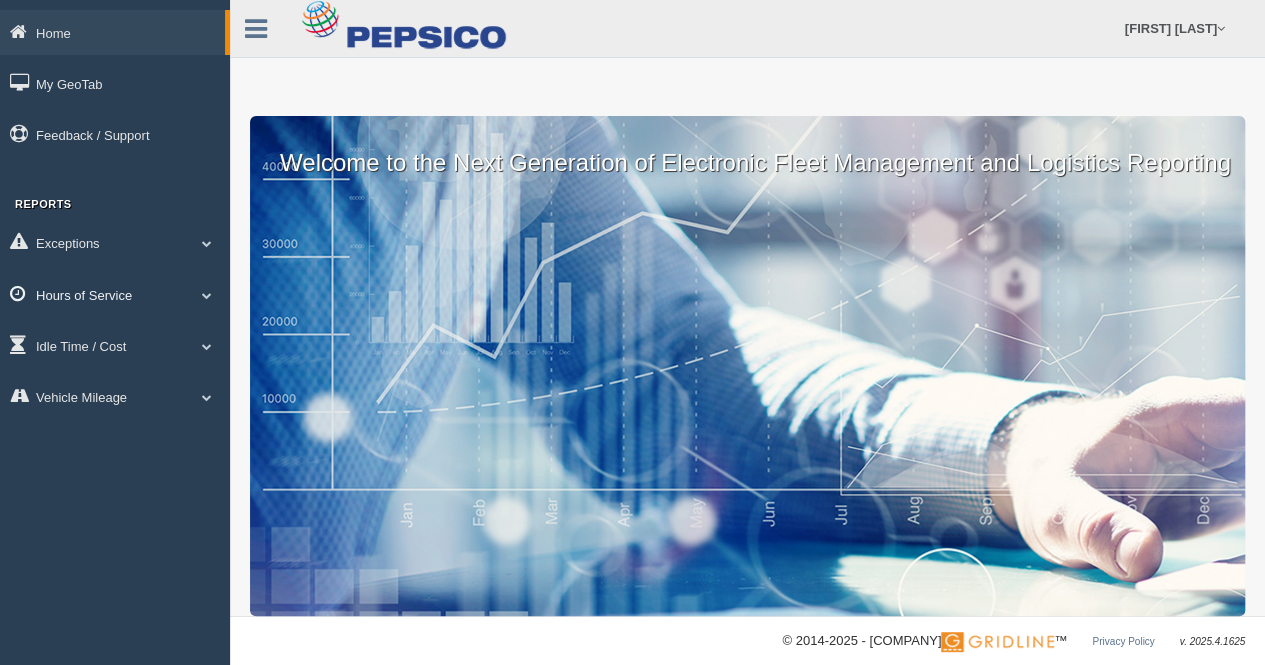click on "Hours of Service" at bounding box center [112, 32] 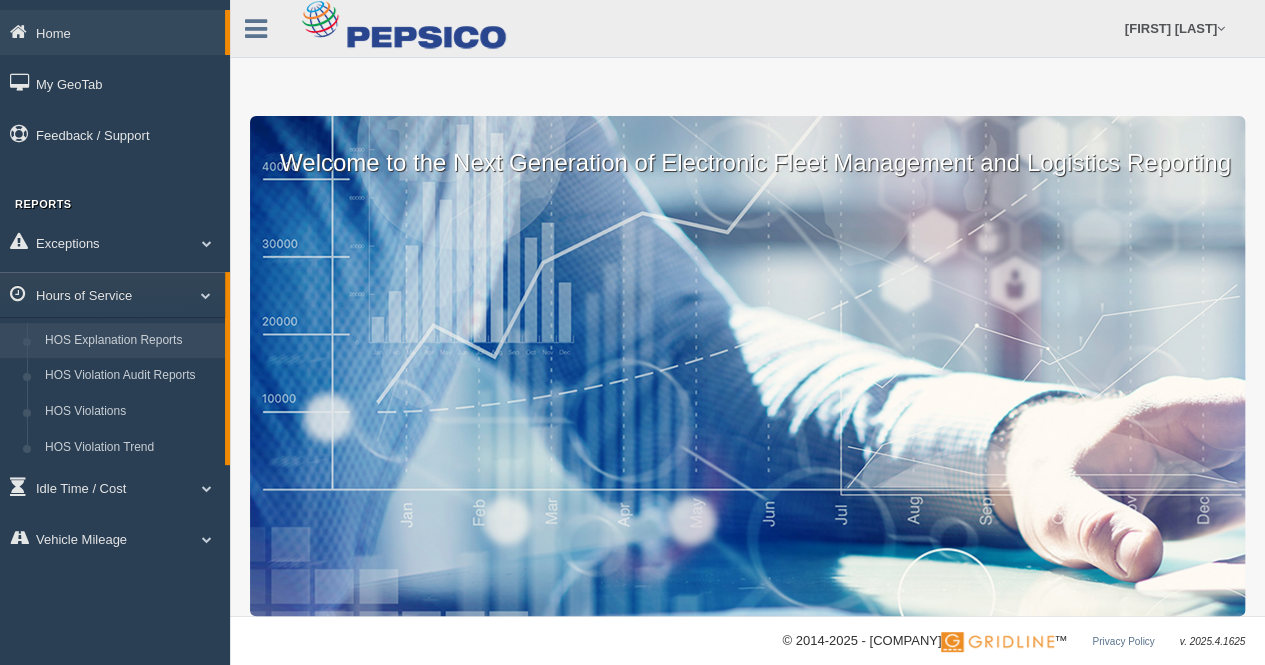 click on "HOS Explanation Reports" at bounding box center (130, 341) 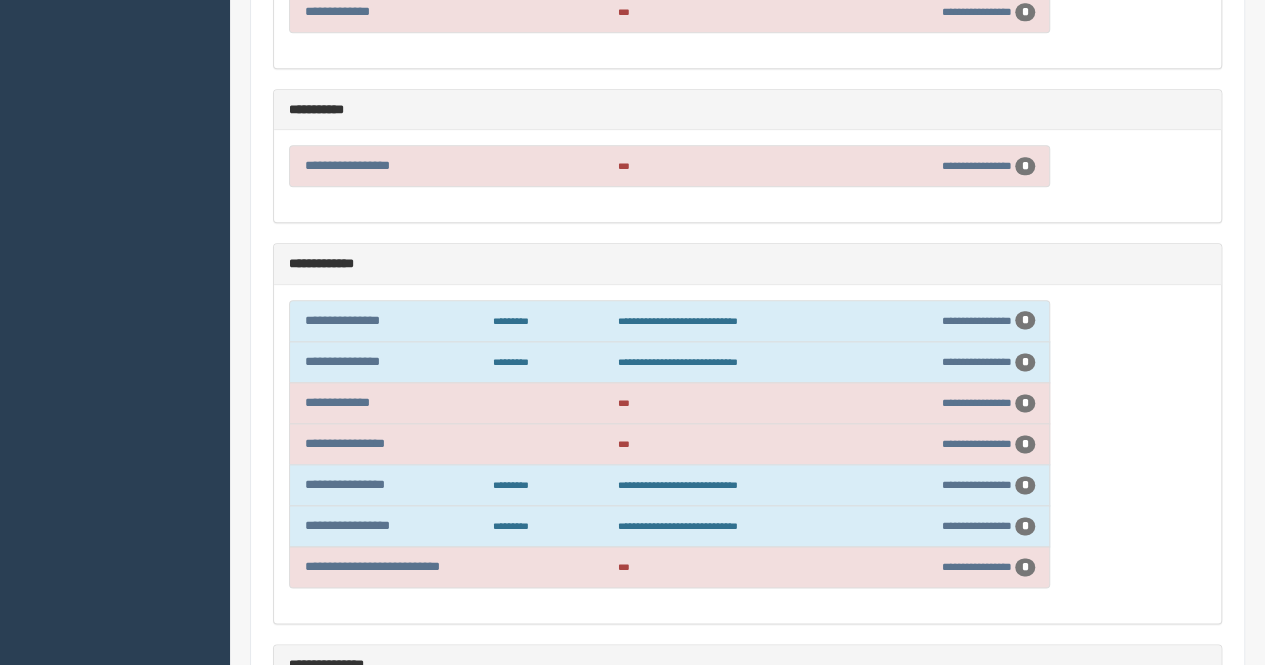 scroll, scrollTop: 1100, scrollLeft: 0, axis: vertical 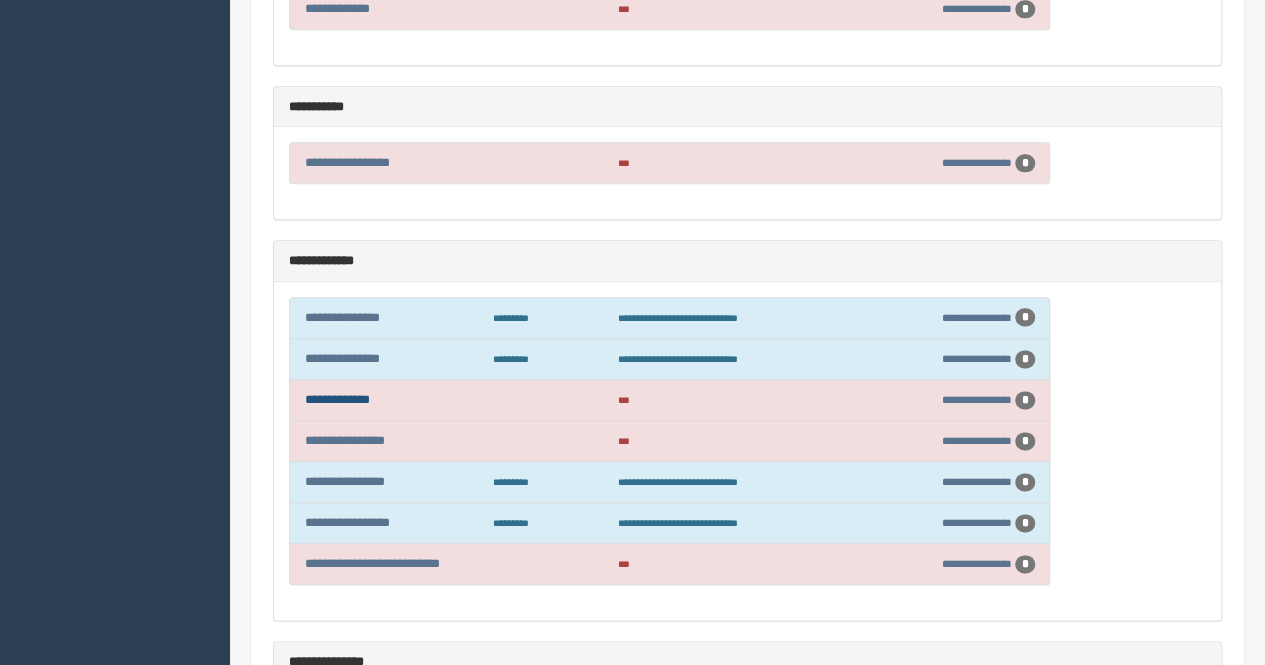 click on "**********" at bounding box center (337, 399) 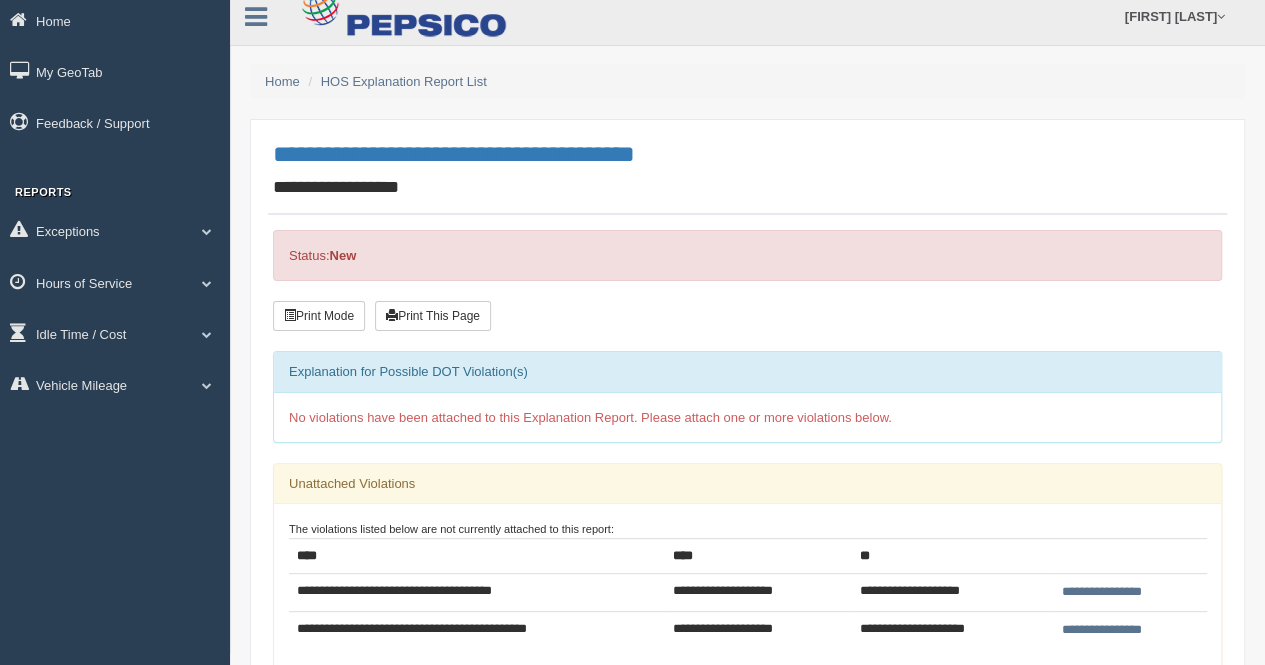 scroll, scrollTop: 0, scrollLeft: 0, axis: both 